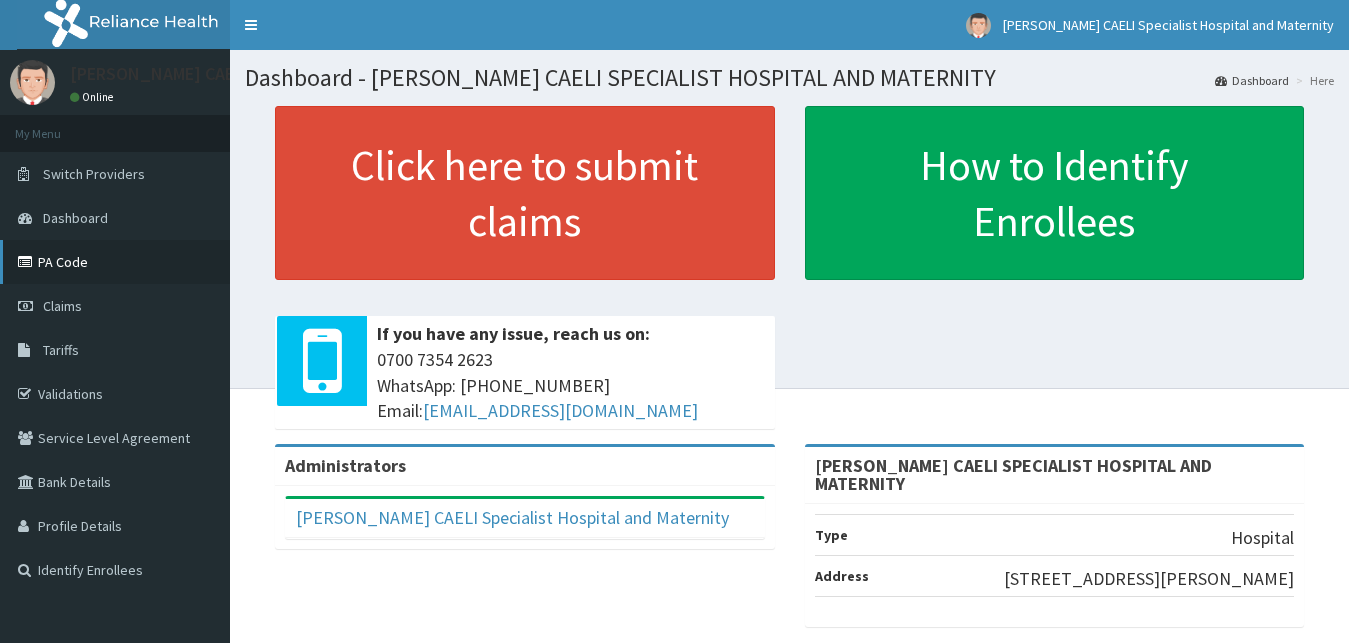 scroll, scrollTop: 0, scrollLeft: 0, axis: both 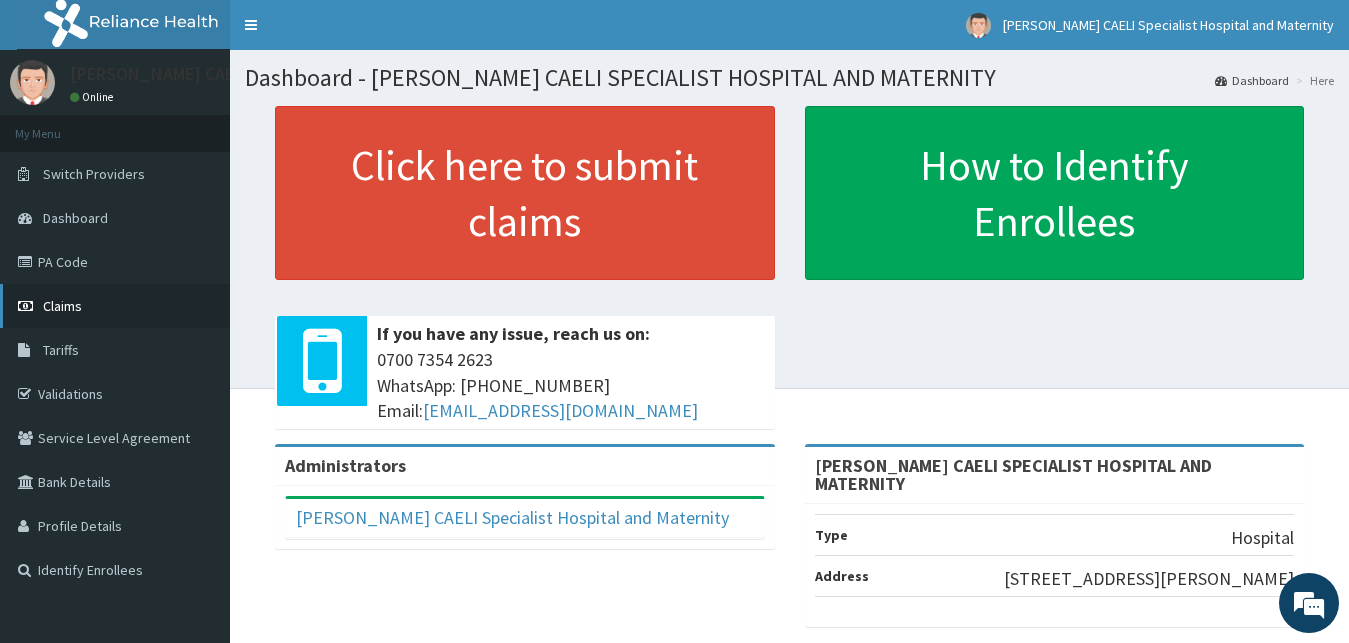 click on "Claims" at bounding box center (115, 306) 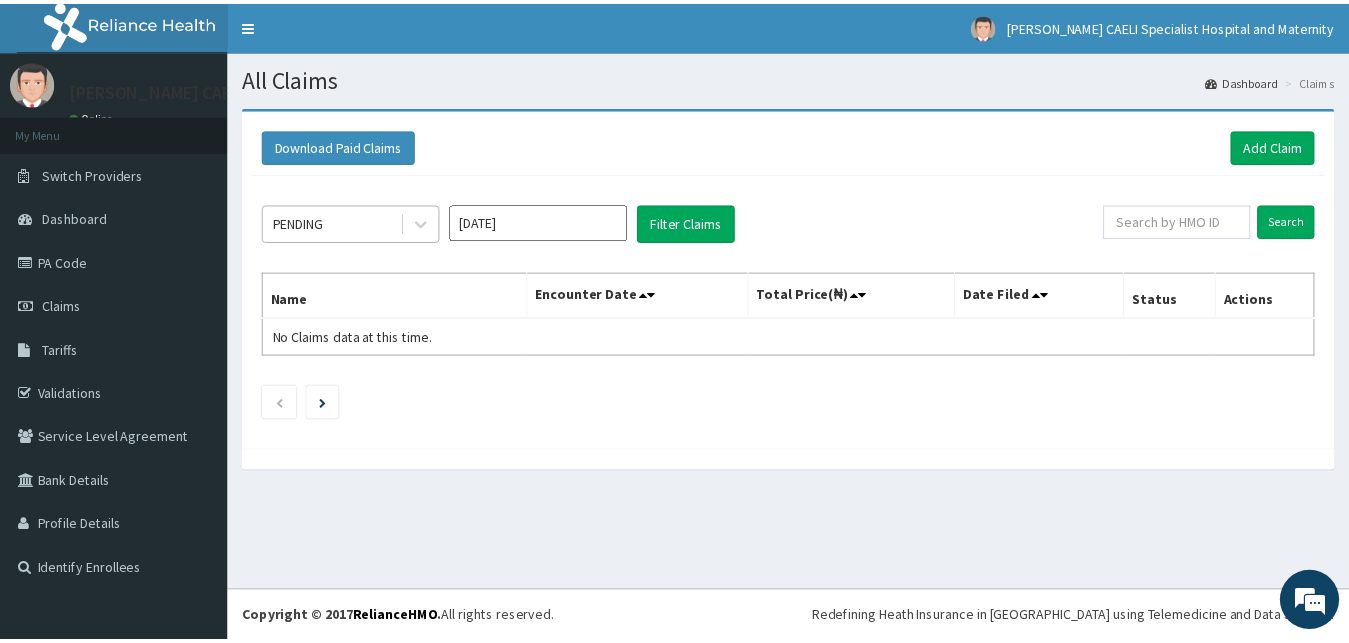 scroll, scrollTop: 0, scrollLeft: 0, axis: both 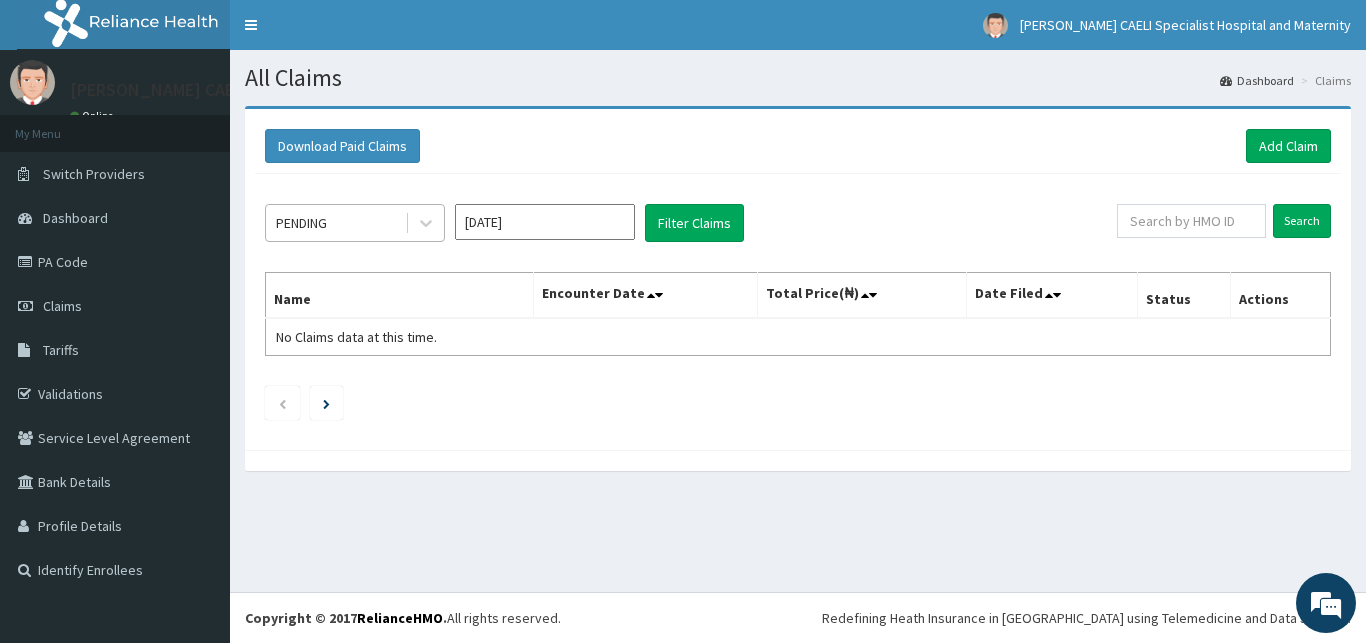 click on "PENDING" at bounding box center (335, 223) 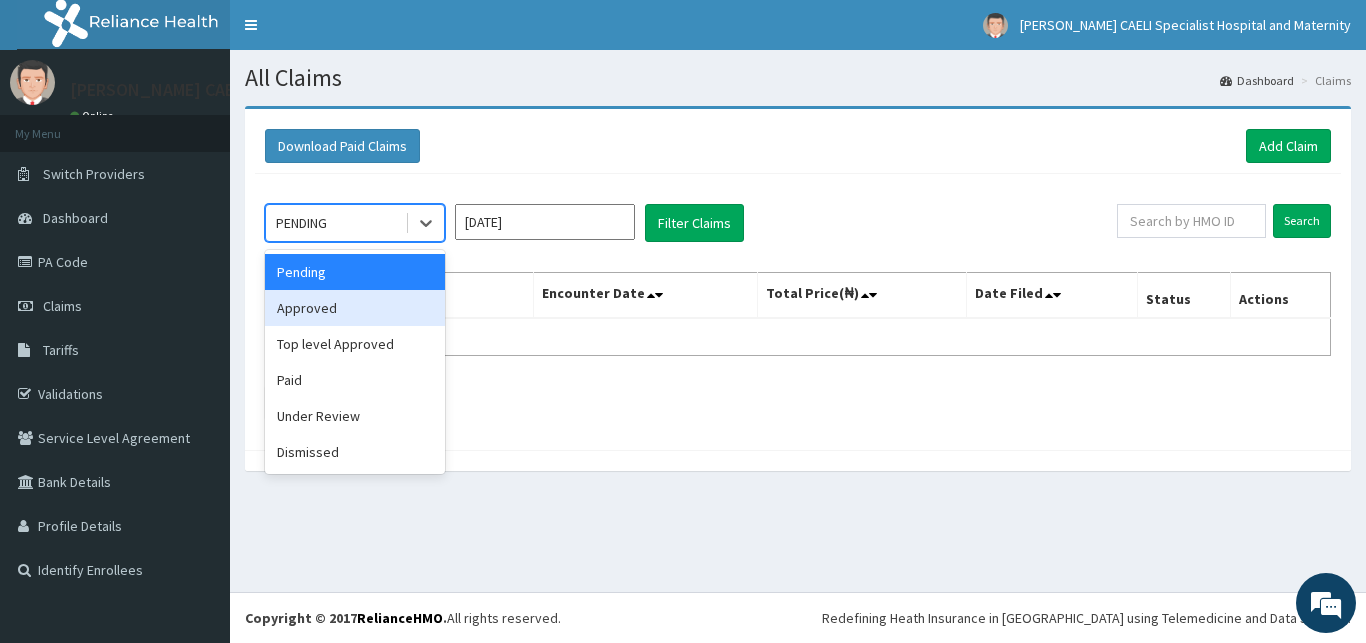 click on "Approved" at bounding box center (355, 308) 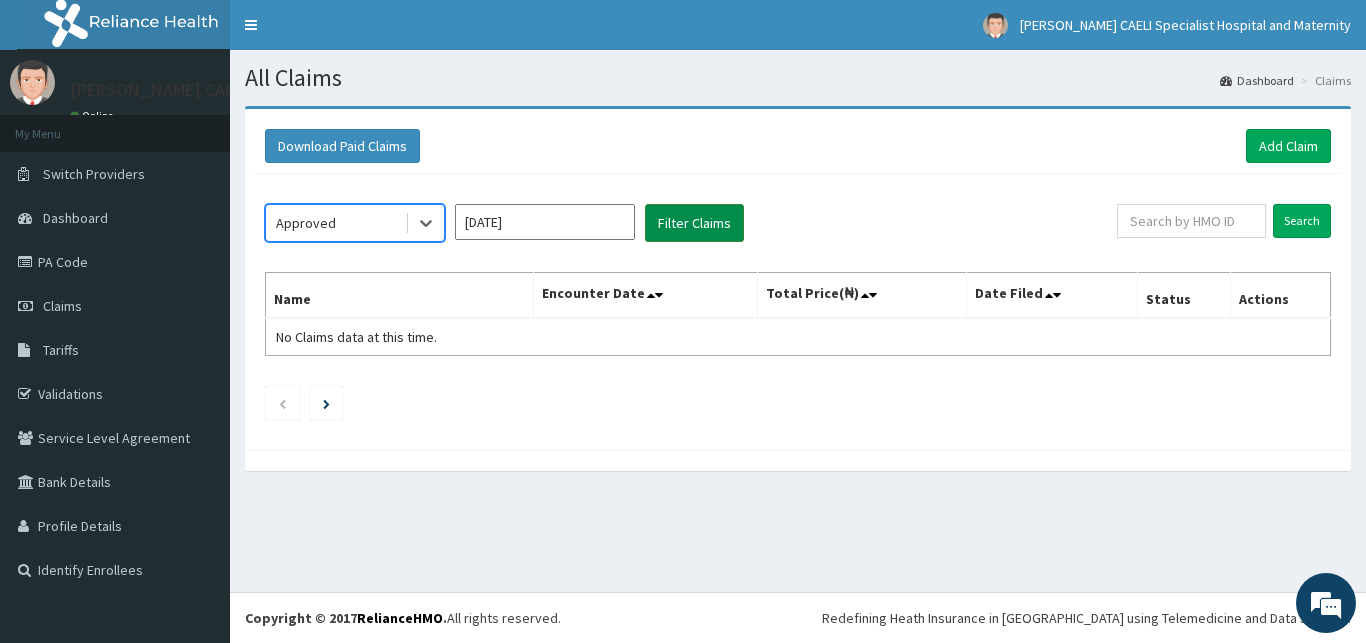 click on "Filter Claims" at bounding box center [694, 223] 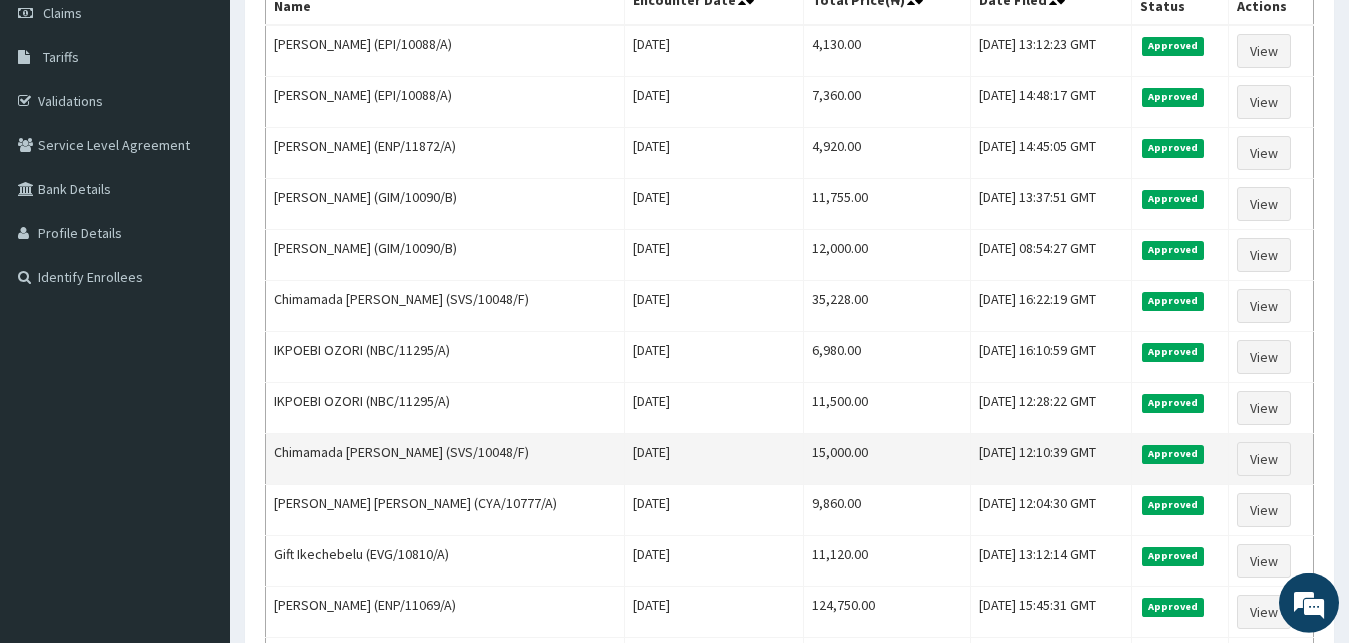 scroll, scrollTop: 102, scrollLeft: 0, axis: vertical 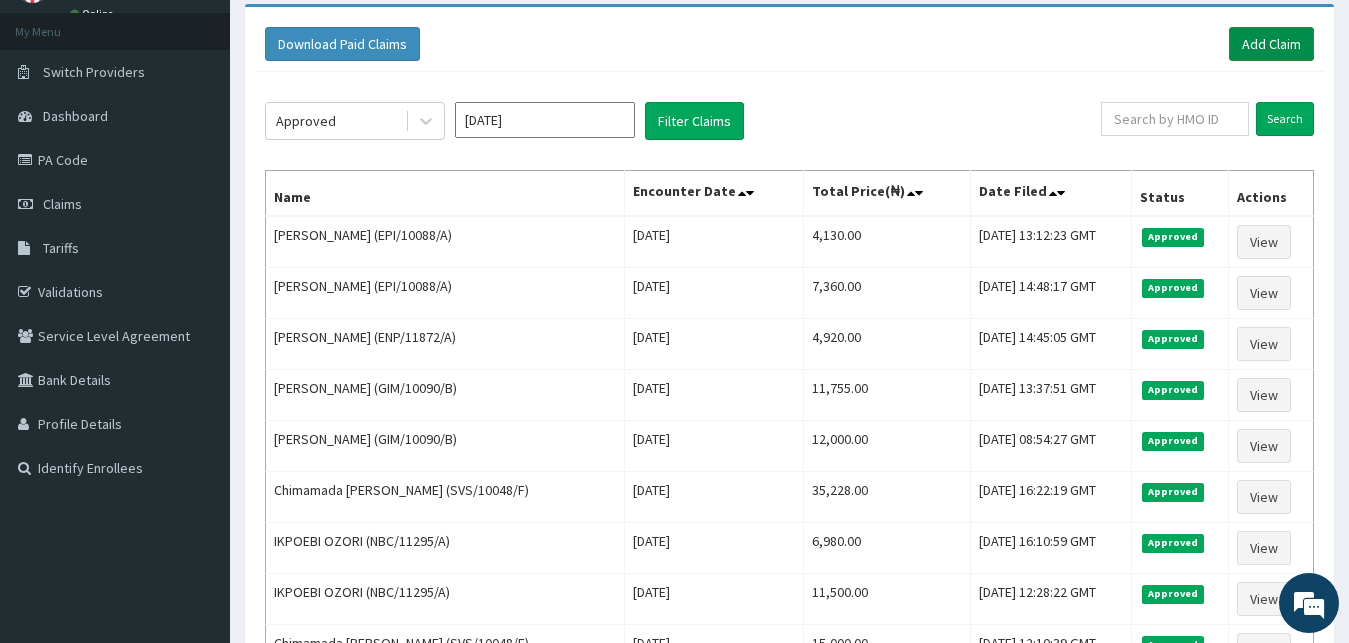 click on "Add Claim" at bounding box center [1271, 44] 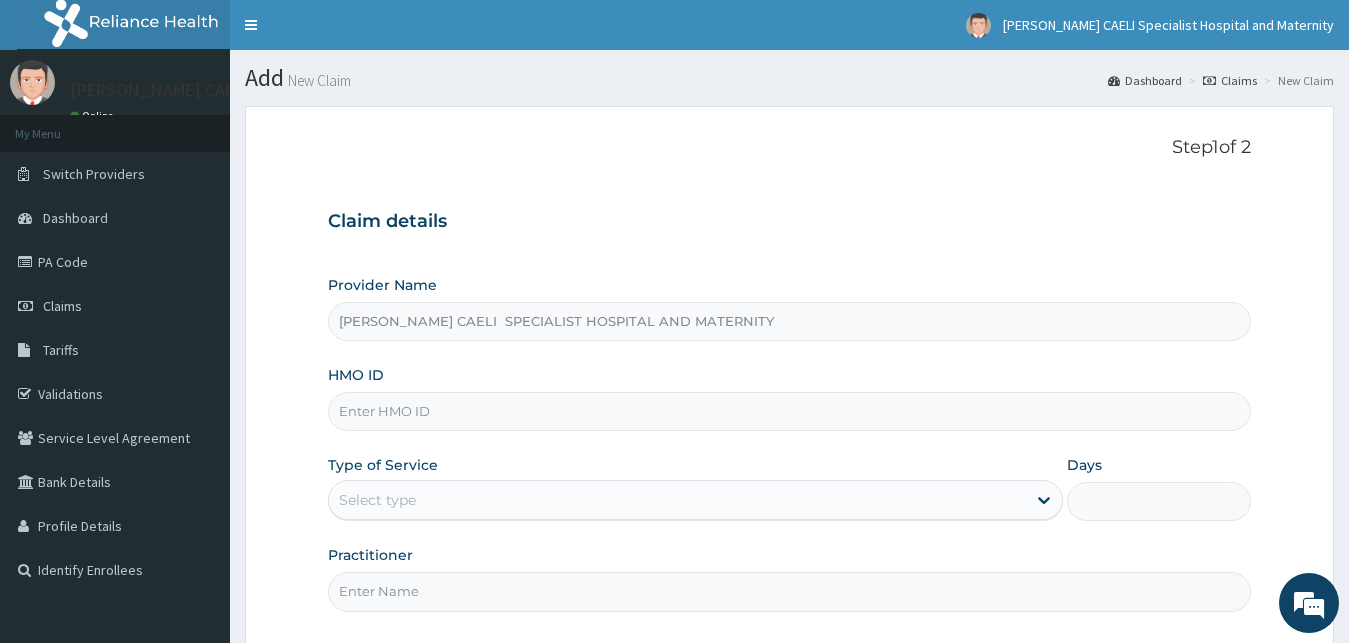 scroll, scrollTop: 187, scrollLeft: 0, axis: vertical 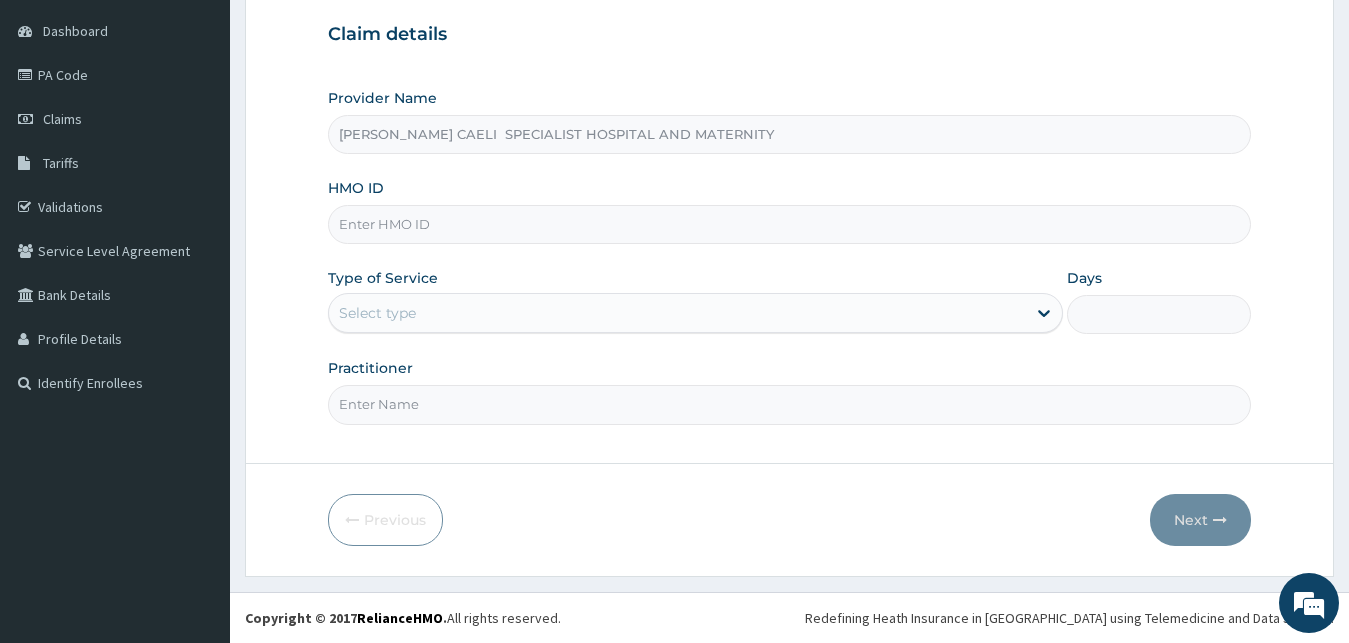 click on "Practitioner" at bounding box center (790, 404) 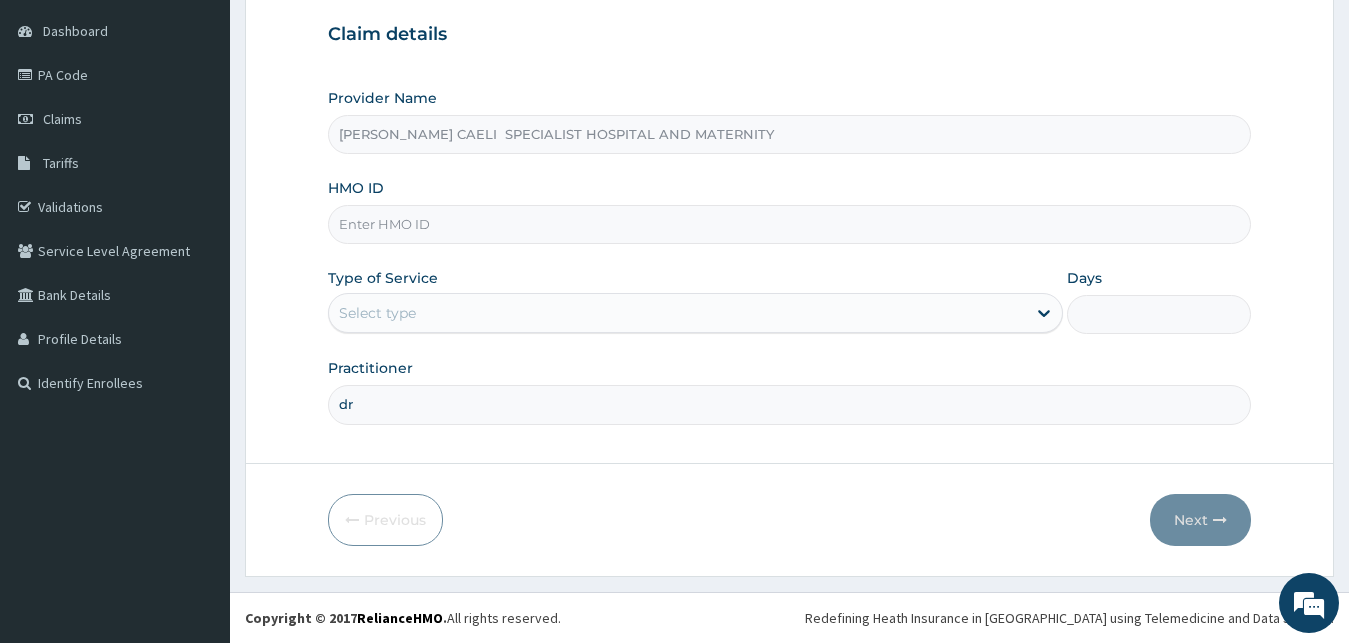 type on "d" 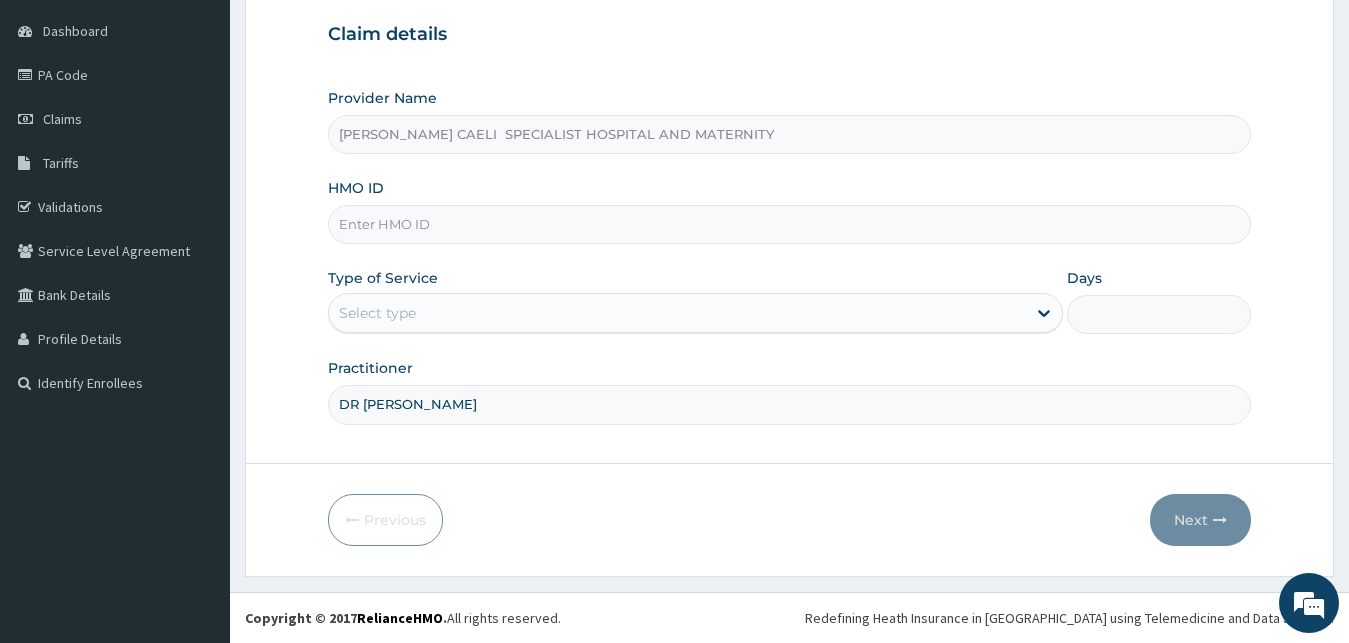 type on "DR UHAMA SAMSON NNAMDI" 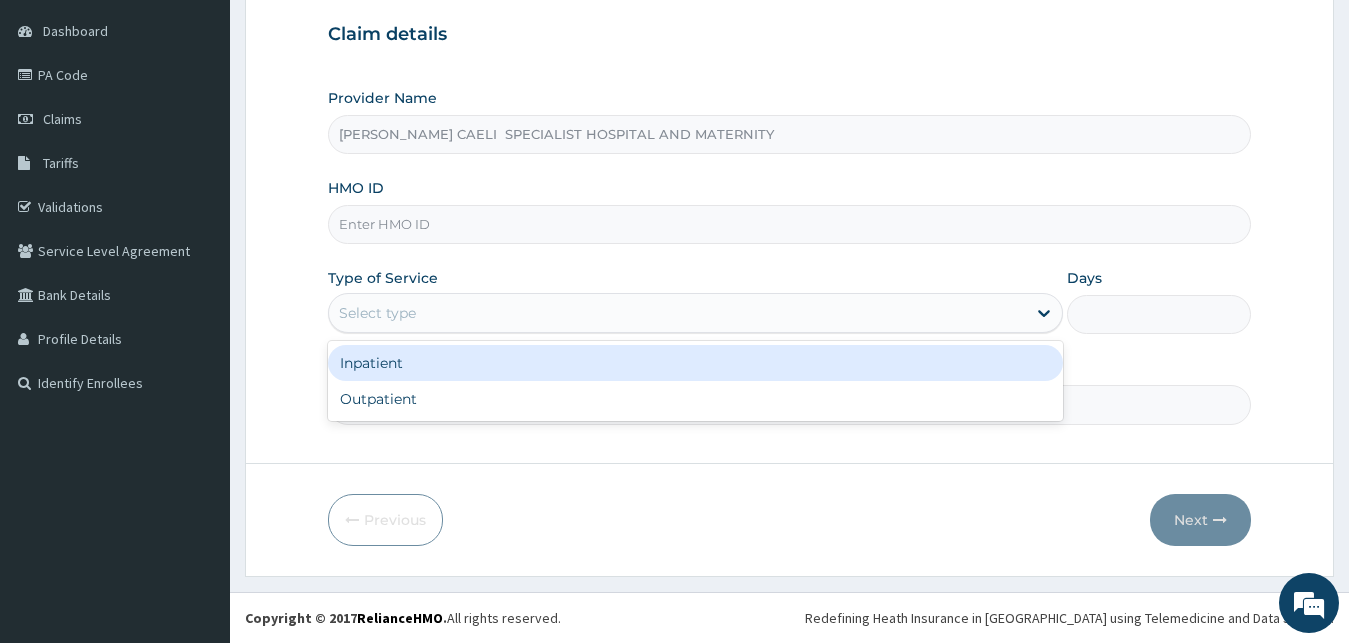 click on "Select type" at bounding box center (678, 313) 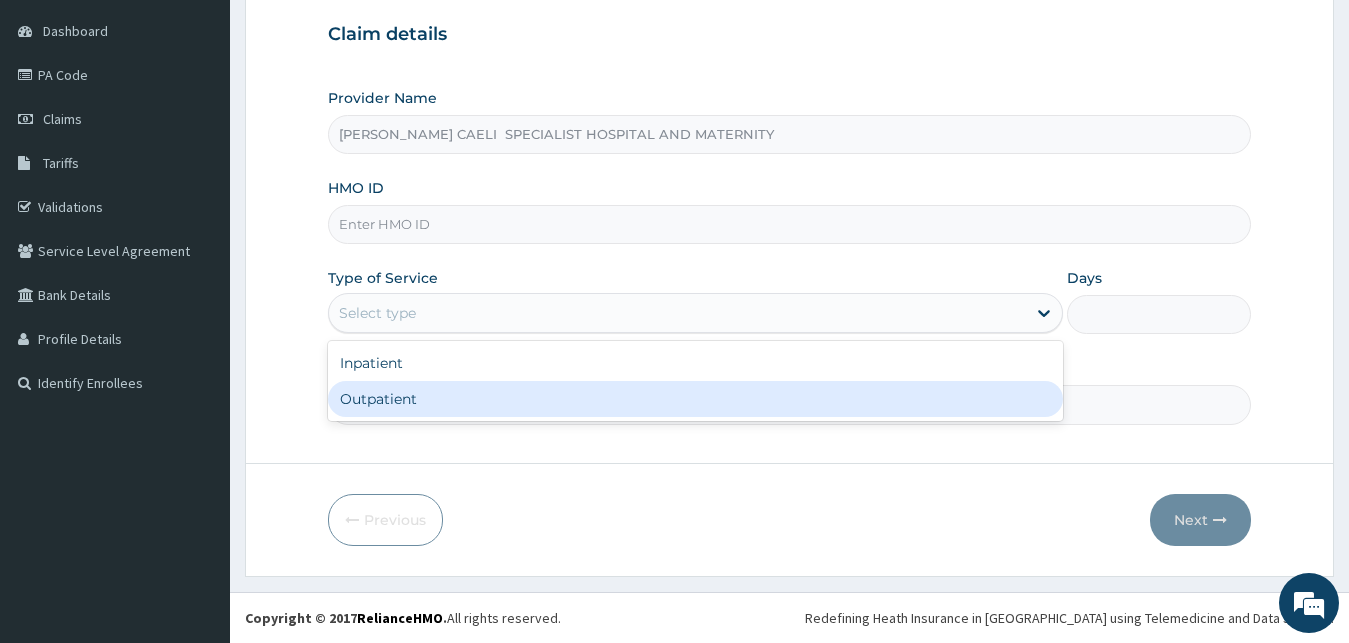 click on "Outpatient" at bounding box center (696, 399) 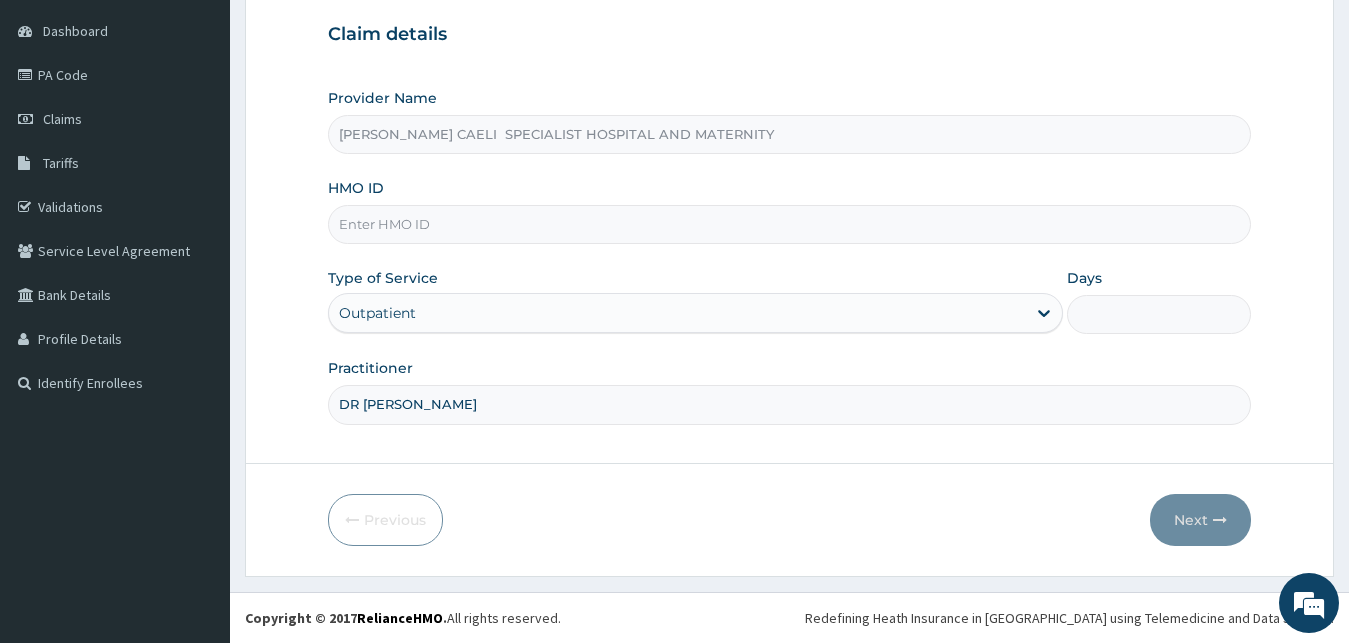 type on "1" 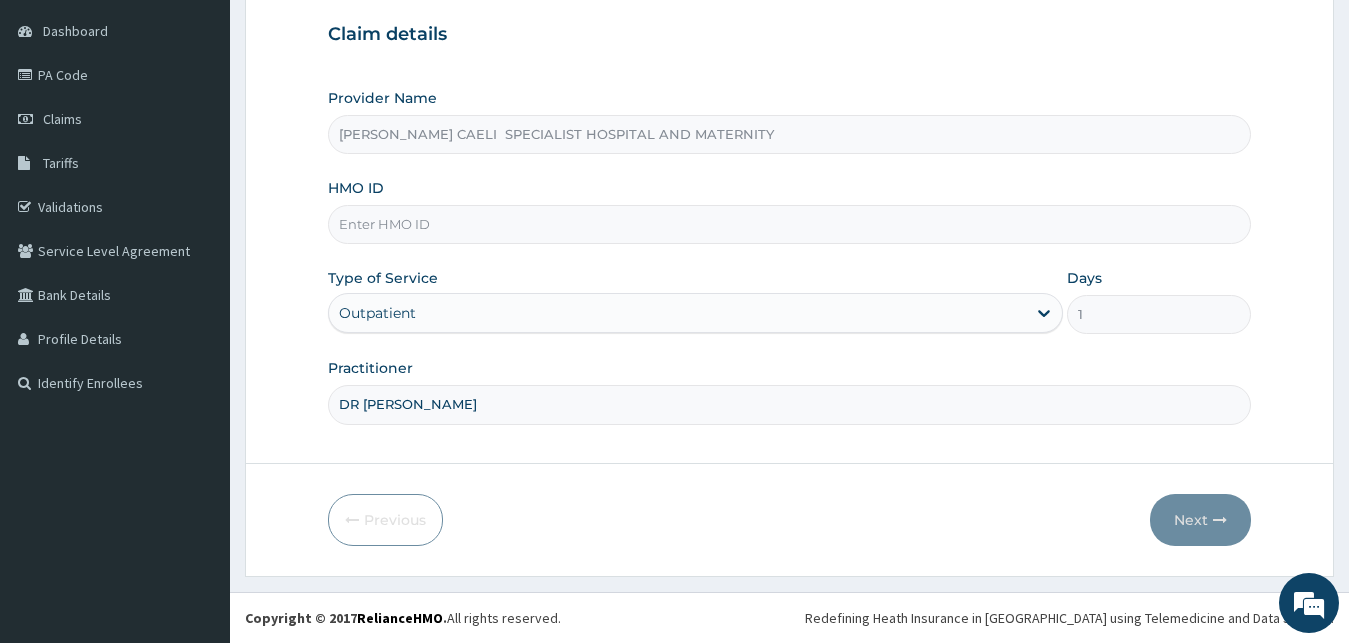 click on "HMO ID" at bounding box center [790, 224] 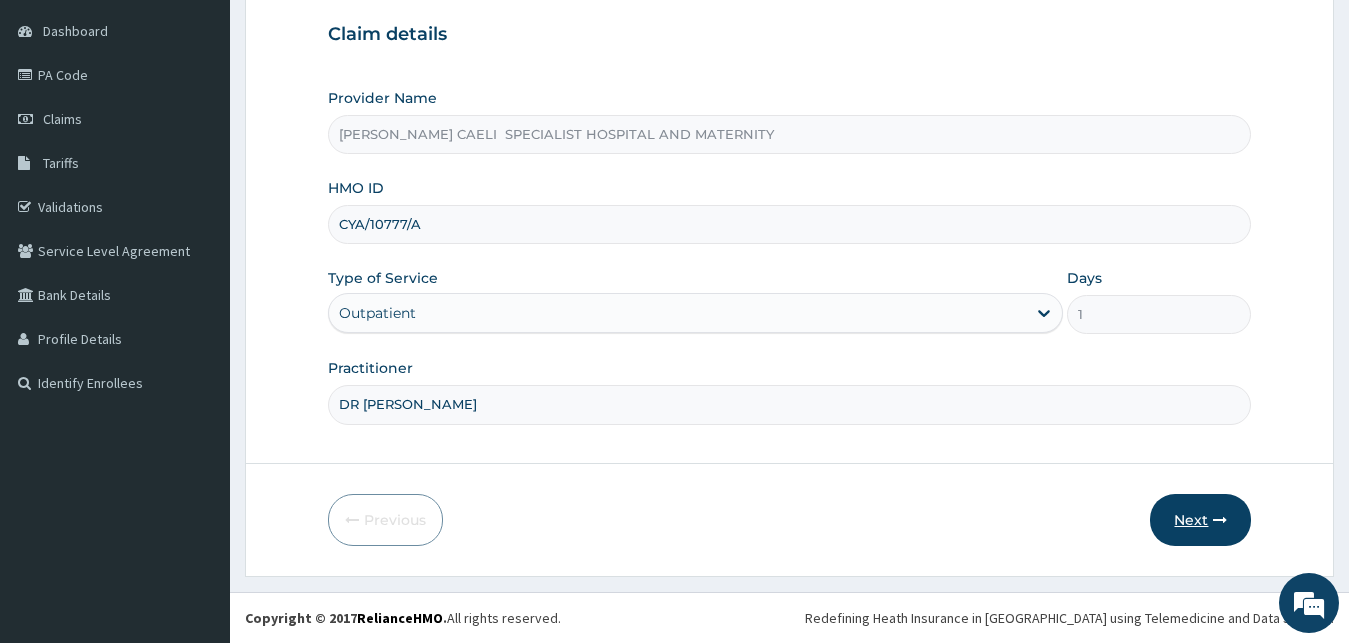 type on "CYA/10777/A" 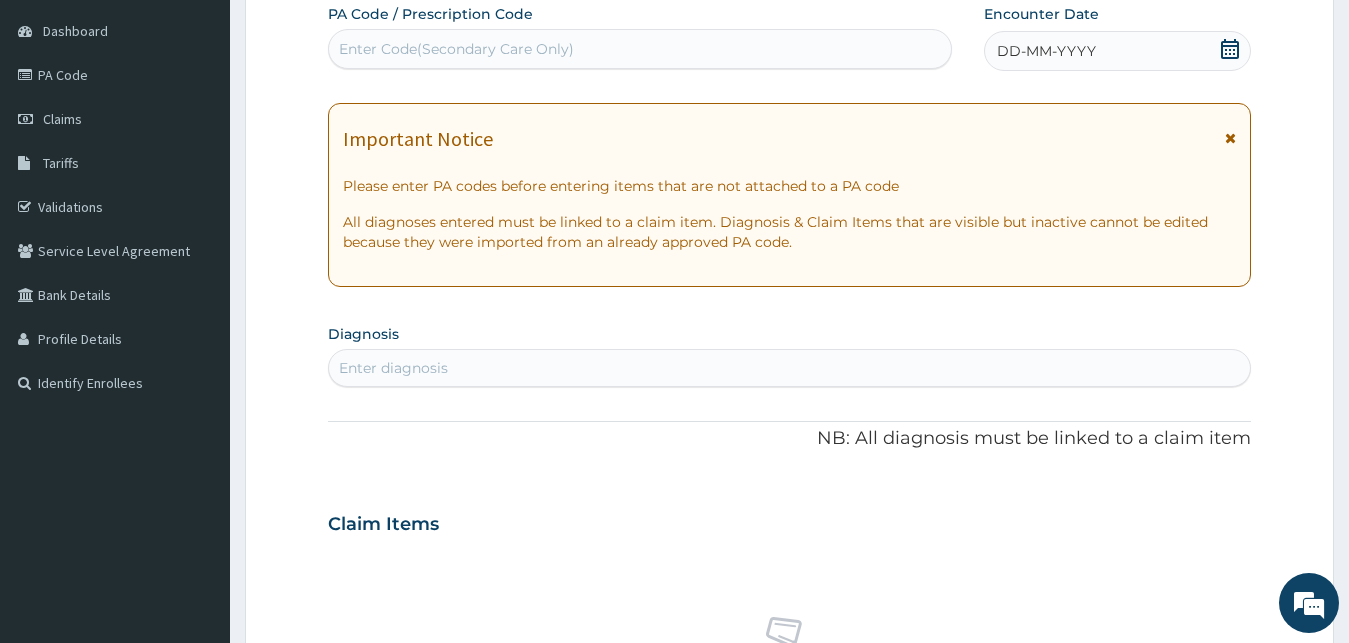 click on "DD-MM-YYYY" at bounding box center [1046, 51] 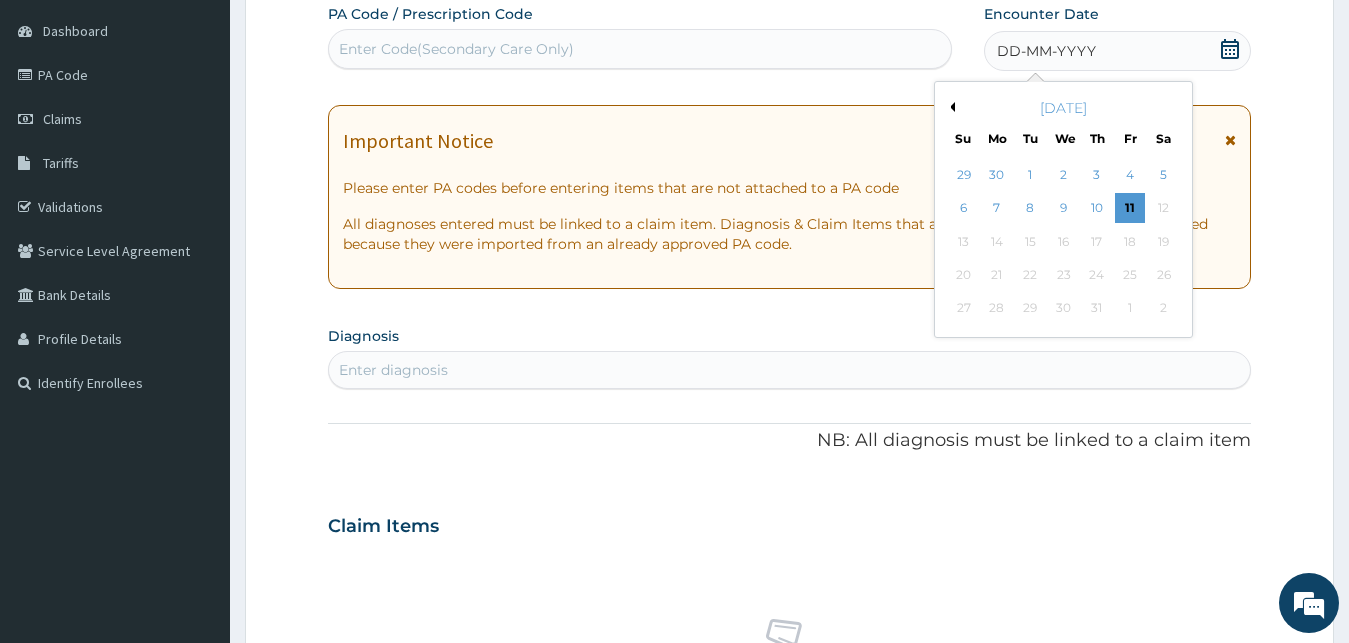 click on "Enter Code(Secondary Care Only)" at bounding box center [640, 49] 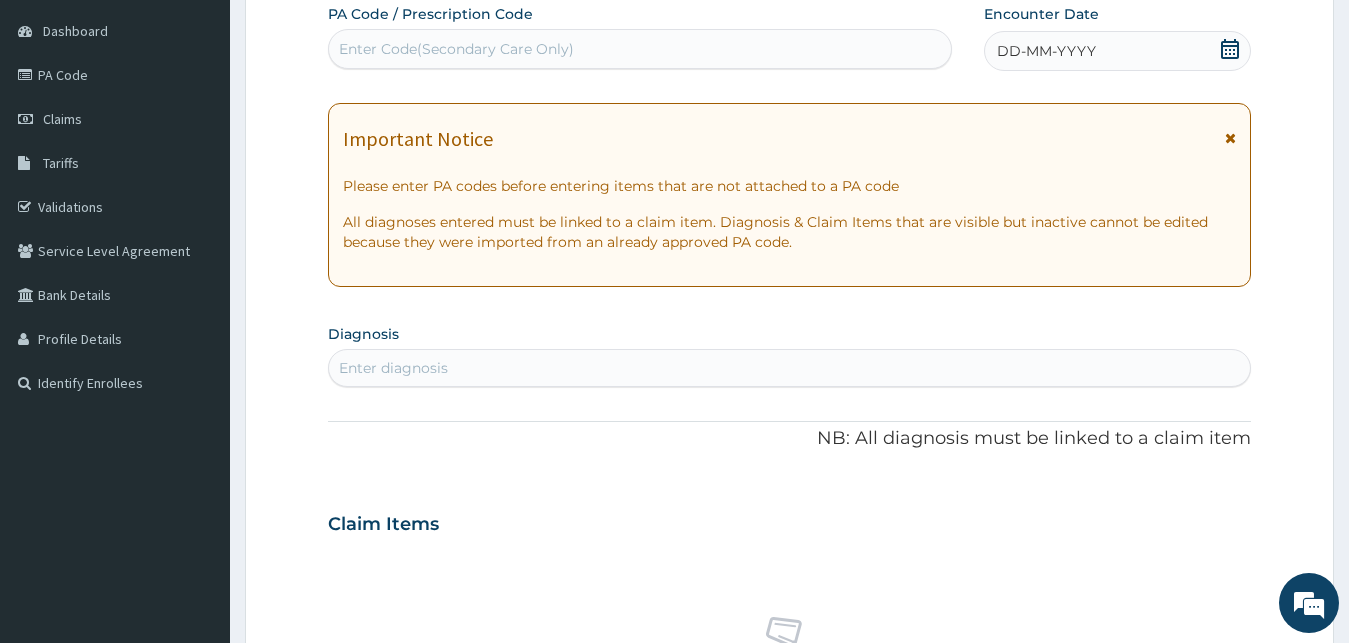 click on "Enter Code(Secondary Care Only)" at bounding box center (640, 49) 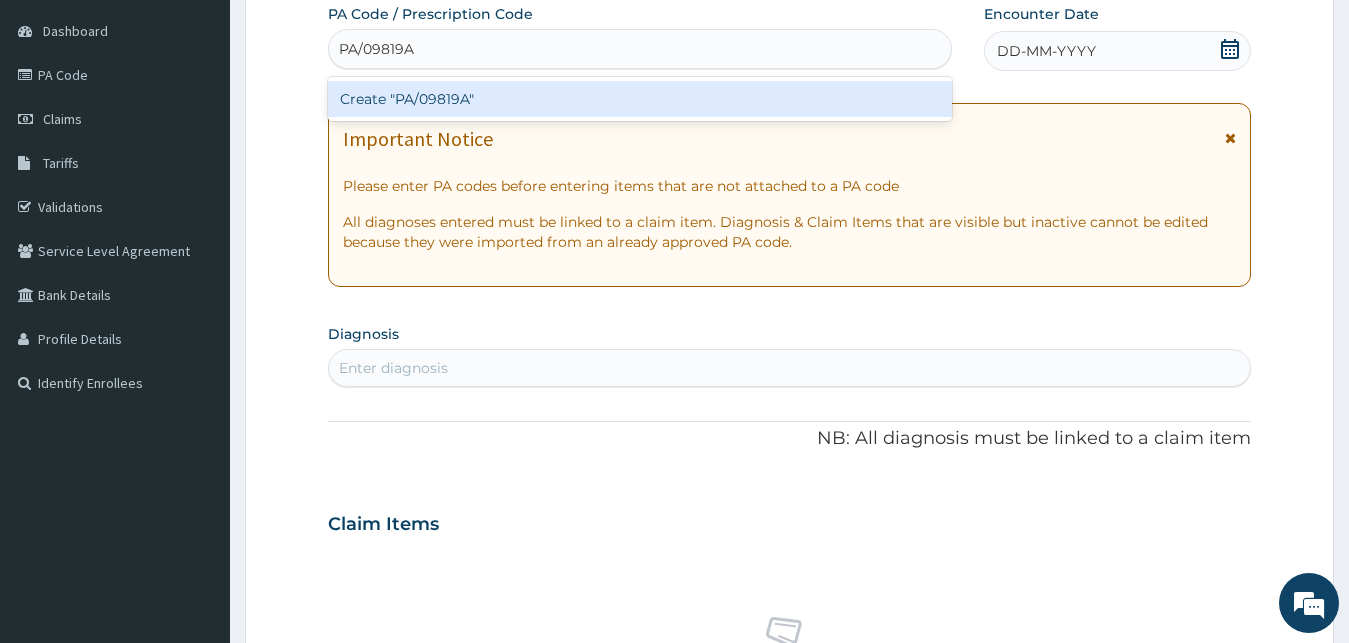 click on "Create "PA/09819A"" at bounding box center [640, 99] 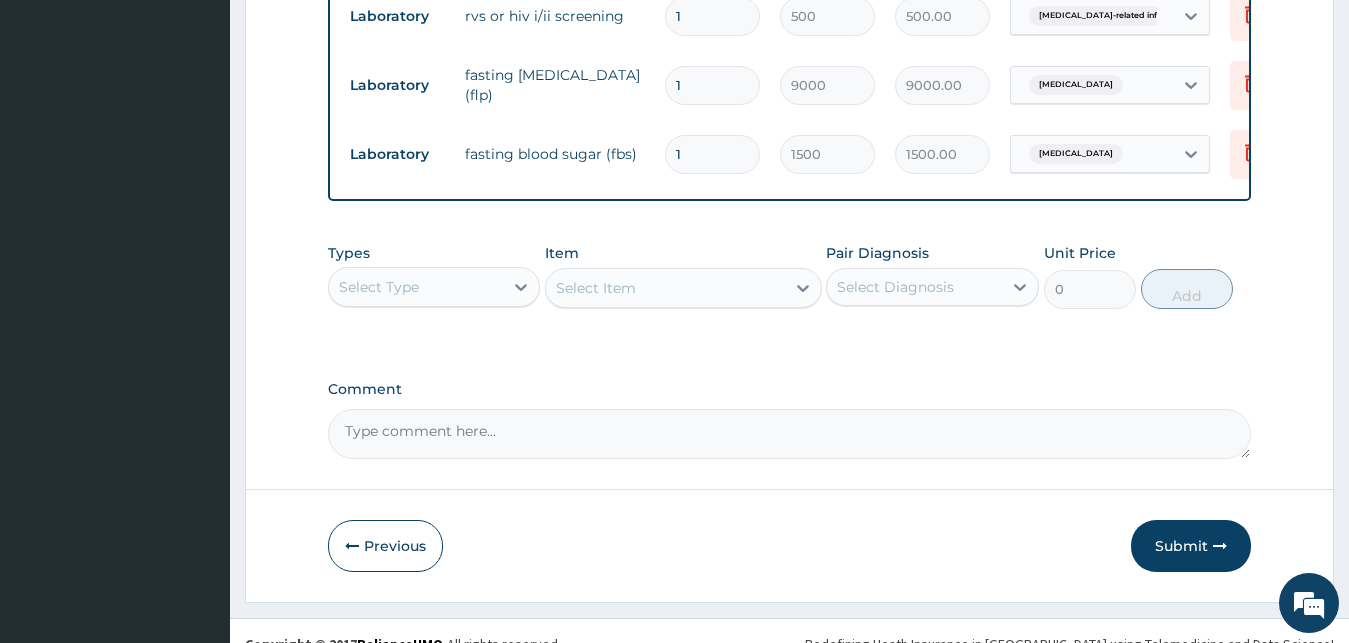 scroll, scrollTop: 859, scrollLeft: 0, axis: vertical 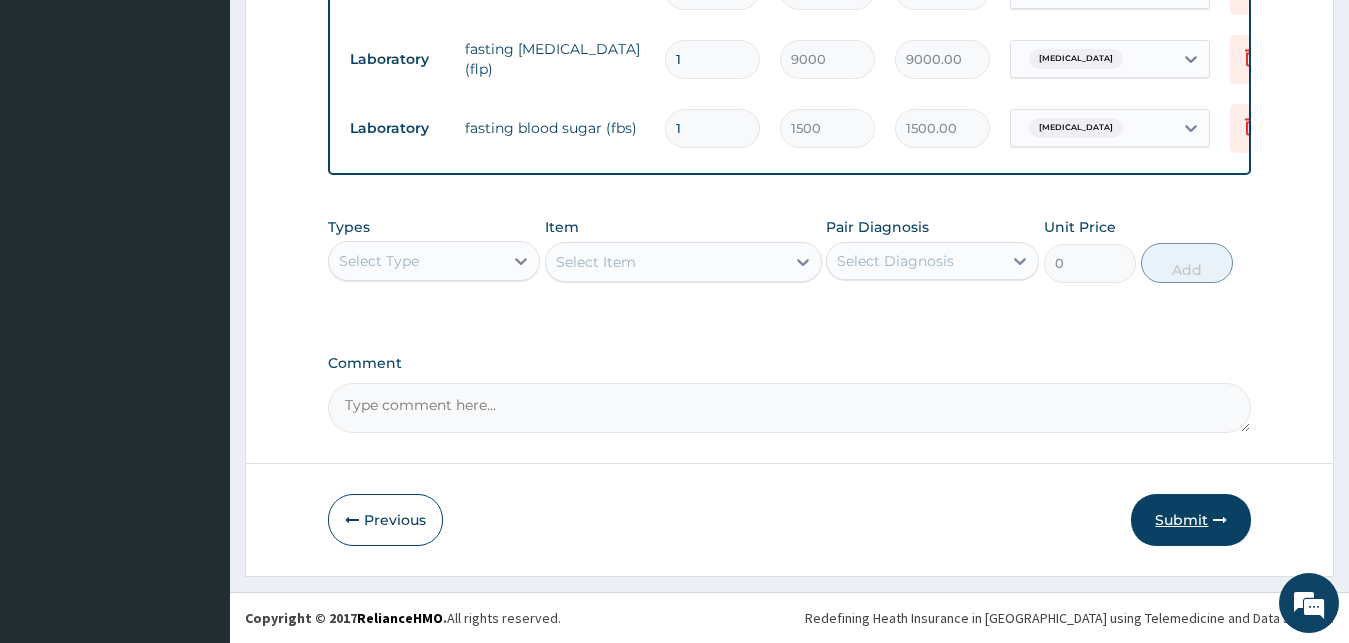 click on "Submit" at bounding box center (1191, 520) 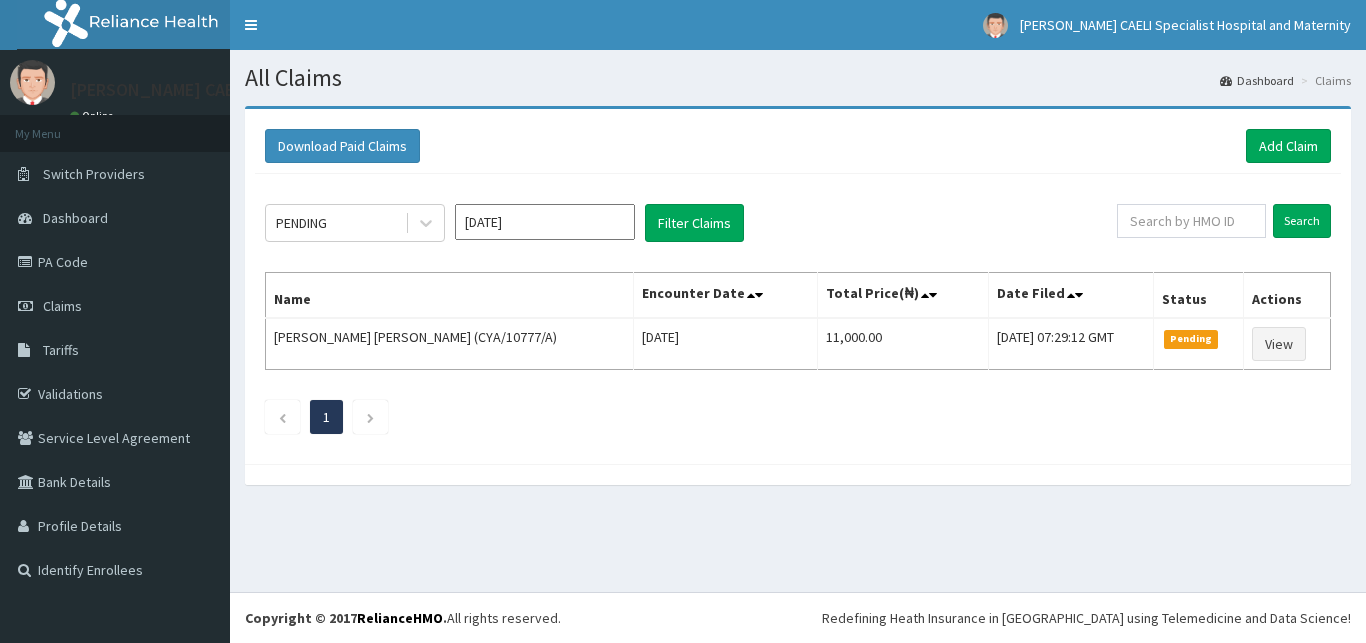 scroll, scrollTop: 0, scrollLeft: 0, axis: both 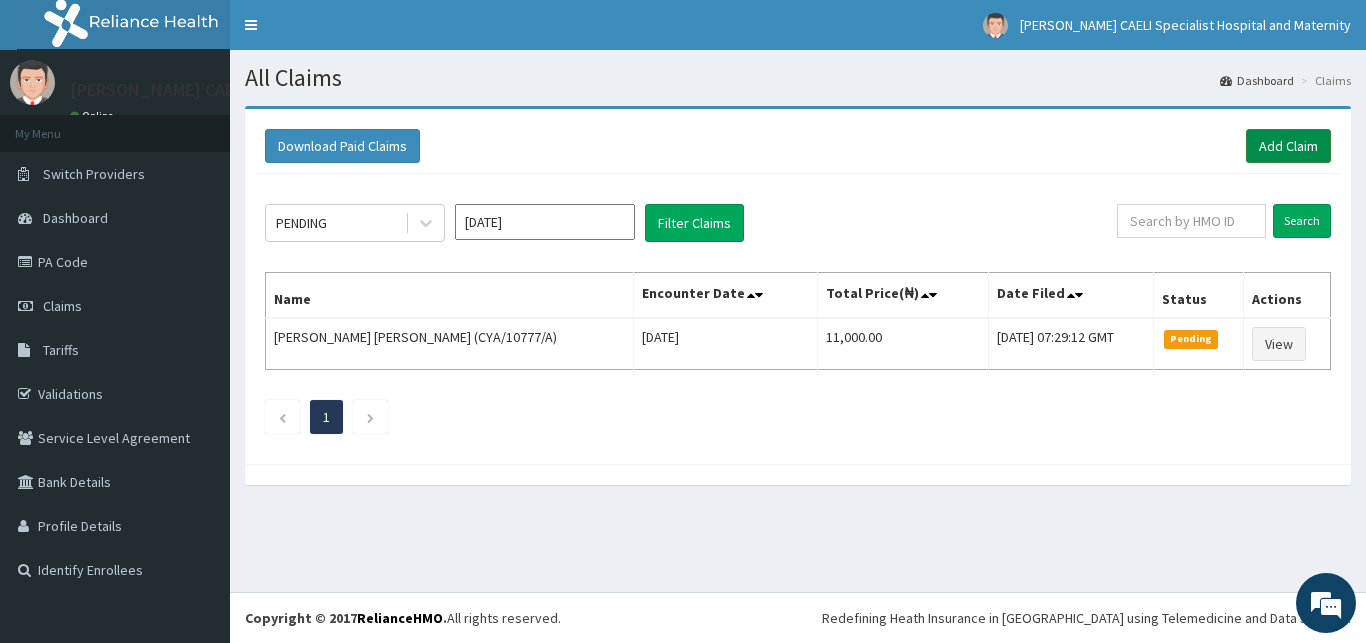 click on "Add Claim" at bounding box center [1288, 146] 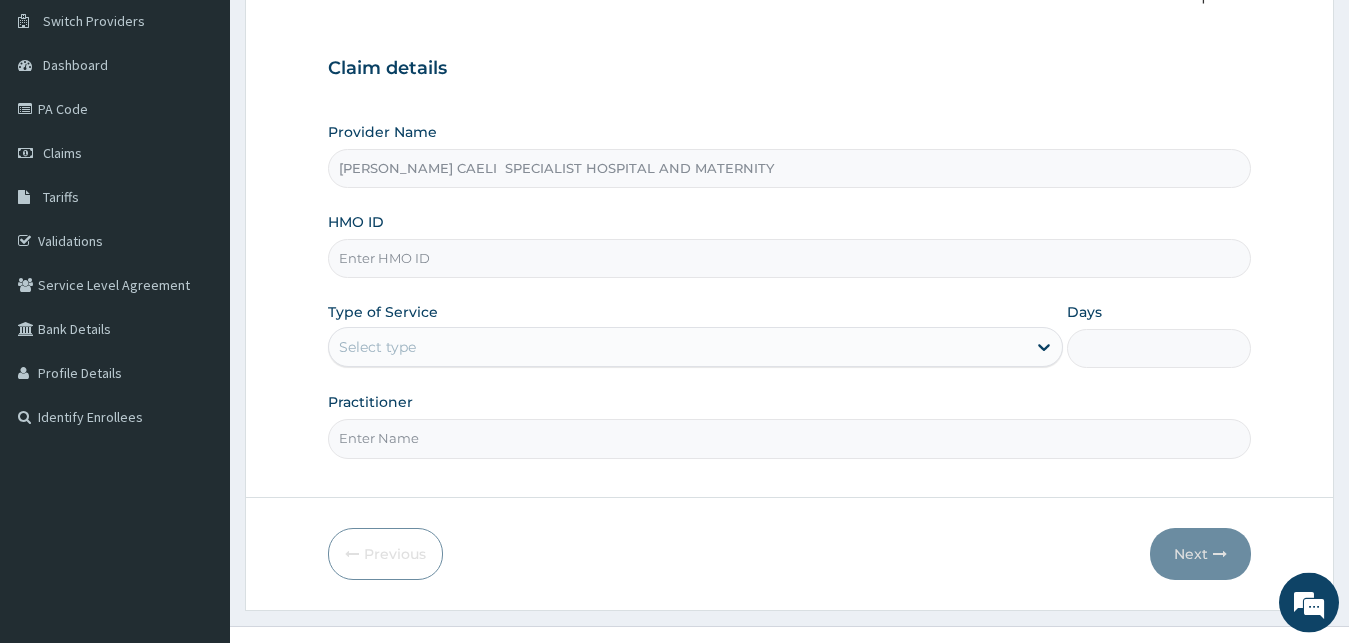 scroll, scrollTop: 187, scrollLeft: 0, axis: vertical 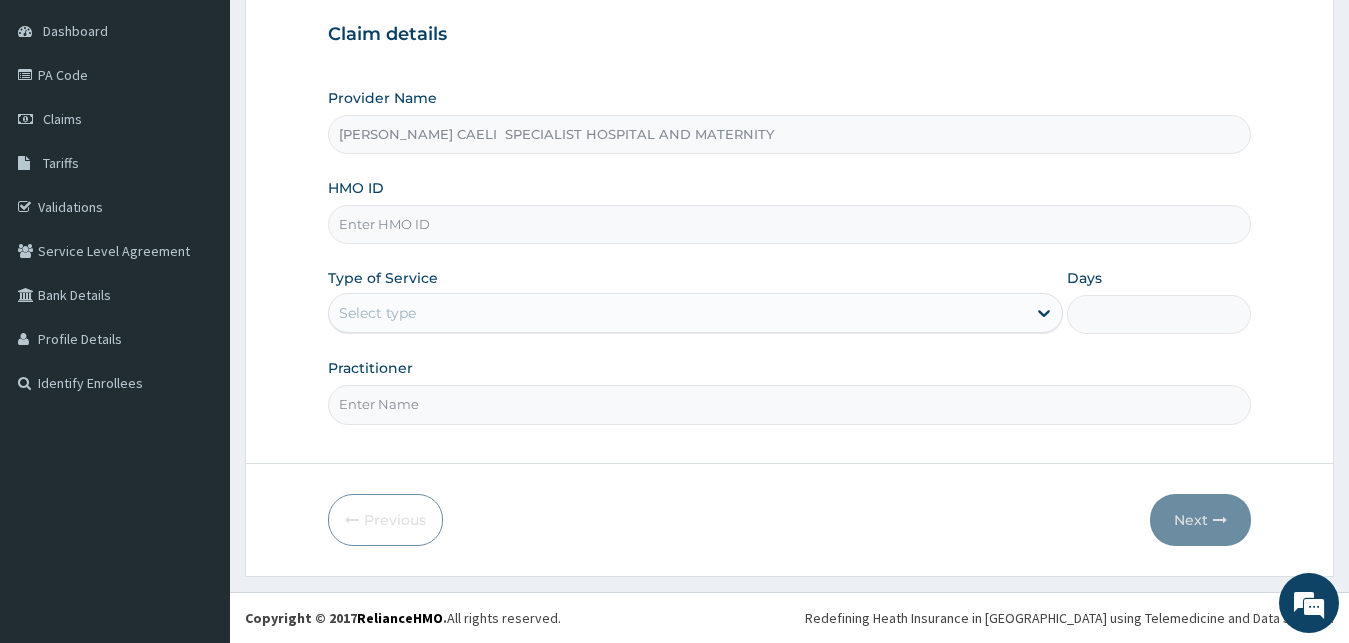 click on "Practitioner" at bounding box center [790, 391] 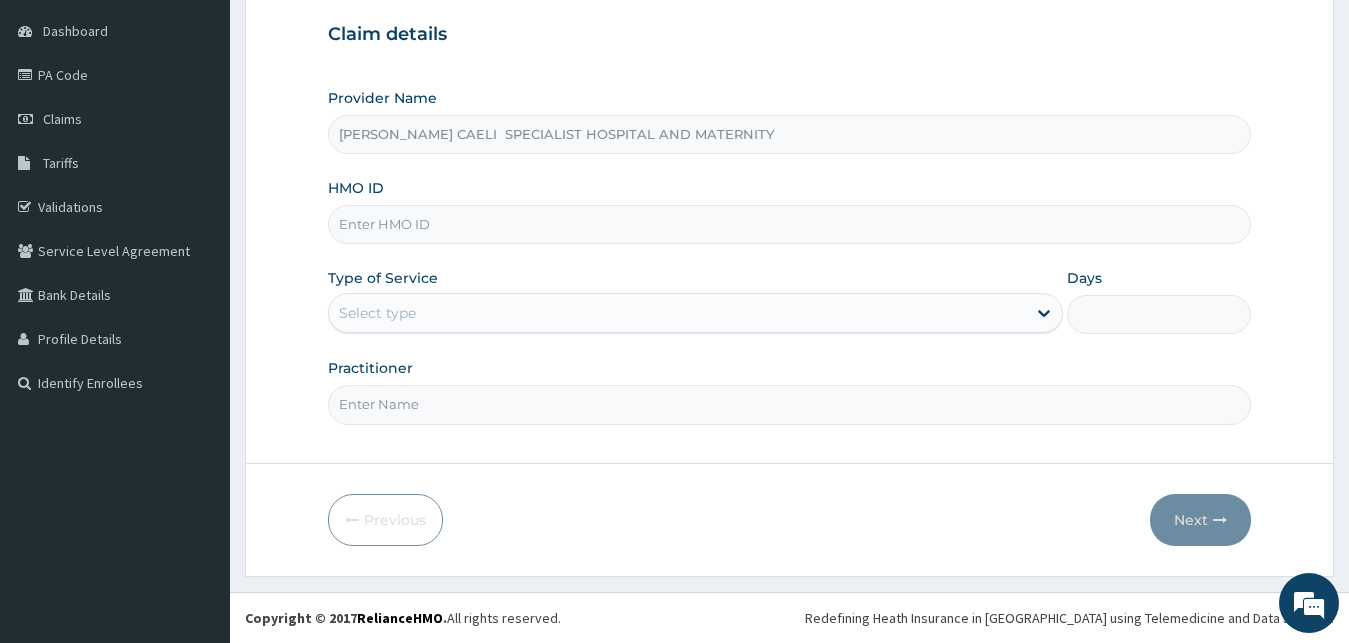 click on "Practitioner" at bounding box center (790, 404) 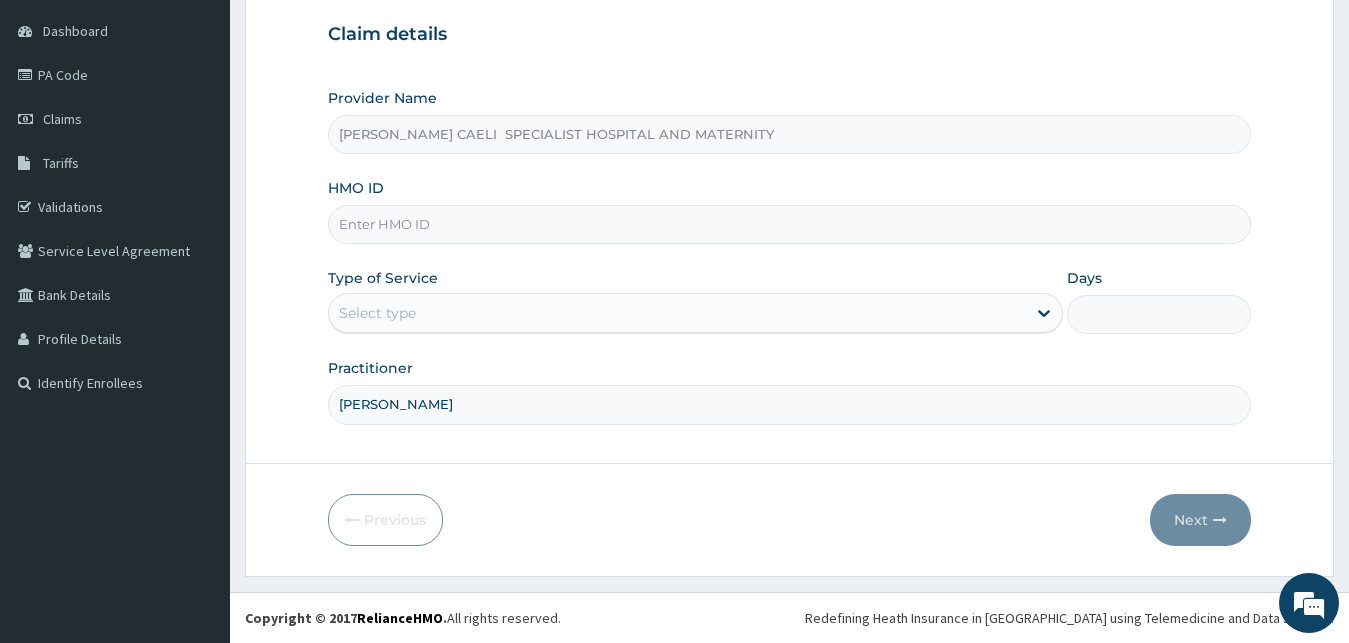type on "[PERSON_NAME]" 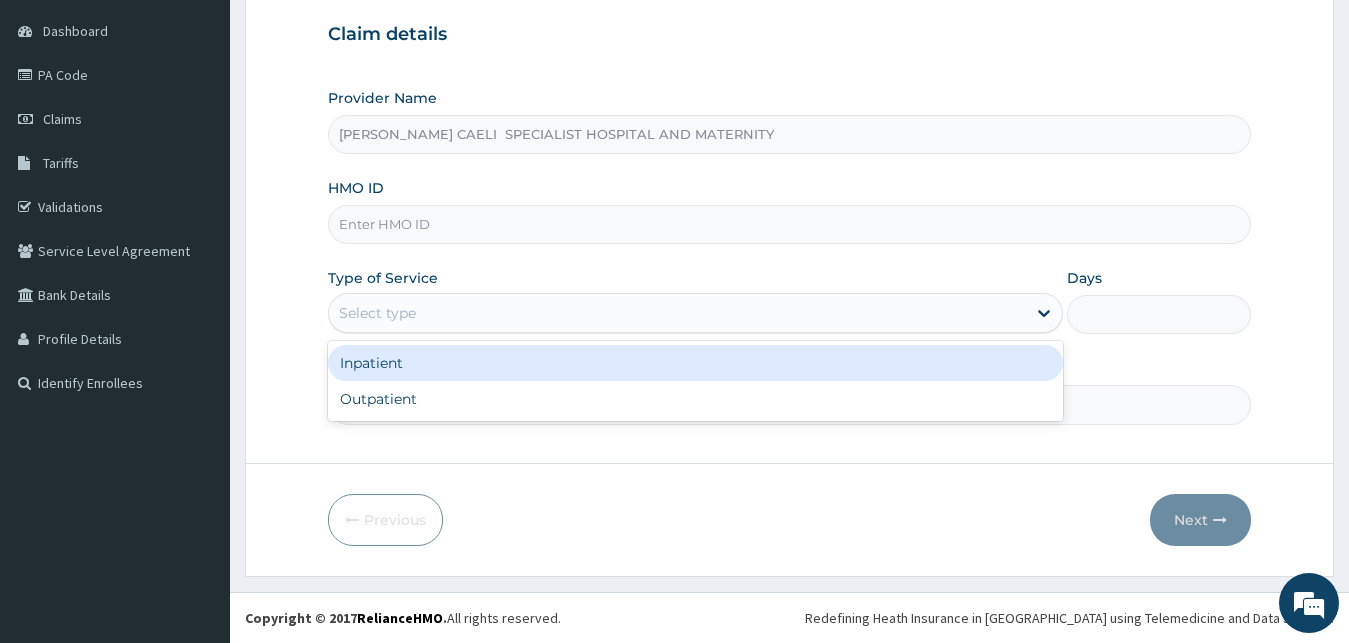 click on "Select type" at bounding box center (678, 313) 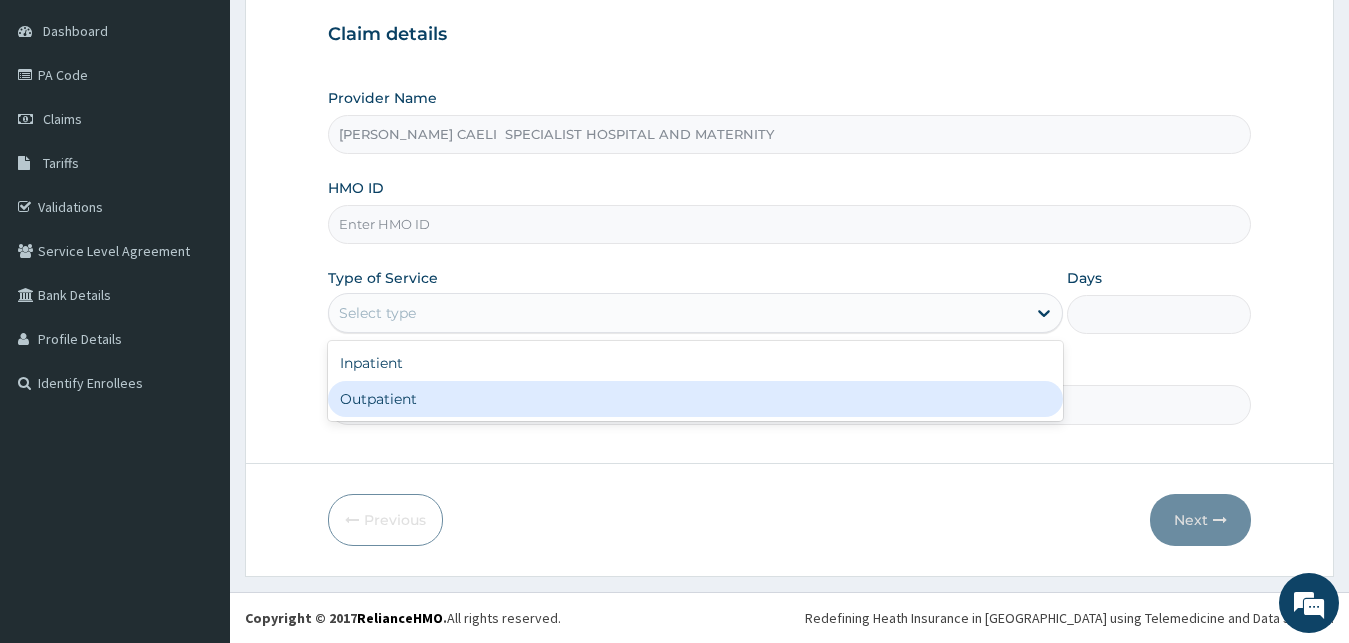 drag, startPoint x: 432, startPoint y: 404, endPoint x: 423, endPoint y: 232, distance: 172.2353 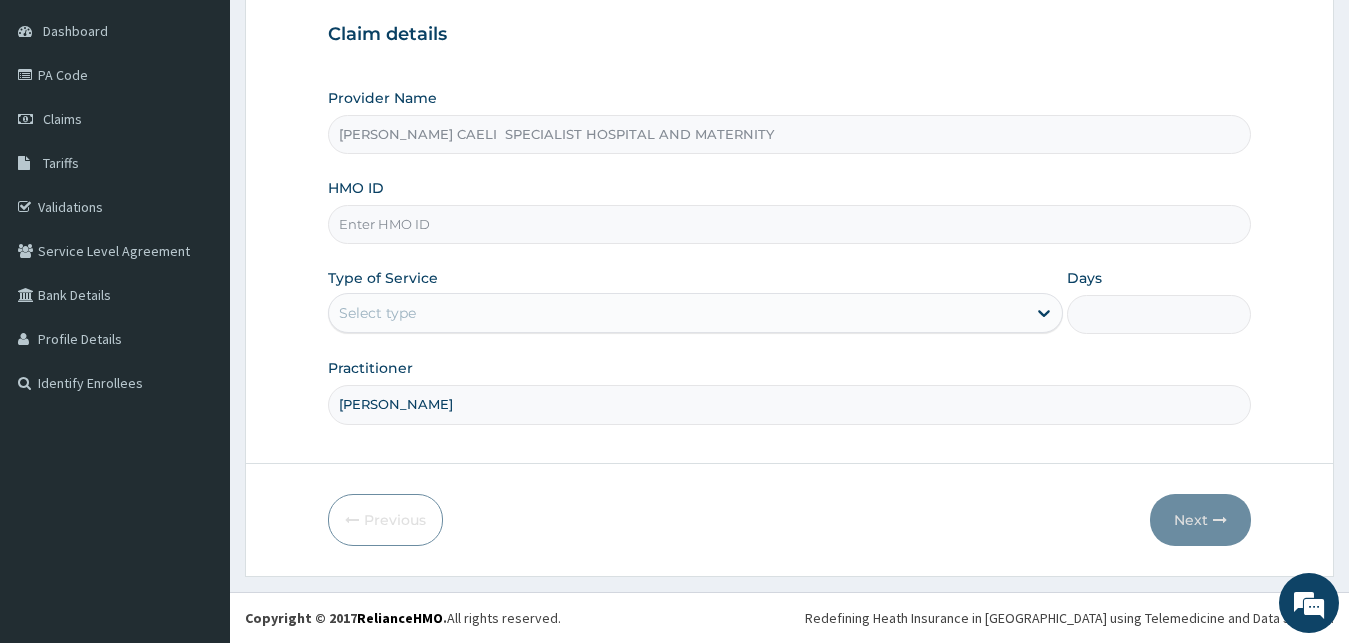 click on "HMO ID" at bounding box center (790, 224) 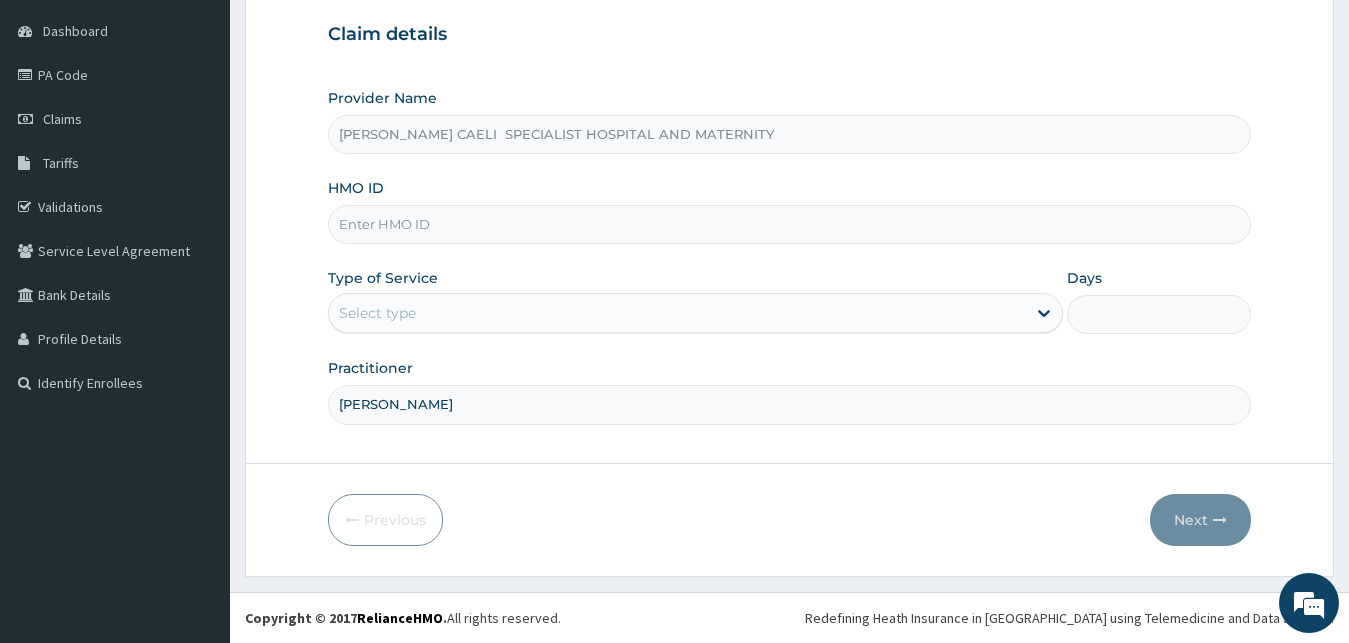 scroll, scrollTop: 0, scrollLeft: 0, axis: both 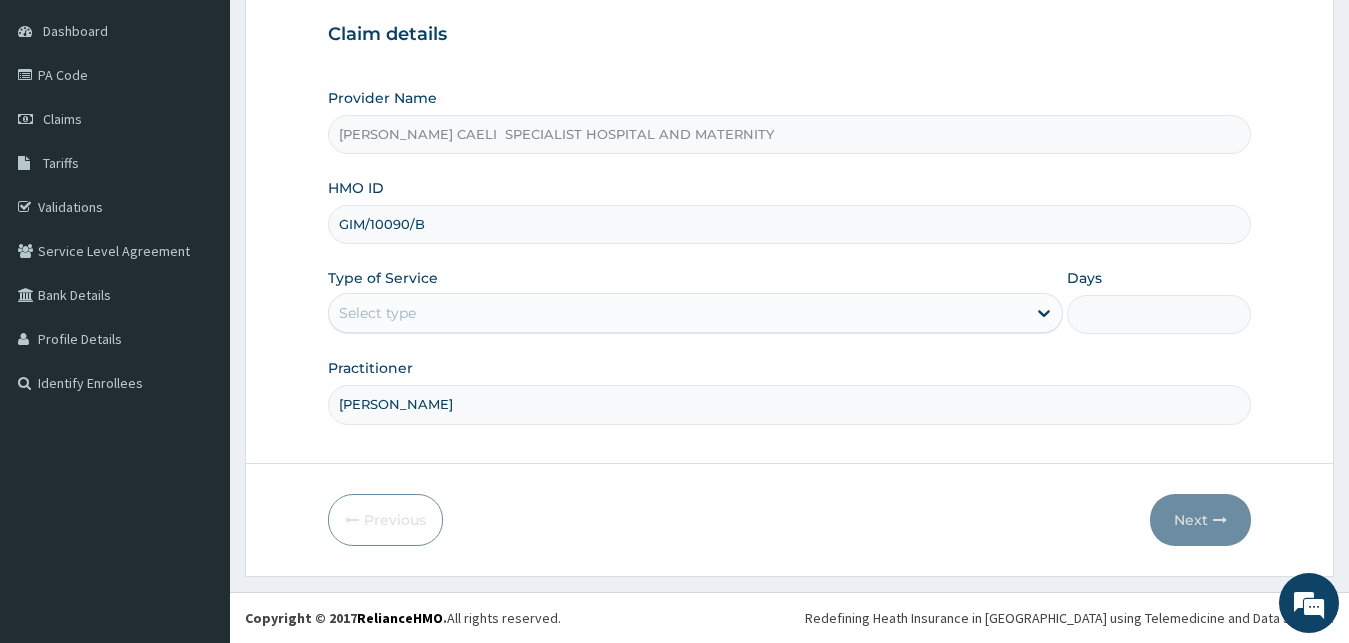 type on "GIM/10090/B" 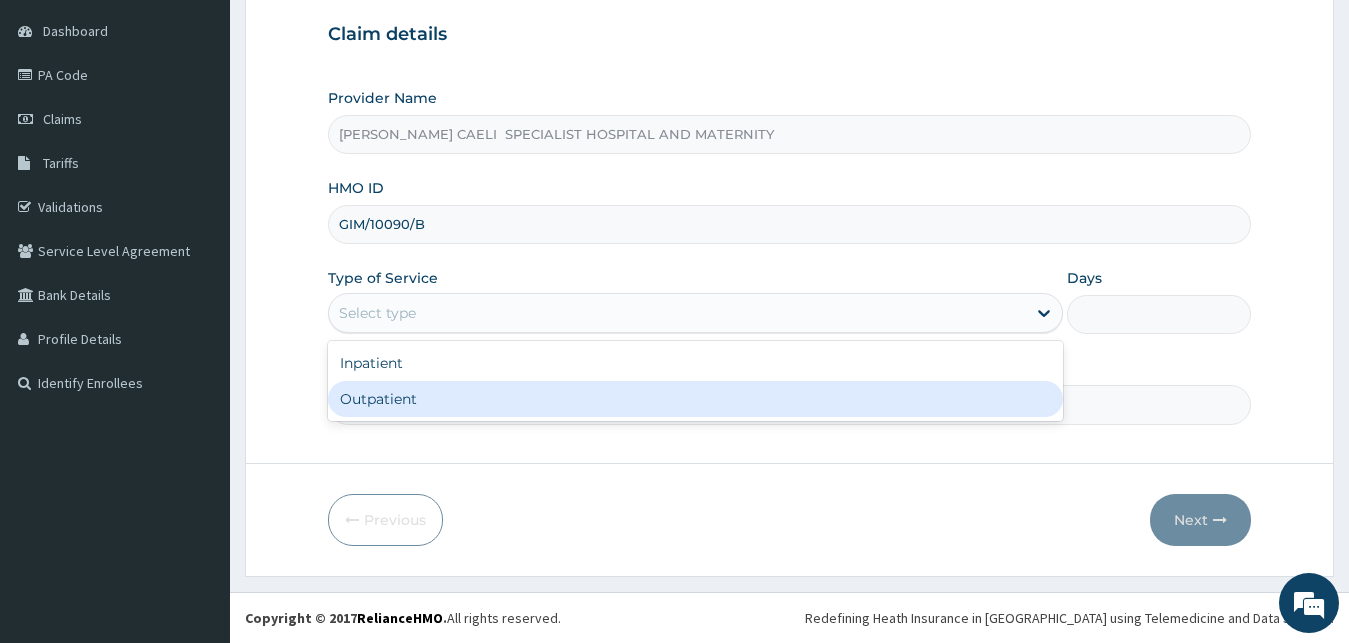 click on "Outpatient" at bounding box center (696, 399) 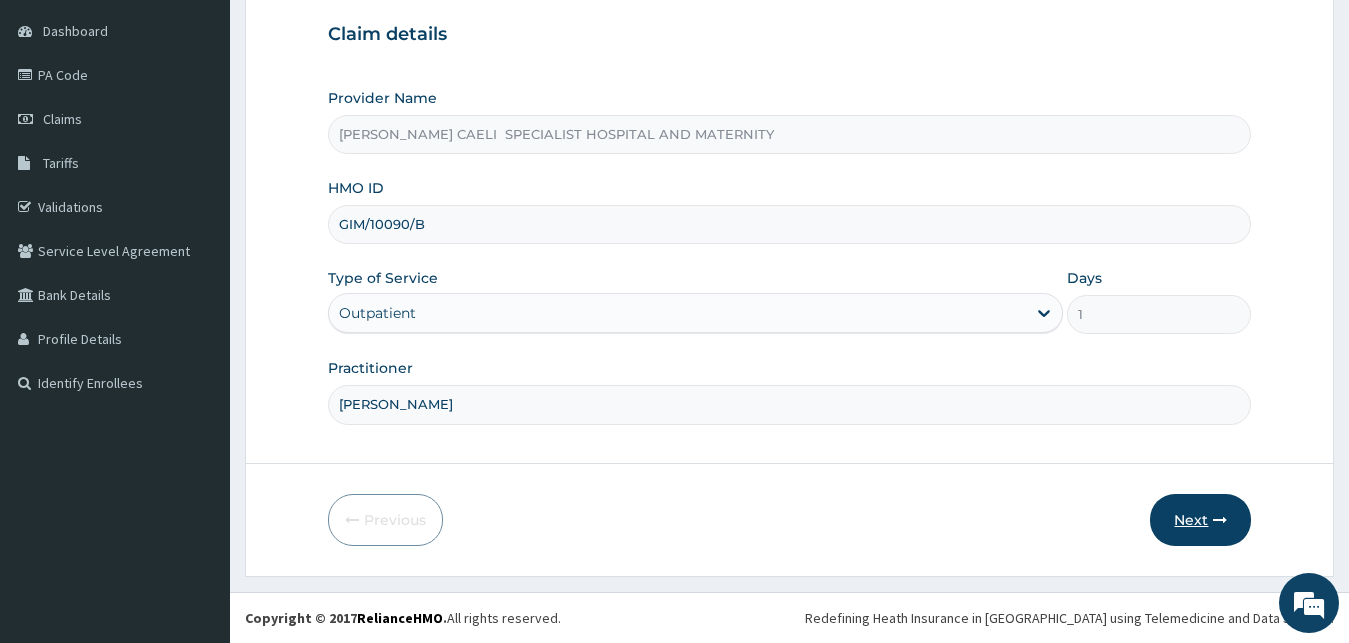 click on "Next" at bounding box center [1200, 520] 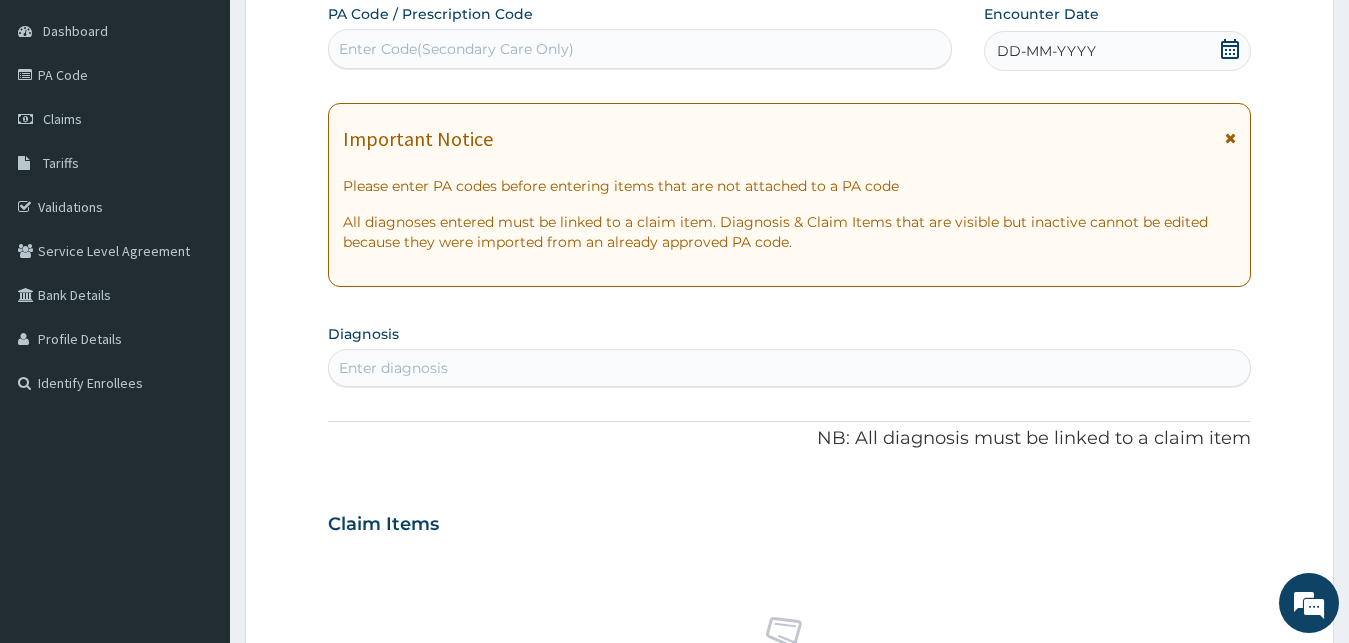 click on "Enter Code(Secondary Care Only)" at bounding box center (640, 49) 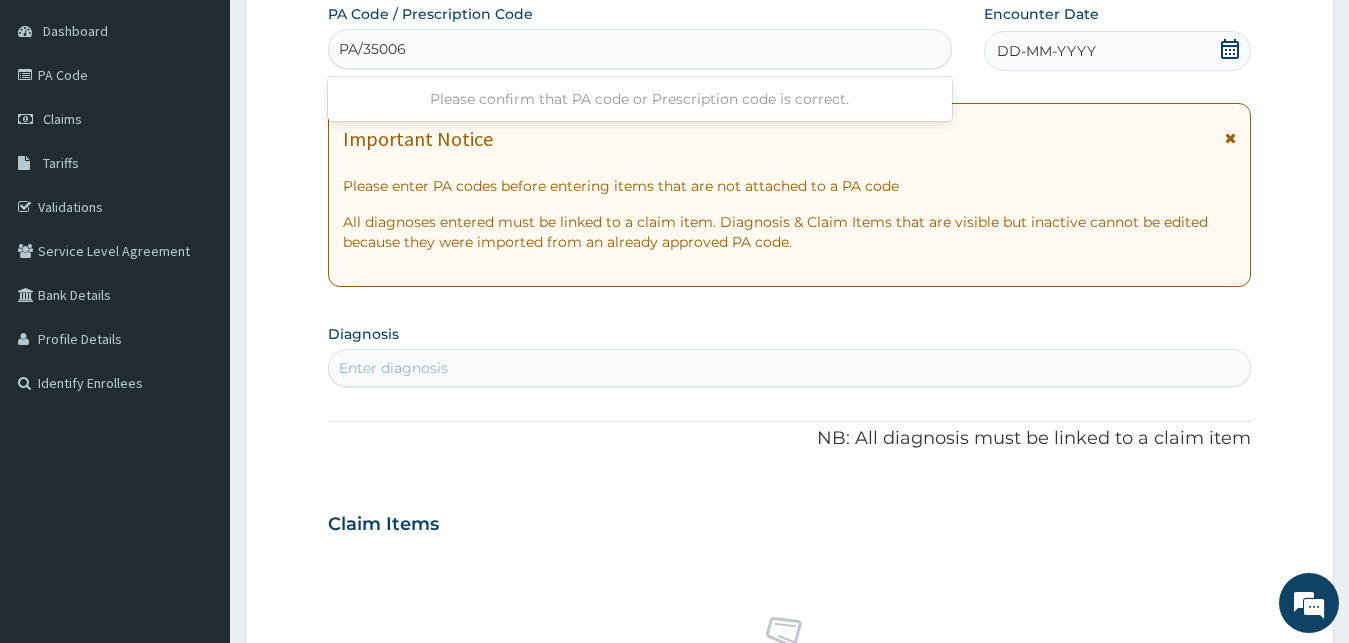 type on "PA/350062" 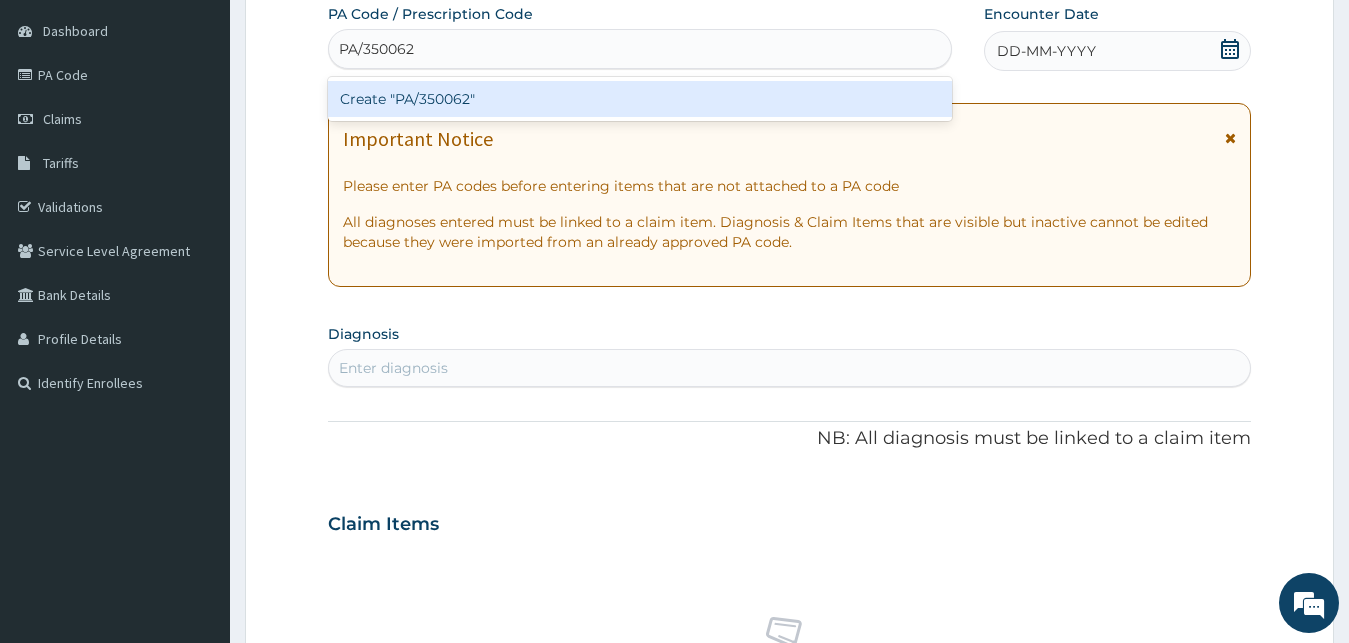 click on "Create "PA/350062"" at bounding box center (640, 99) 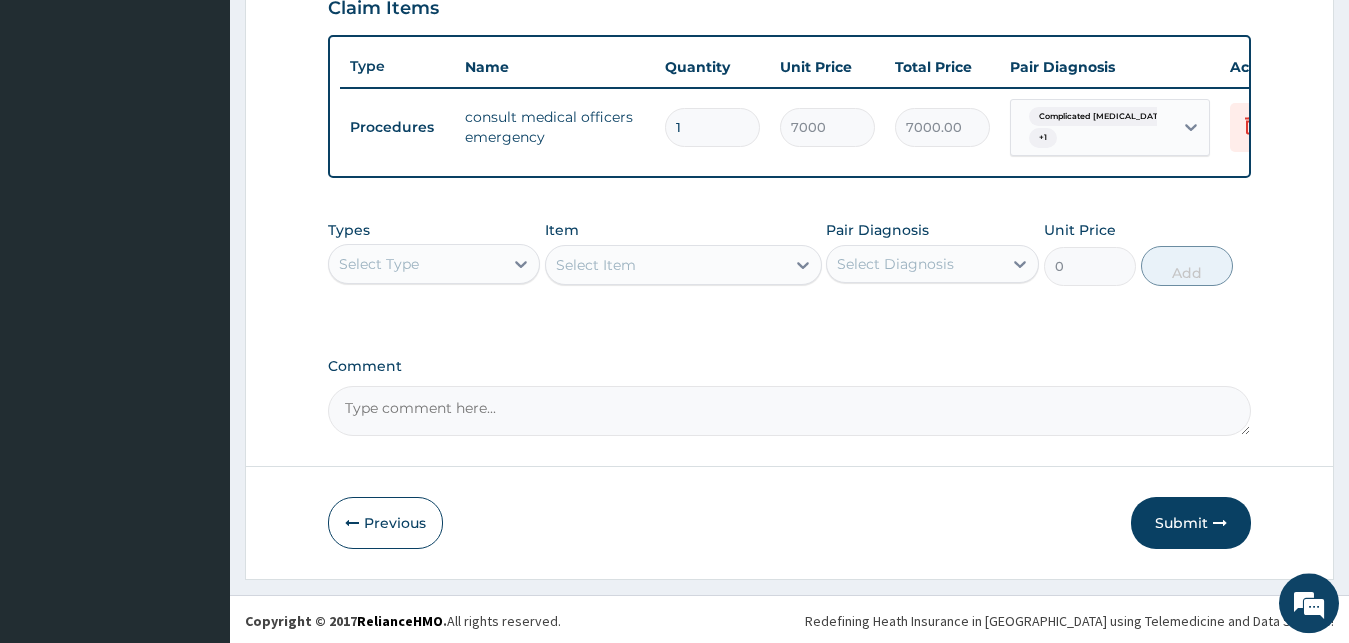 scroll, scrollTop: 729, scrollLeft: 0, axis: vertical 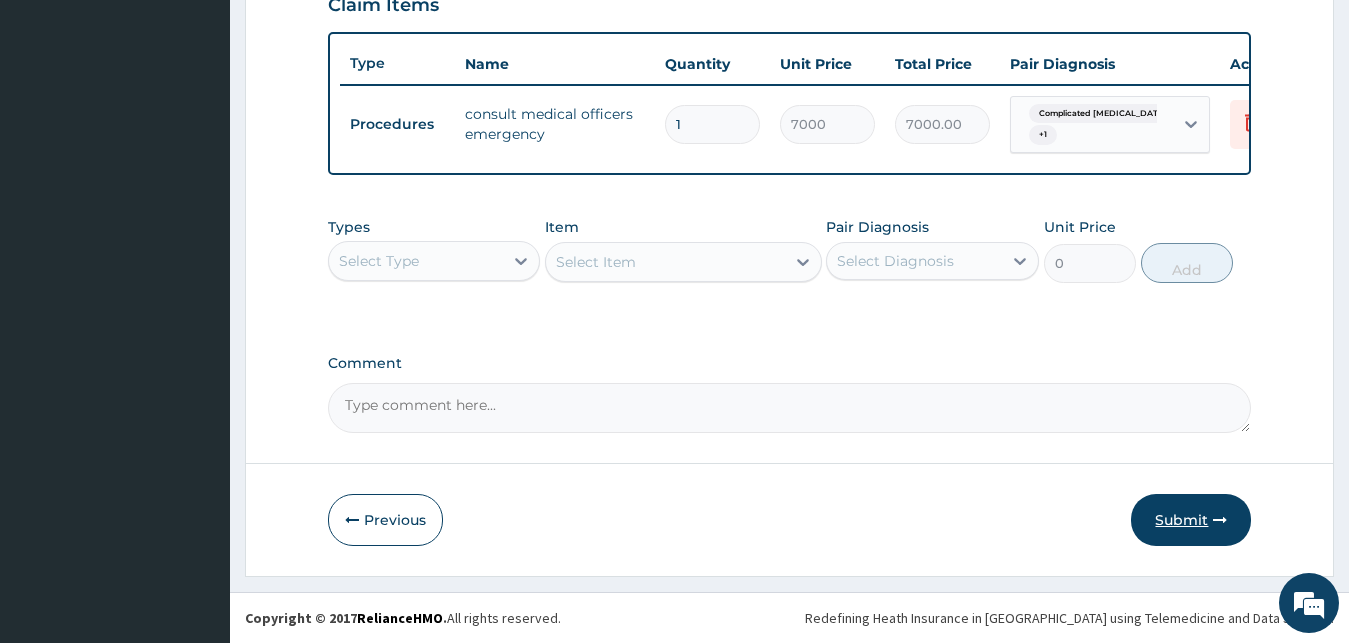 click on "Submit" at bounding box center [1191, 520] 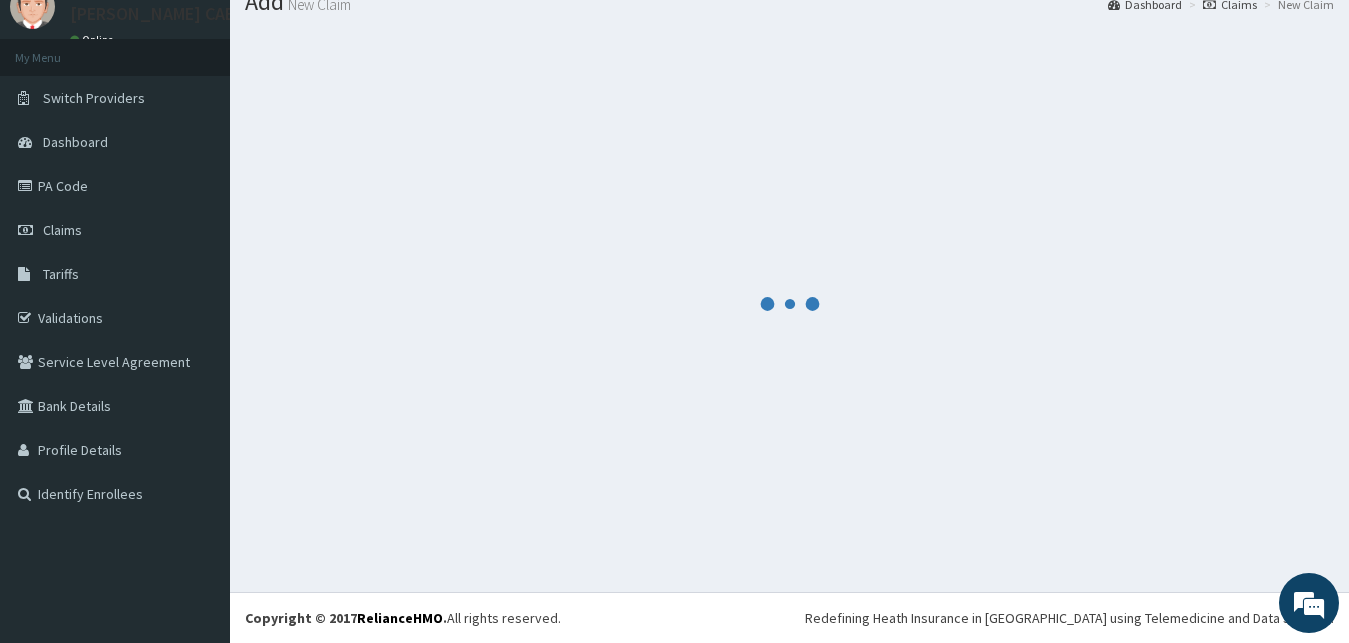 scroll, scrollTop: 76, scrollLeft: 0, axis: vertical 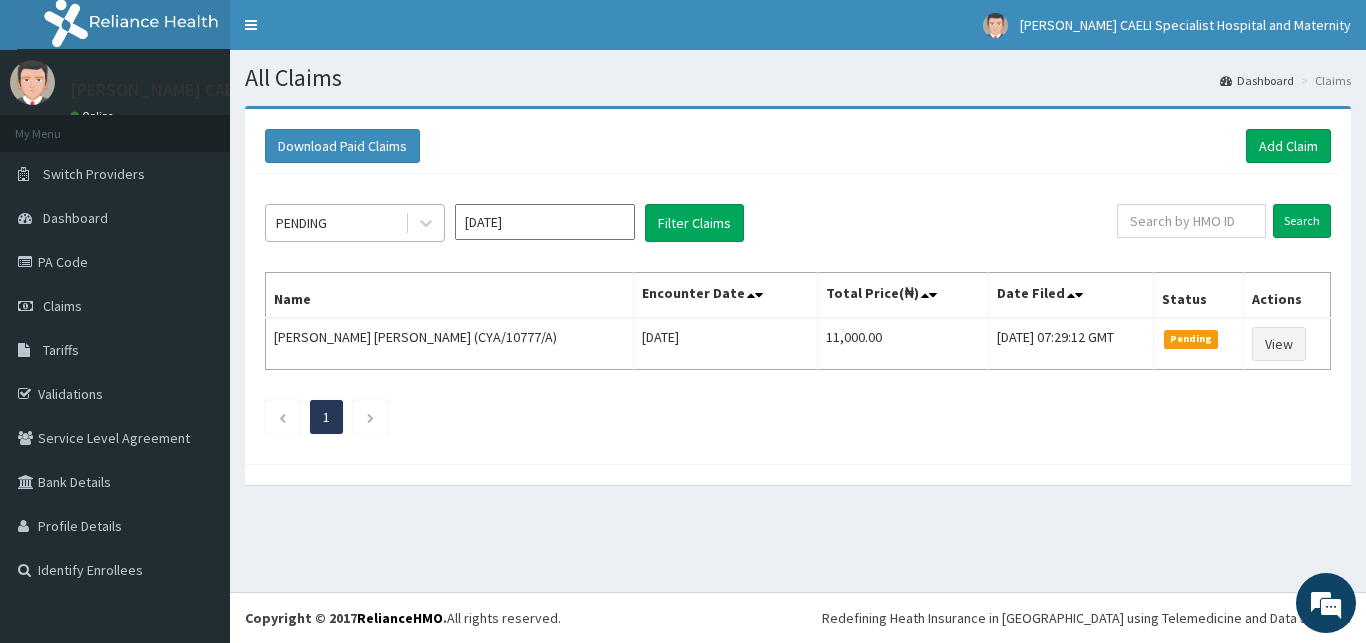 click at bounding box center (424, 223) 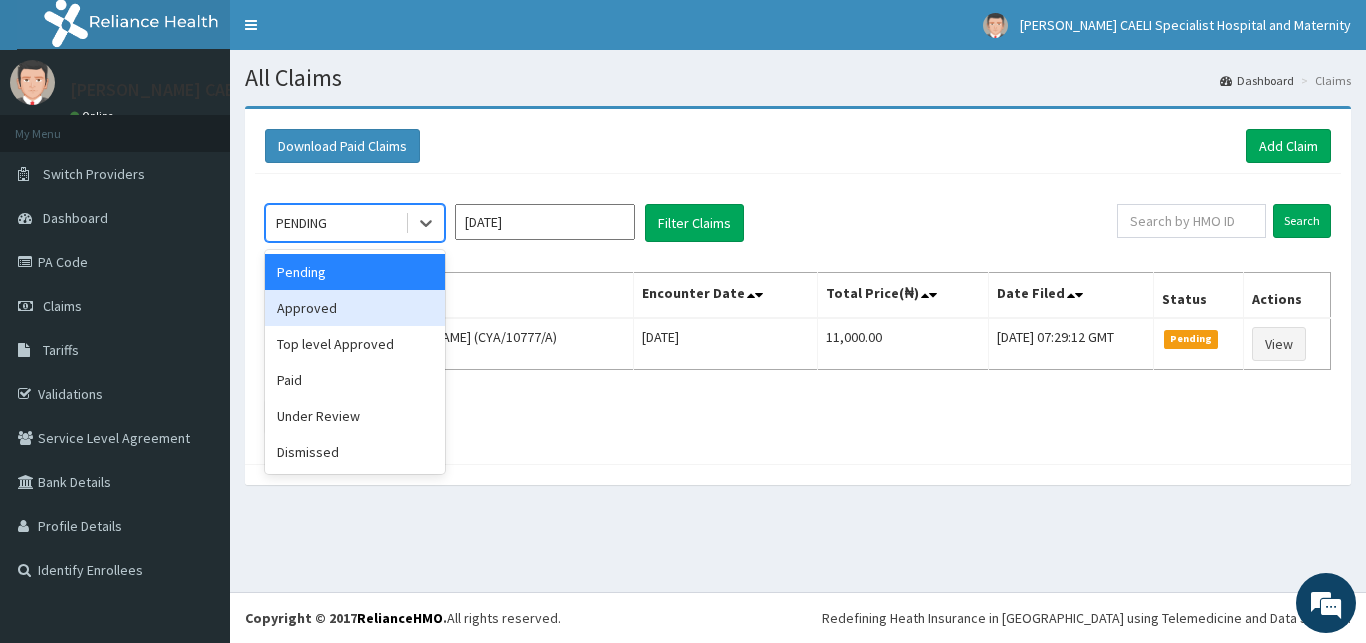 click on "Approved" at bounding box center (355, 308) 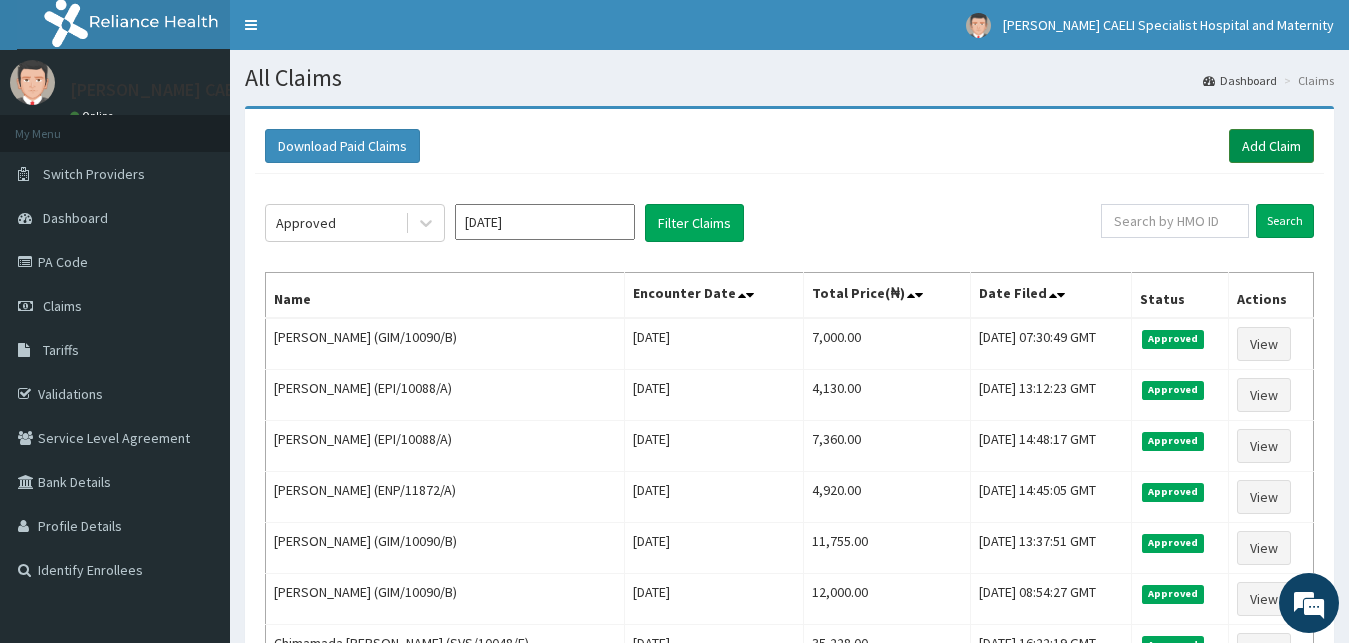 click on "Add Claim" at bounding box center [1271, 146] 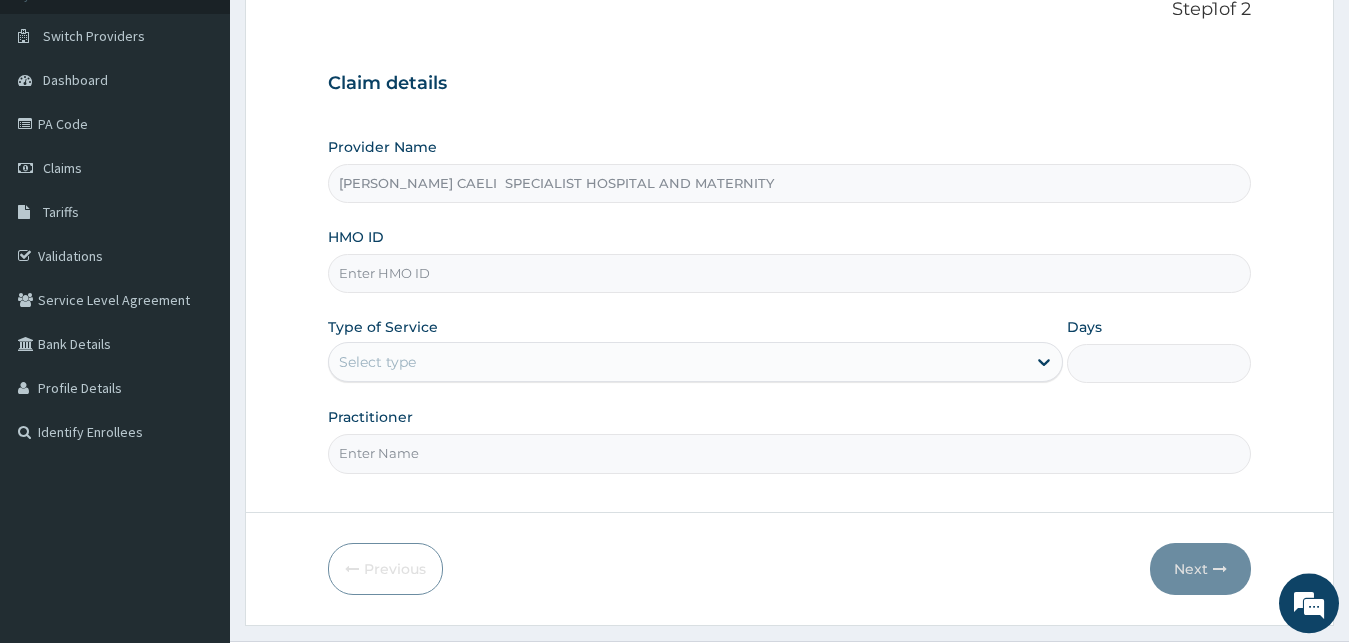 scroll, scrollTop: 187, scrollLeft: 0, axis: vertical 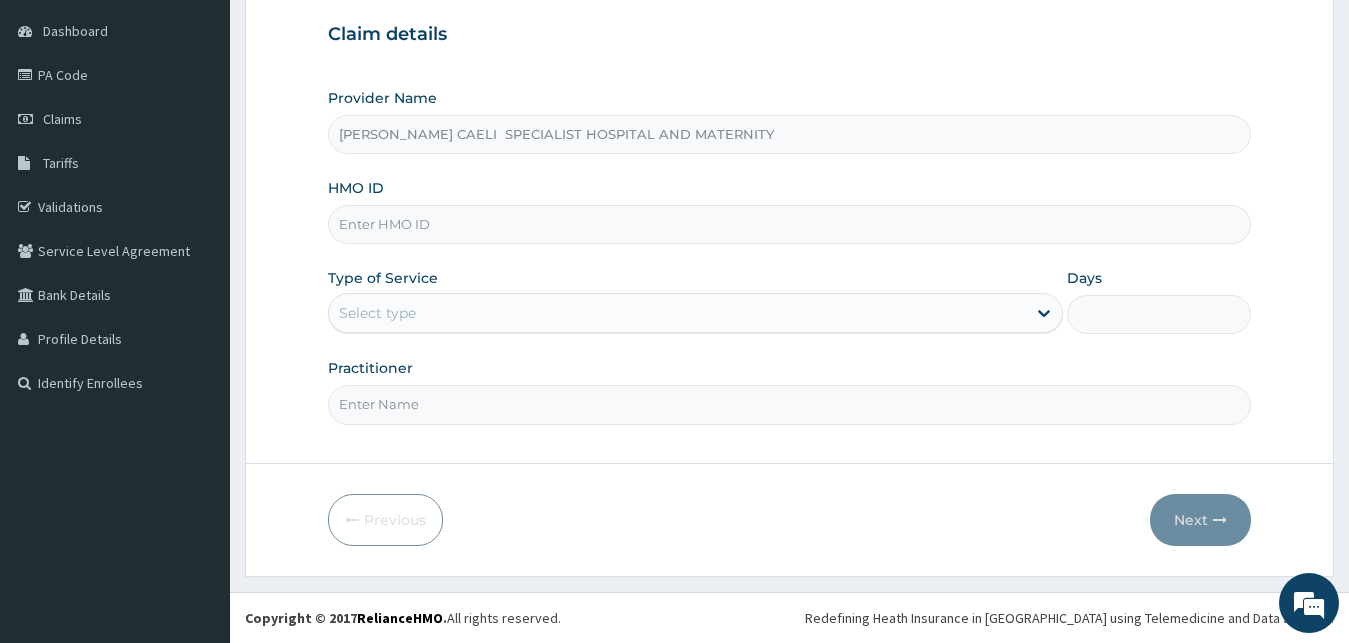 click on "Practitioner" at bounding box center [790, 404] 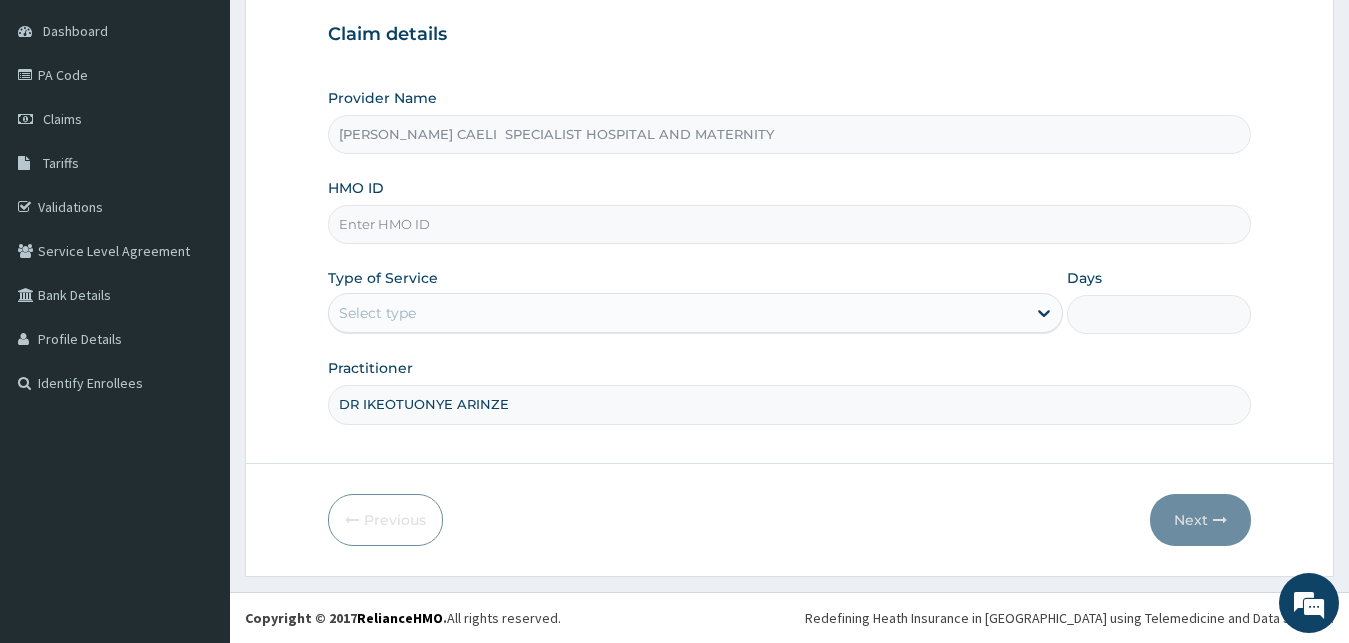 type on "DR IKEOTUONYE ARINZE" 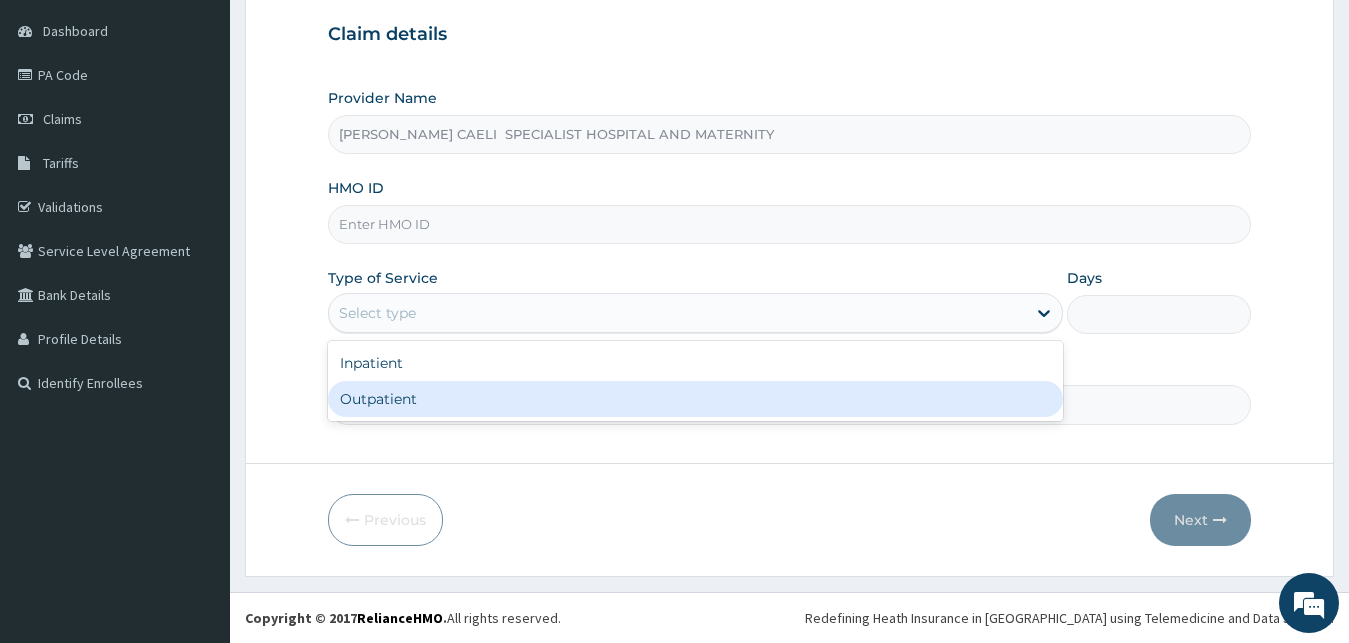 click on "Outpatient" at bounding box center [696, 399] 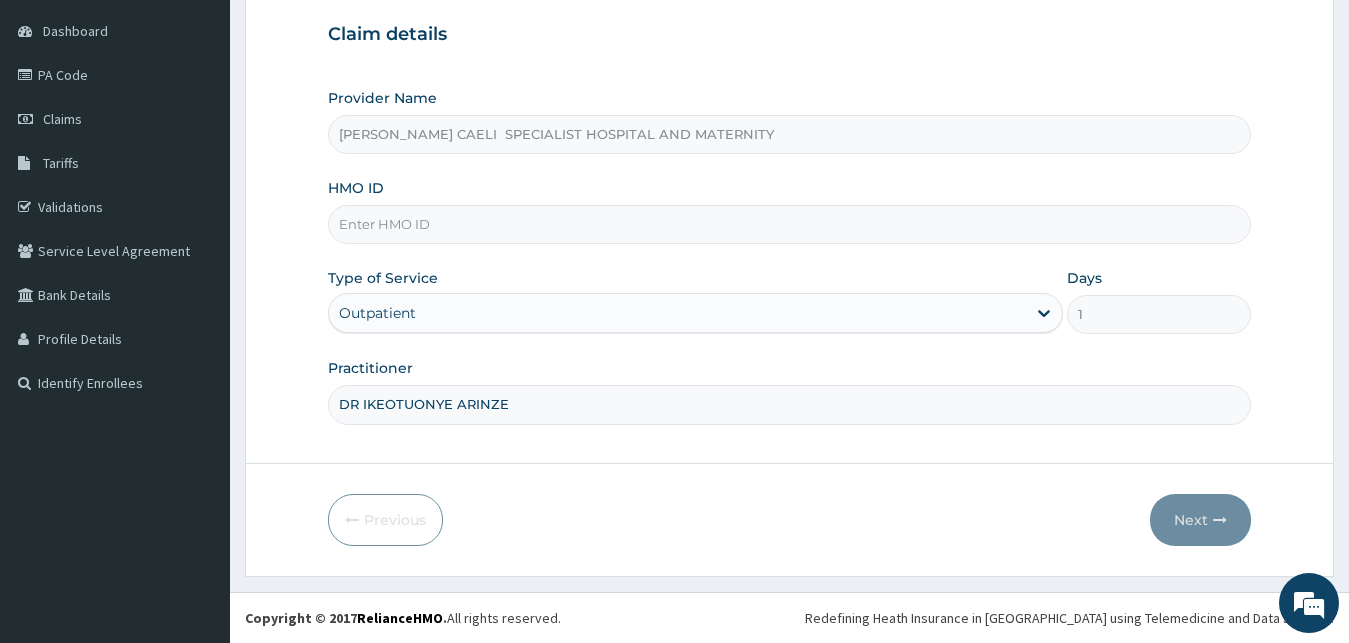 click on "HMO ID" at bounding box center (790, 224) 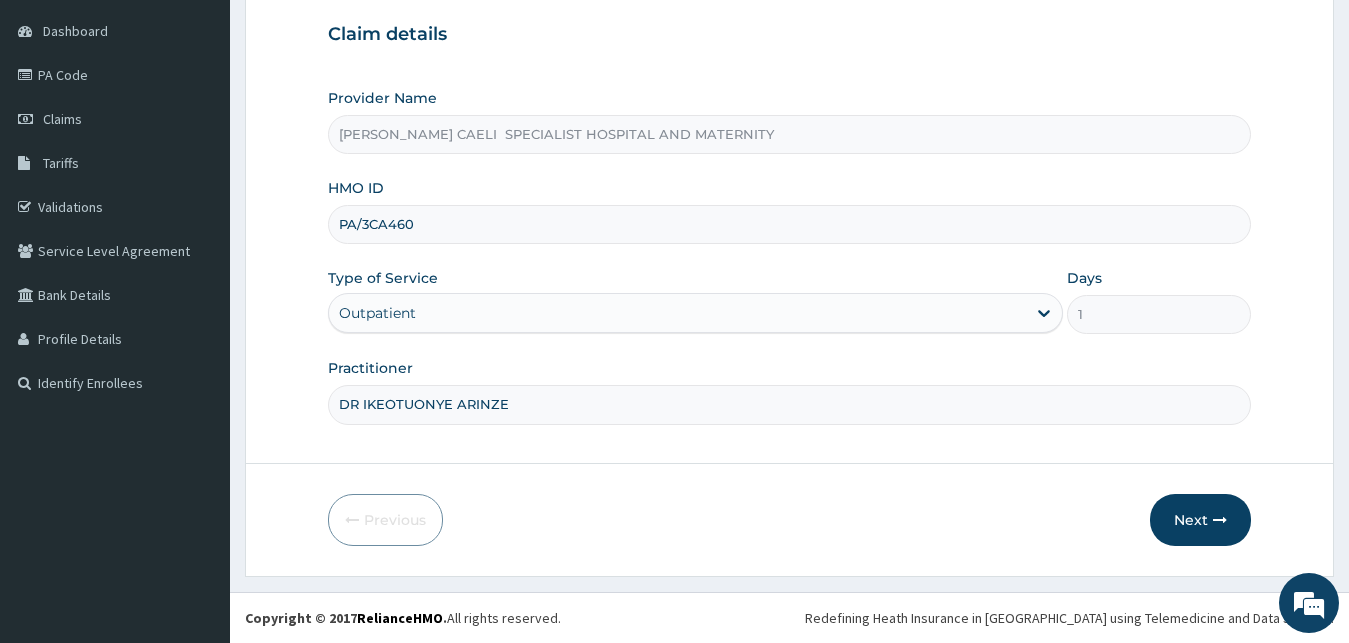 drag, startPoint x: 435, startPoint y: 224, endPoint x: 277, endPoint y: 214, distance: 158.31615 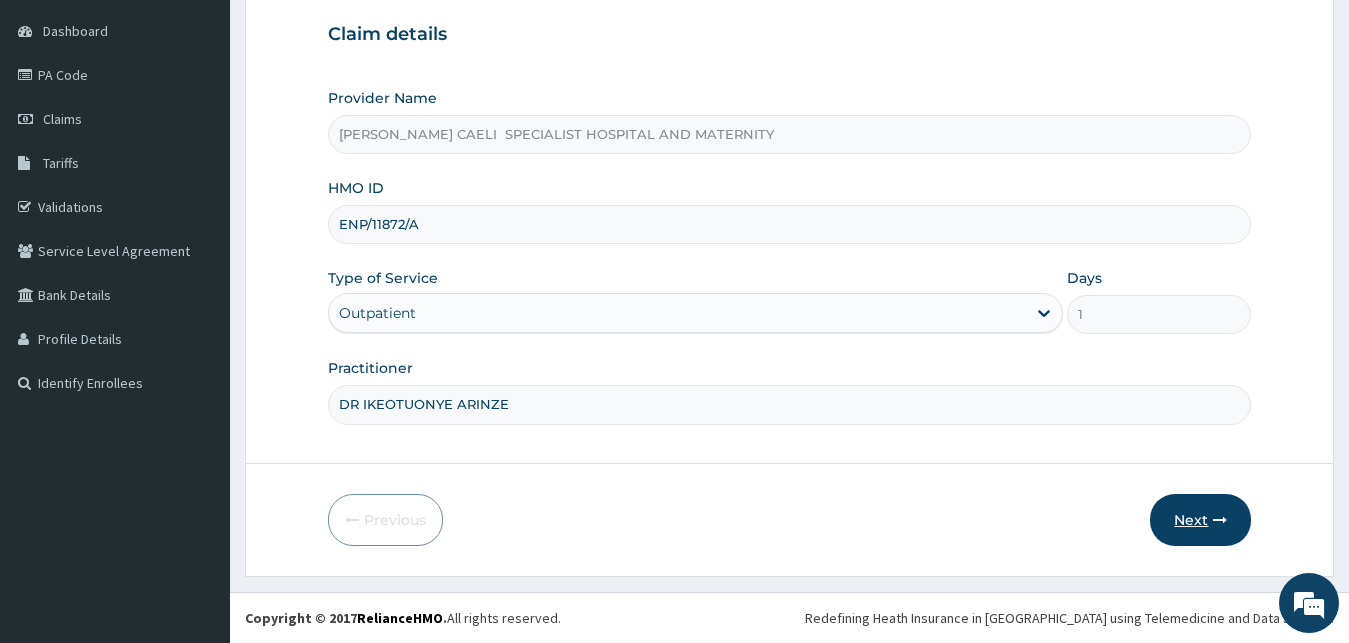 type on "ENP/11872/A" 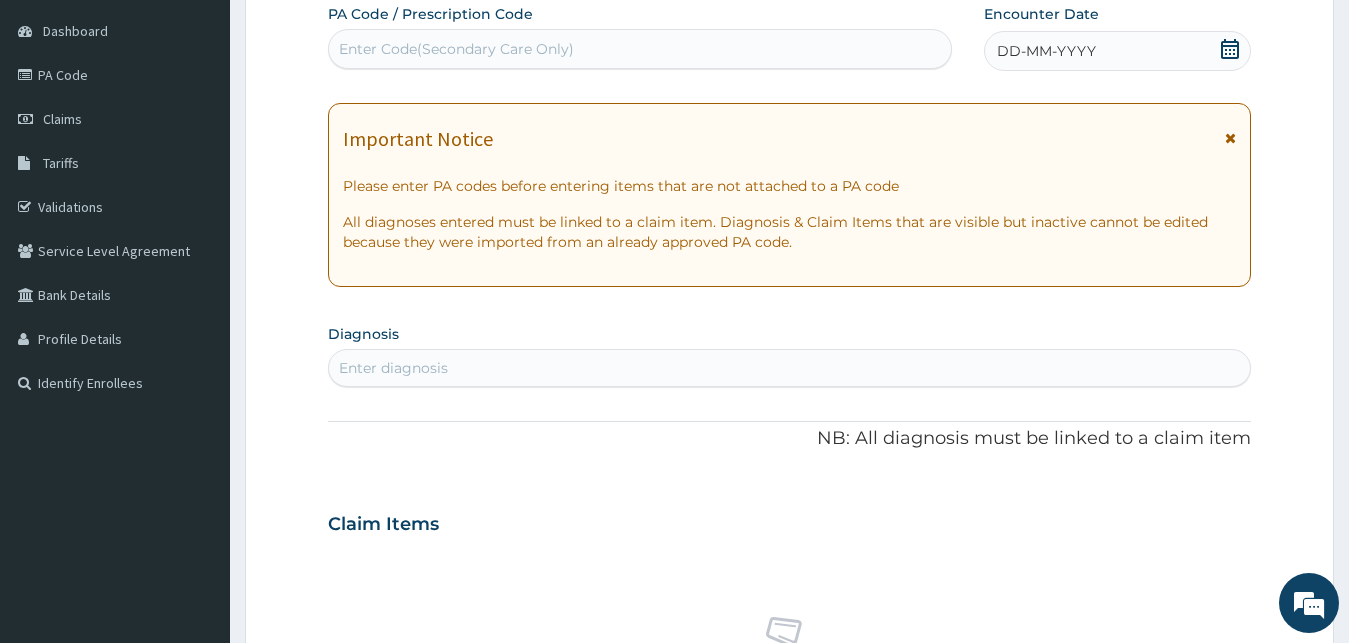 click on "Enter Code(Secondary Care Only)" at bounding box center [640, 49] 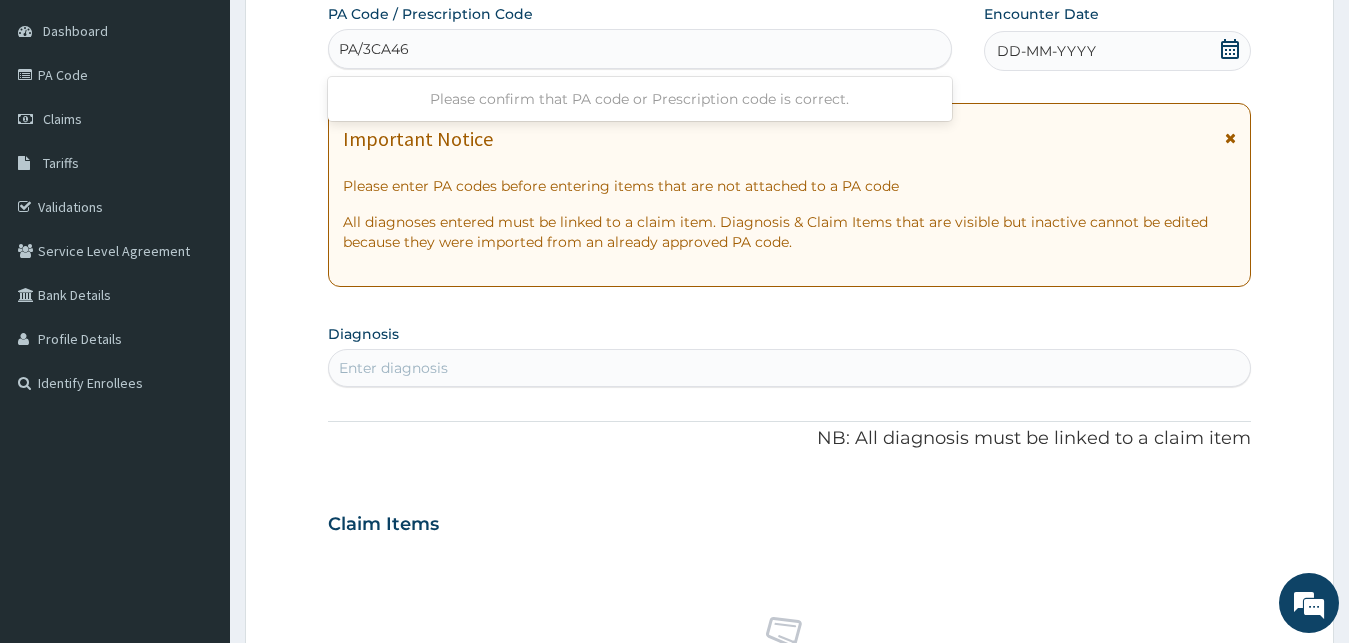 type on "PA/3CA460" 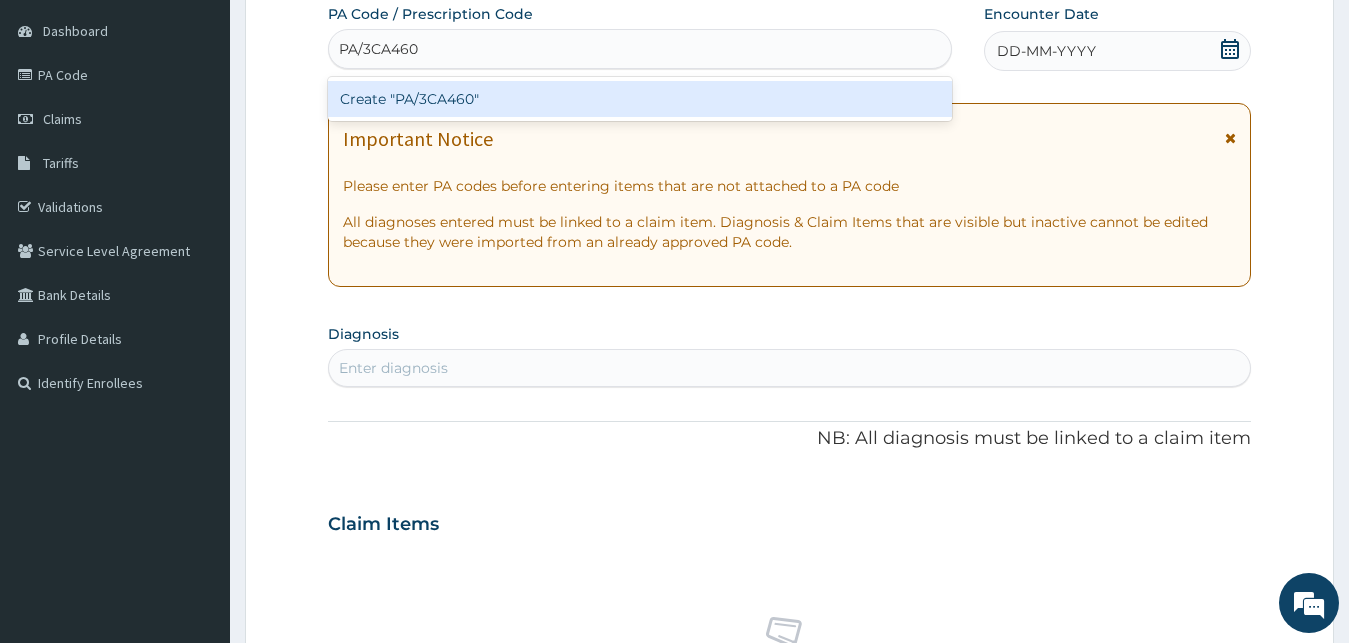 click on "Create "PA/3CA460"" at bounding box center [640, 99] 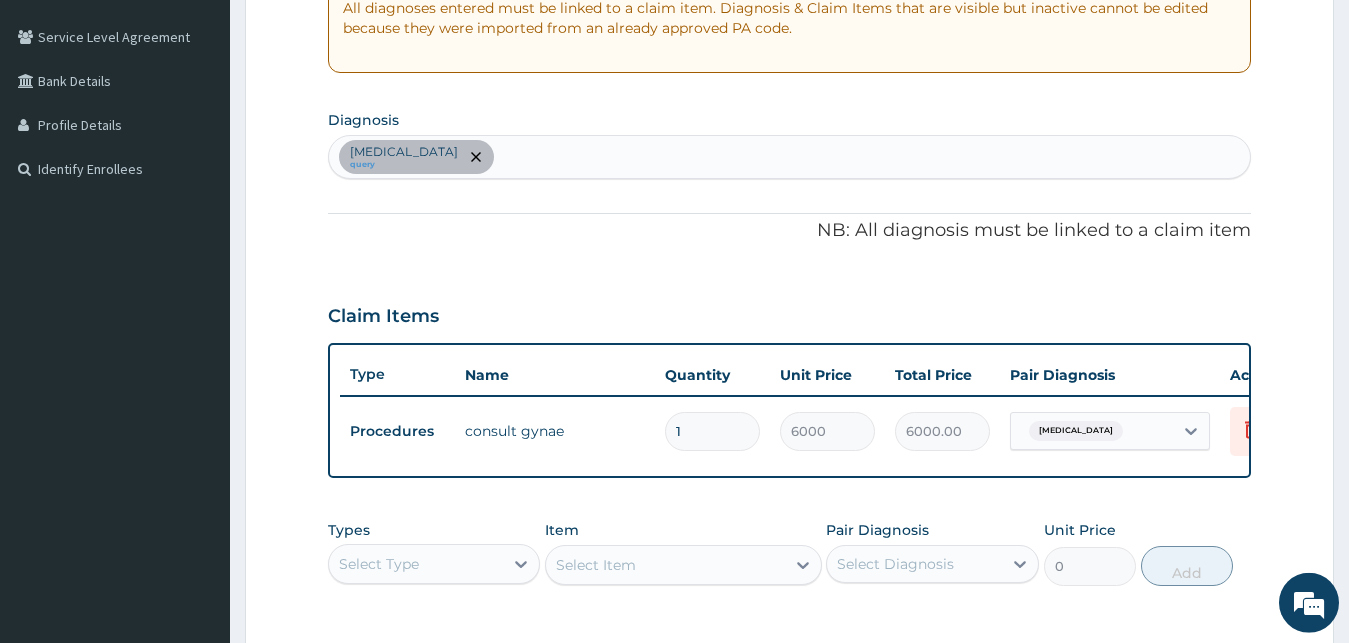 scroll, scrollTop: 605, scrollLeft: 0, axis: vertical 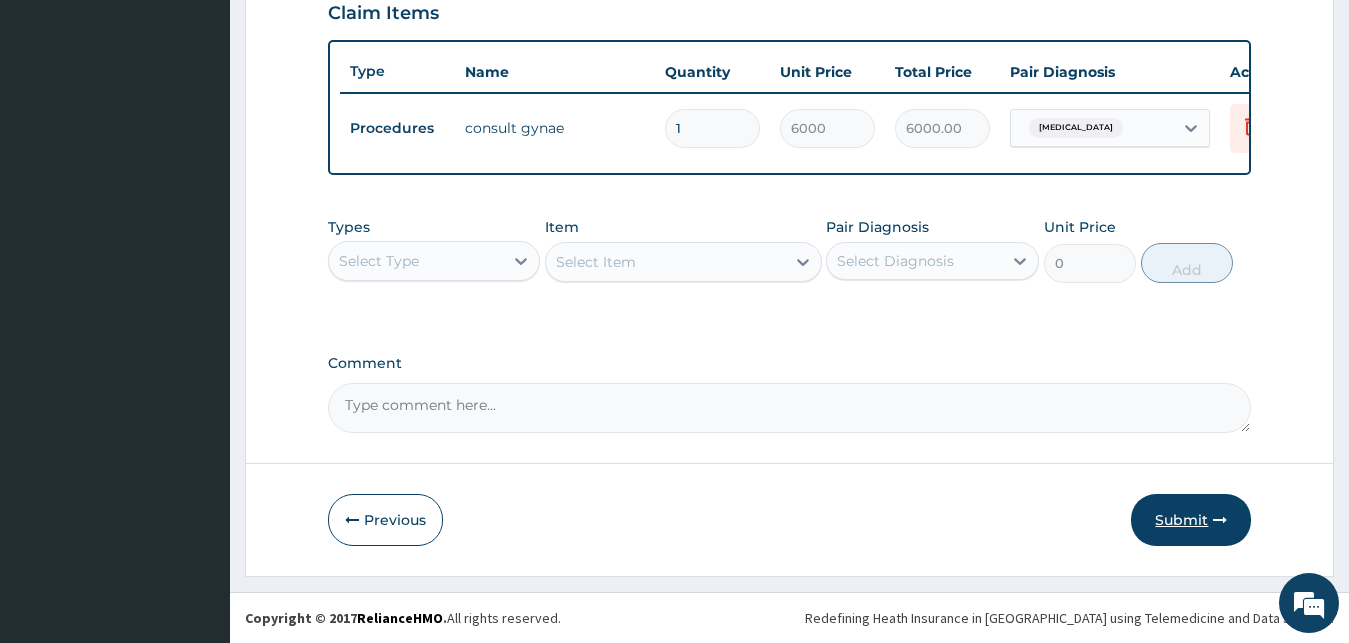 click on "Submit" at bounding box center [1191, 520] 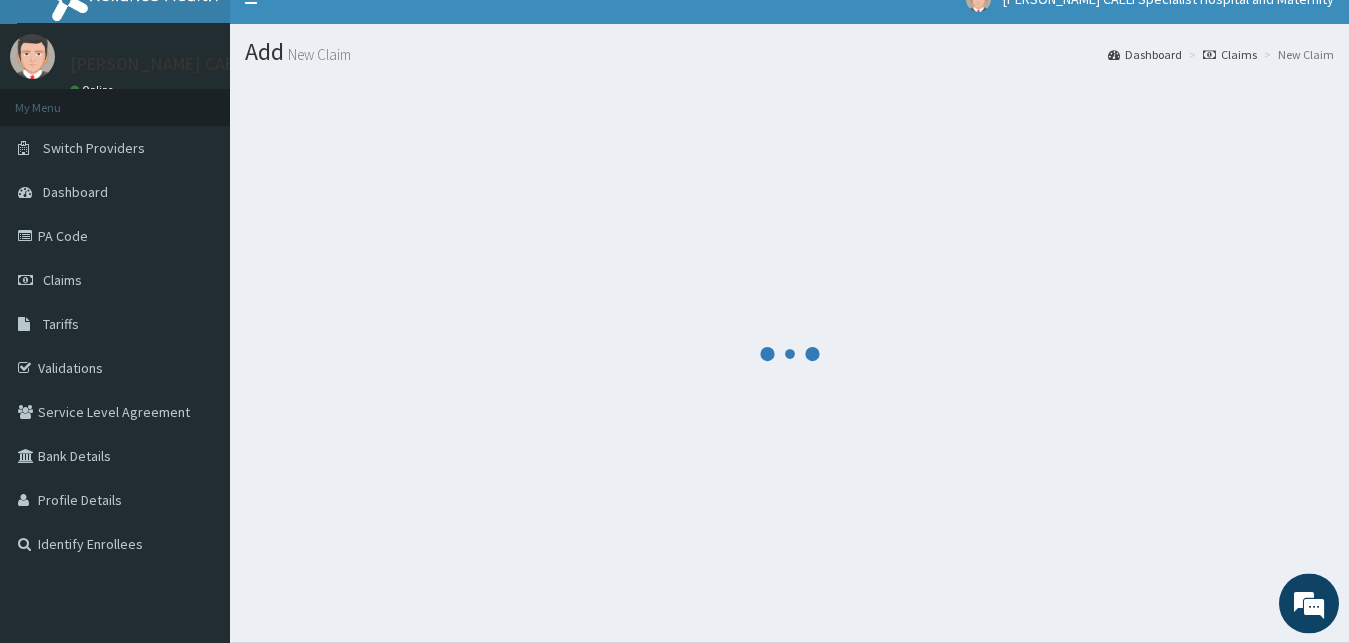 scroll, scrollTop: 0, scrollLeft: 0, axis: both 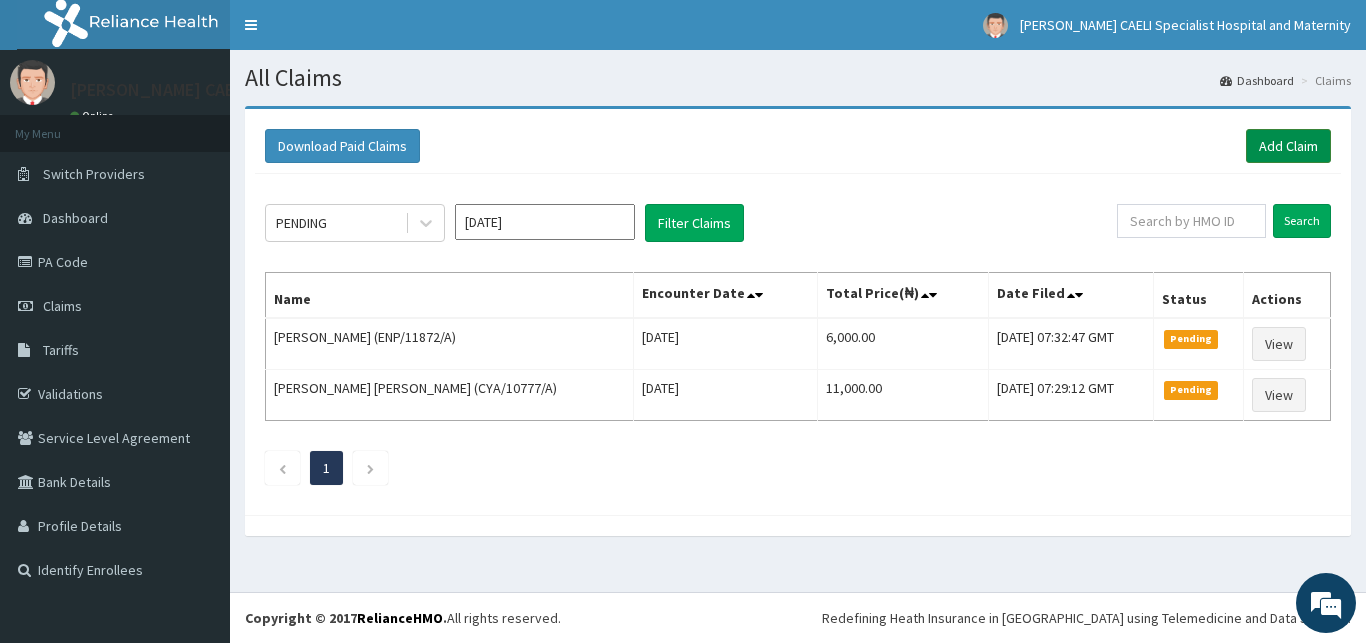 click on "Add Claim" at bounding box center (1288, 146) 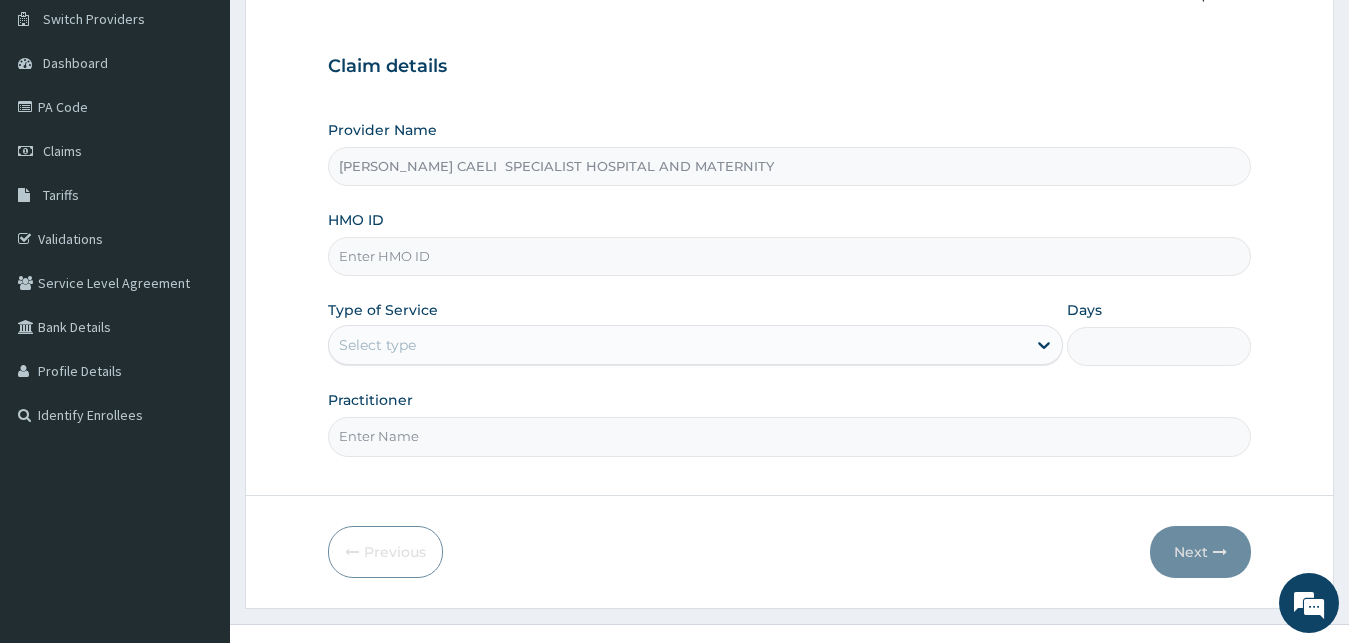 scroll, scrollTop: 187, scrollLeft: 0, axis: vertical 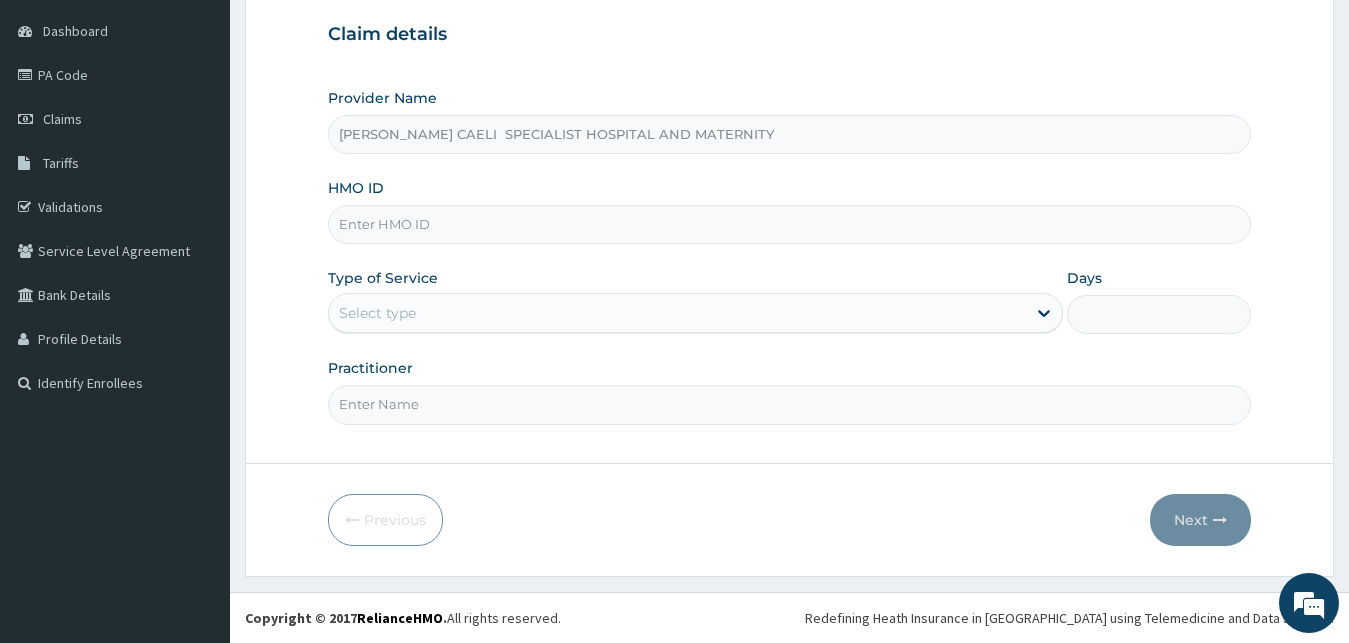 click on "Practitioner" at bounding box center [790, 404] 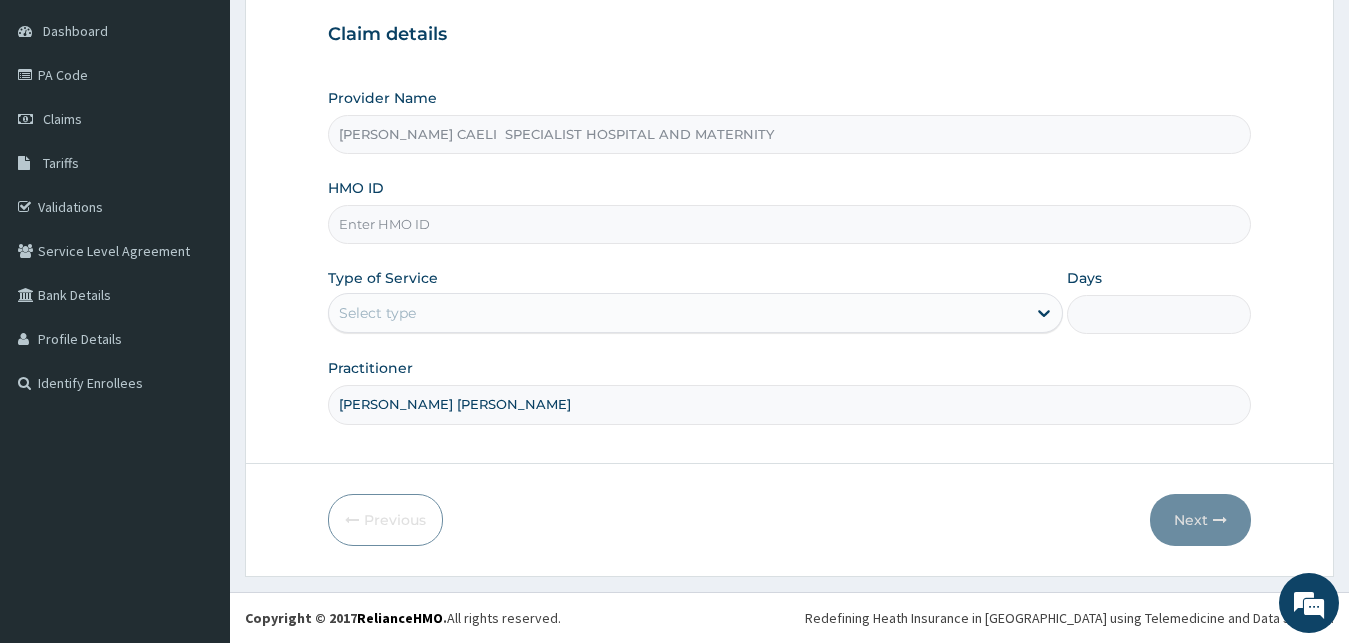type on "[PERSON_NAME] [PERSON_NAME]" 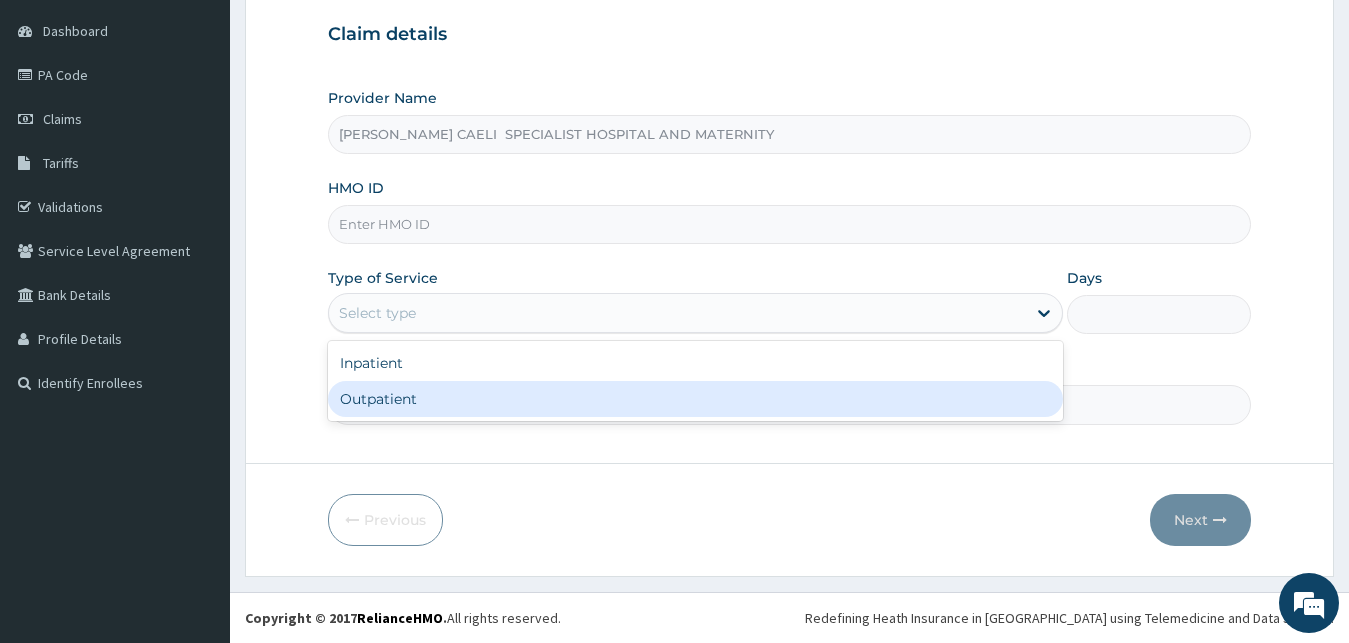 click on "Outpatient" at bounding box center [696, 399] 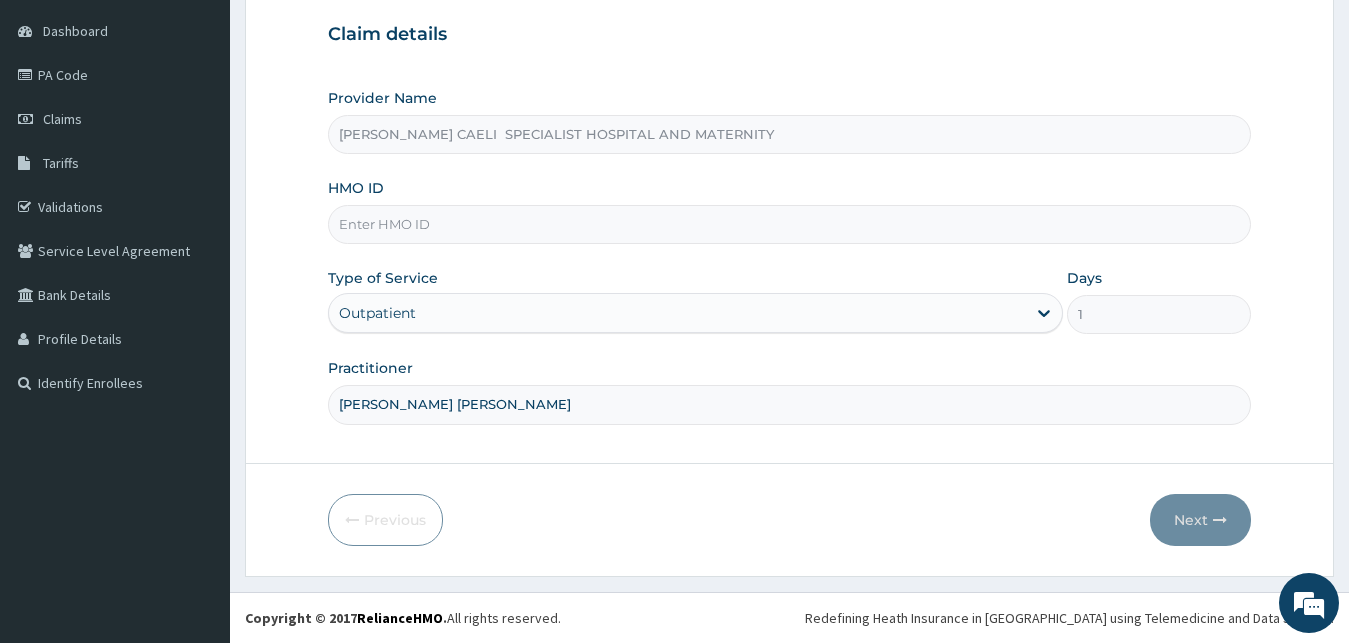 click on "HMO ID" at bounding box center [790, 224] 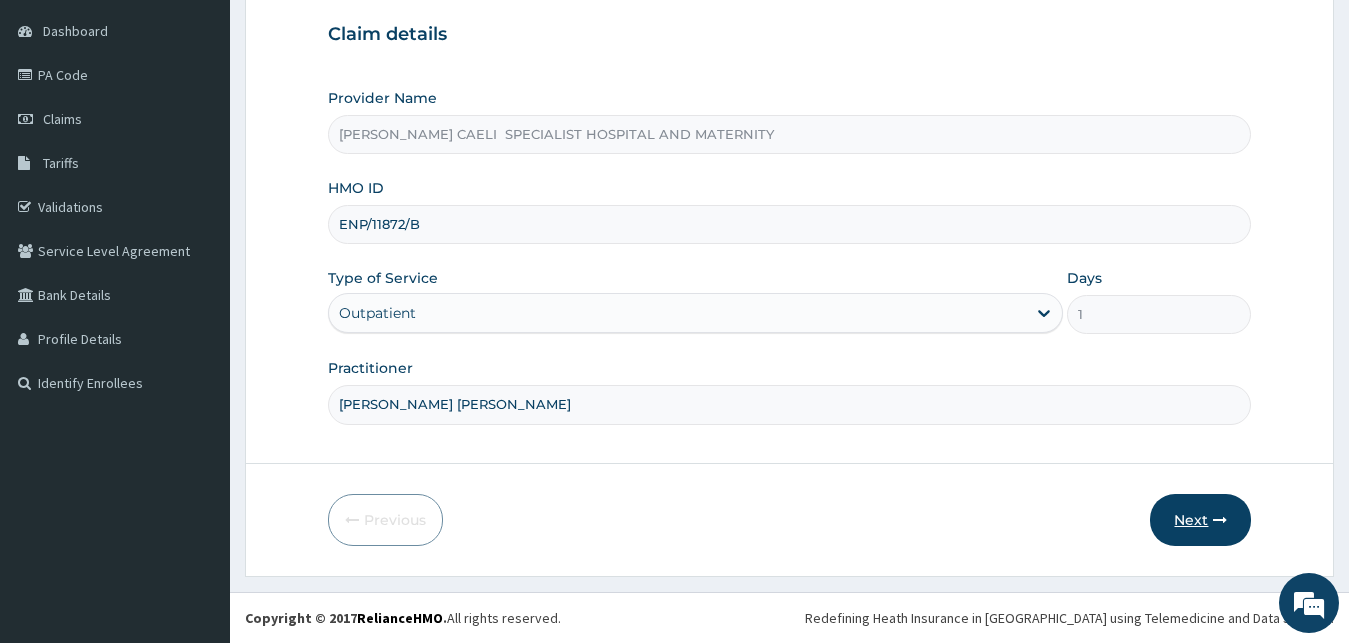 type on "ENP/11872/B" 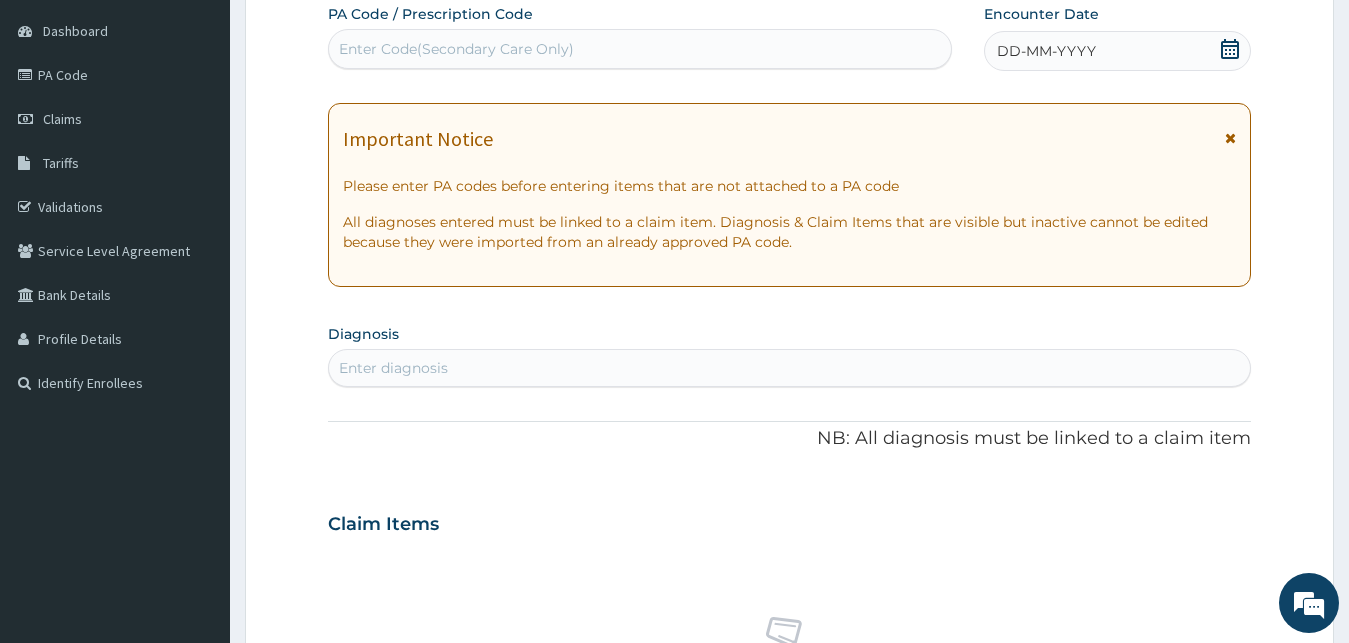 click on "Enter Code(Secondary Care Only)" at bounding box center (640, 49) 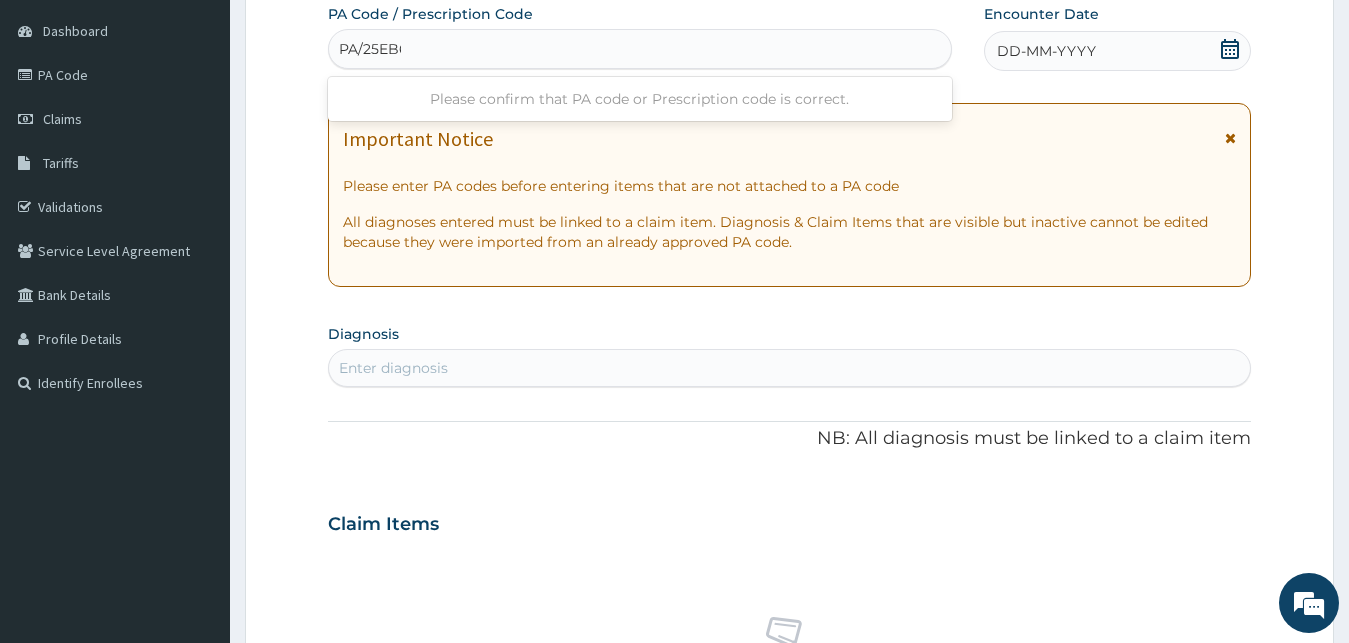 type on "PA/25EB66" 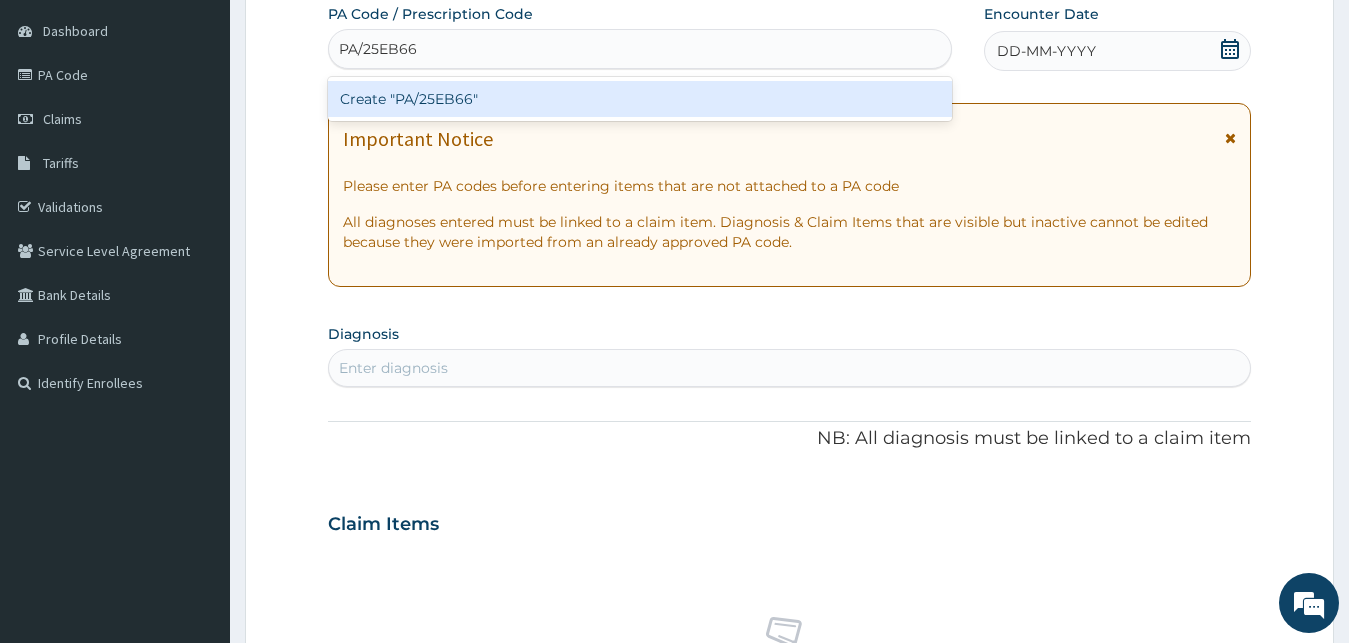 click on "Create "PA/25EB66"" at bounding box center (640, 99) 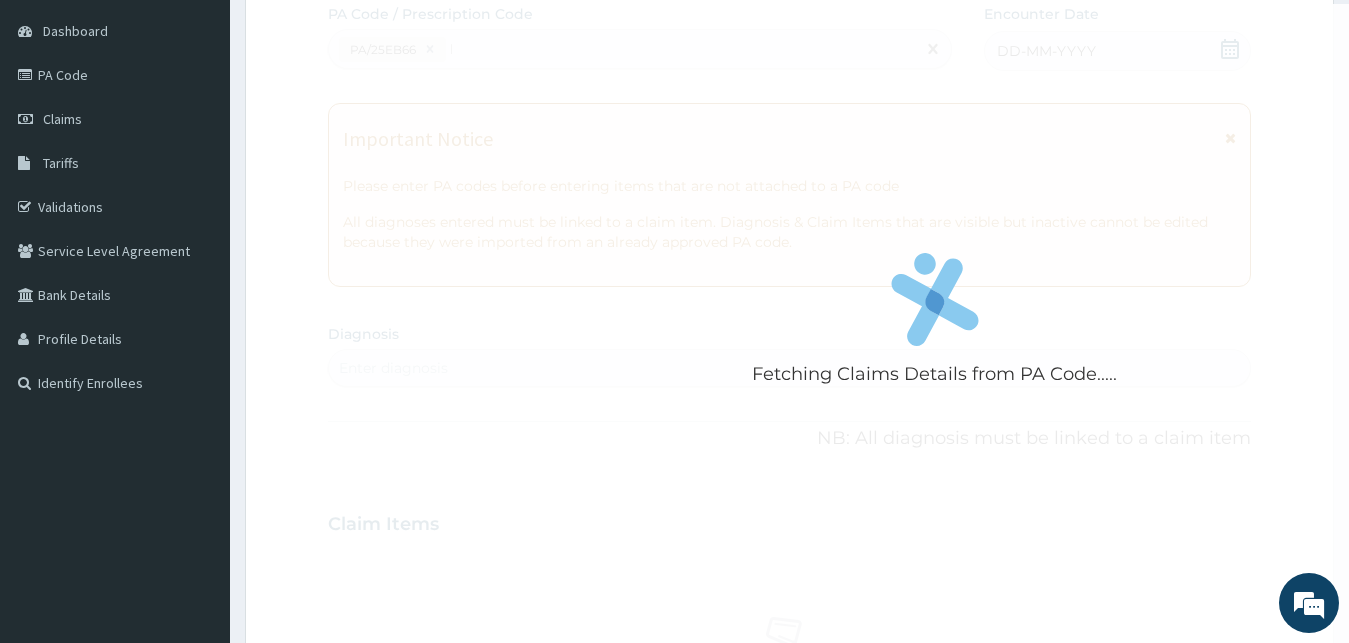type 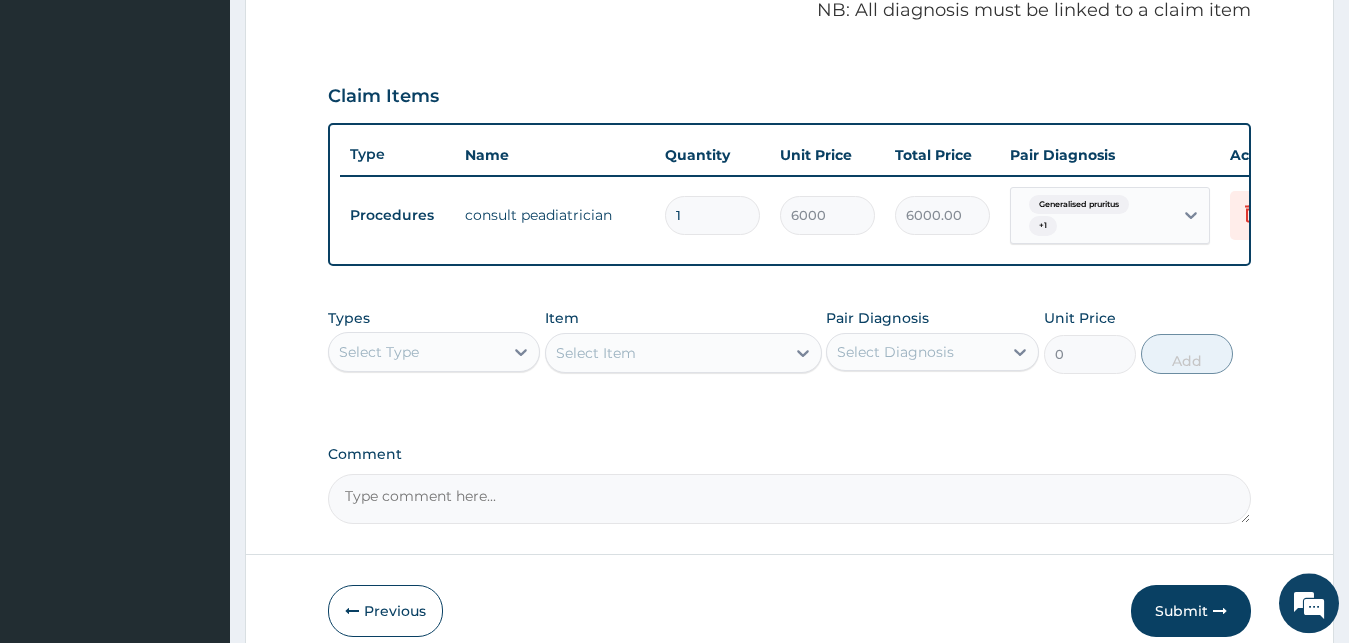 scroll, scrollTop: 729, scrollLeft: 0, axis: vertical 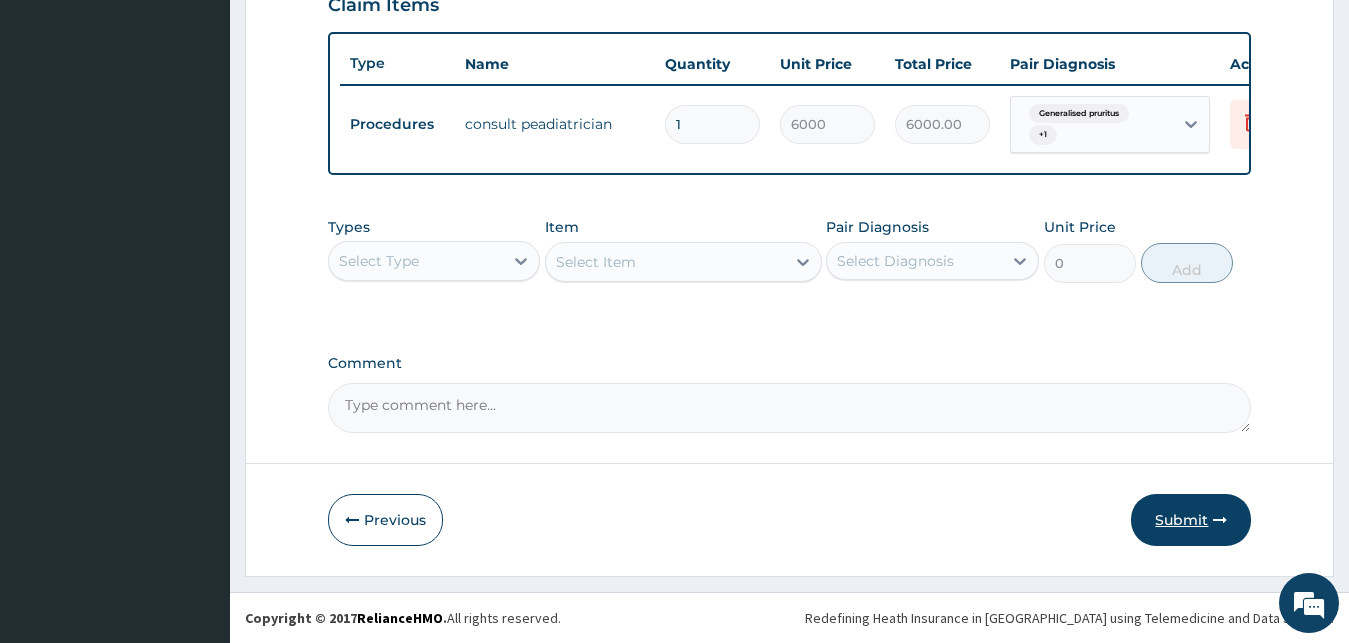 click on "Submit" at bounding box center (1191, 520) 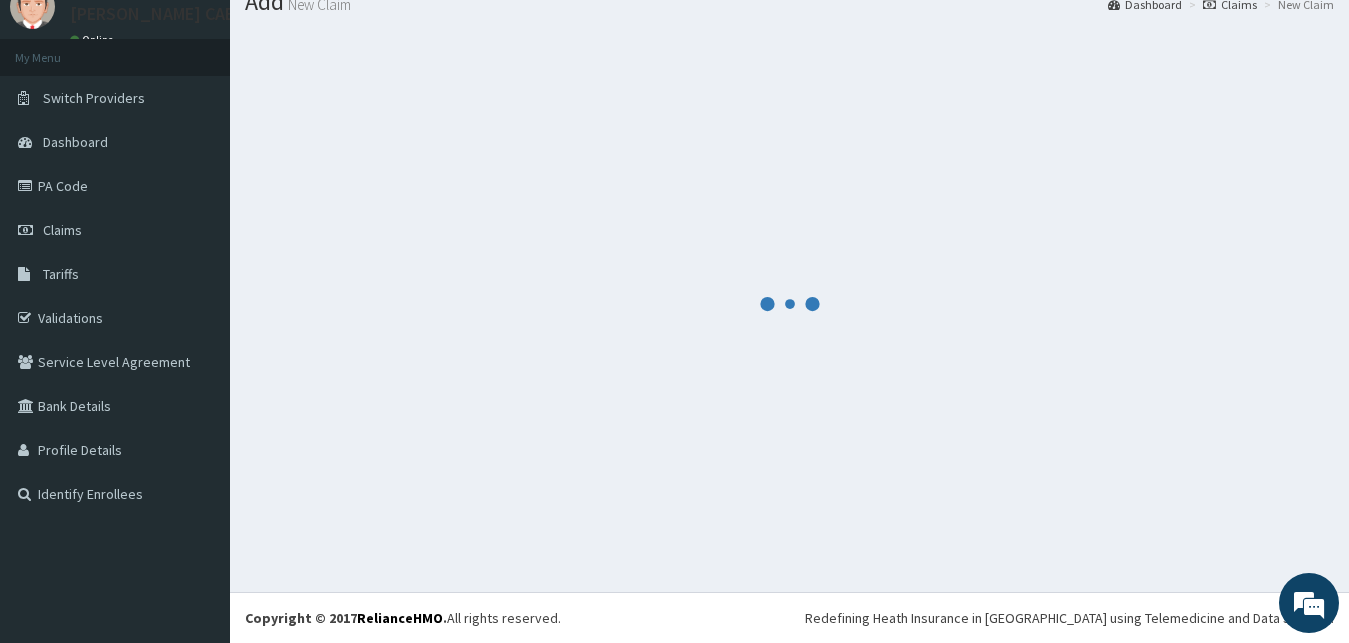 scroll, scrollTop: 76, scrollLeft: 0, axis: vertical 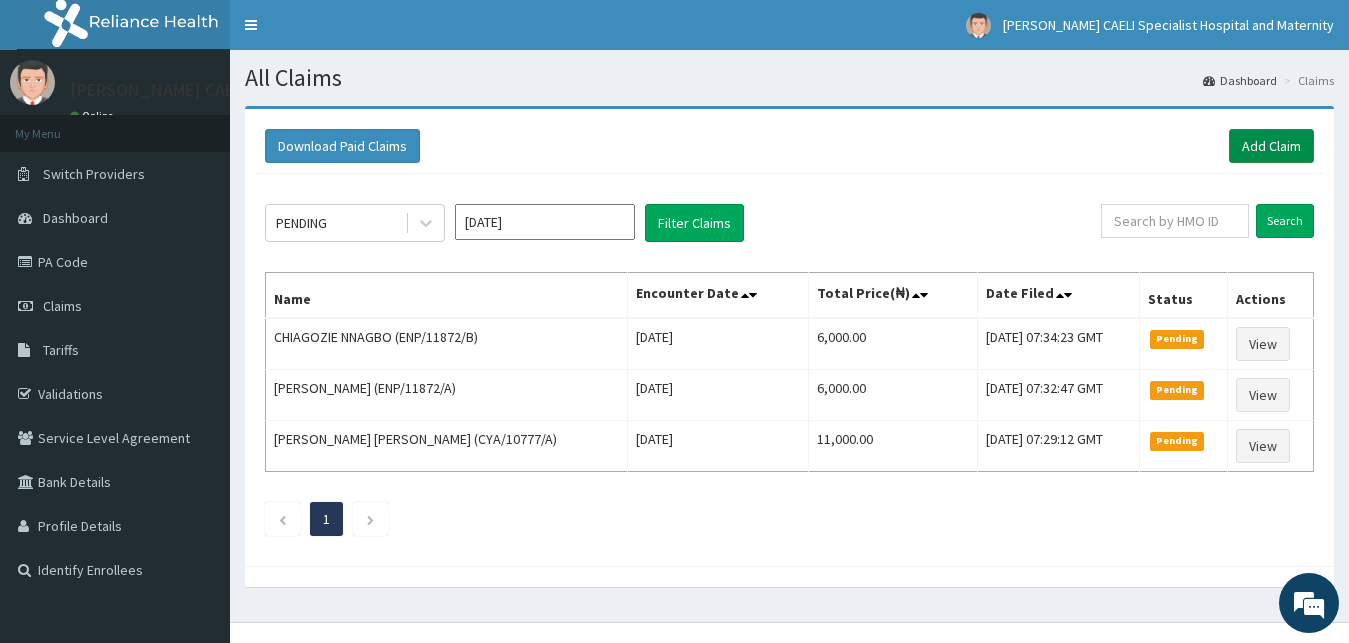 click on "Add Claim" at bounding box center (1271, 146) 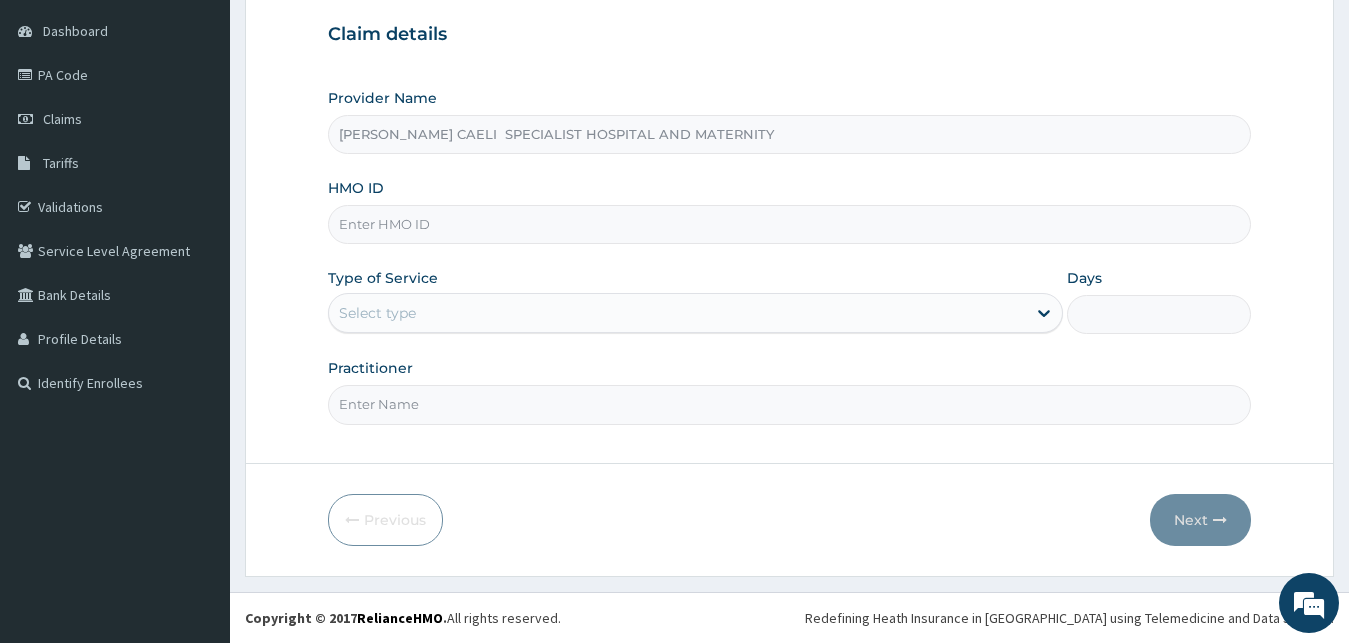 scroll, scrollTop: 187, scrollLeft: 0, axis: vertical 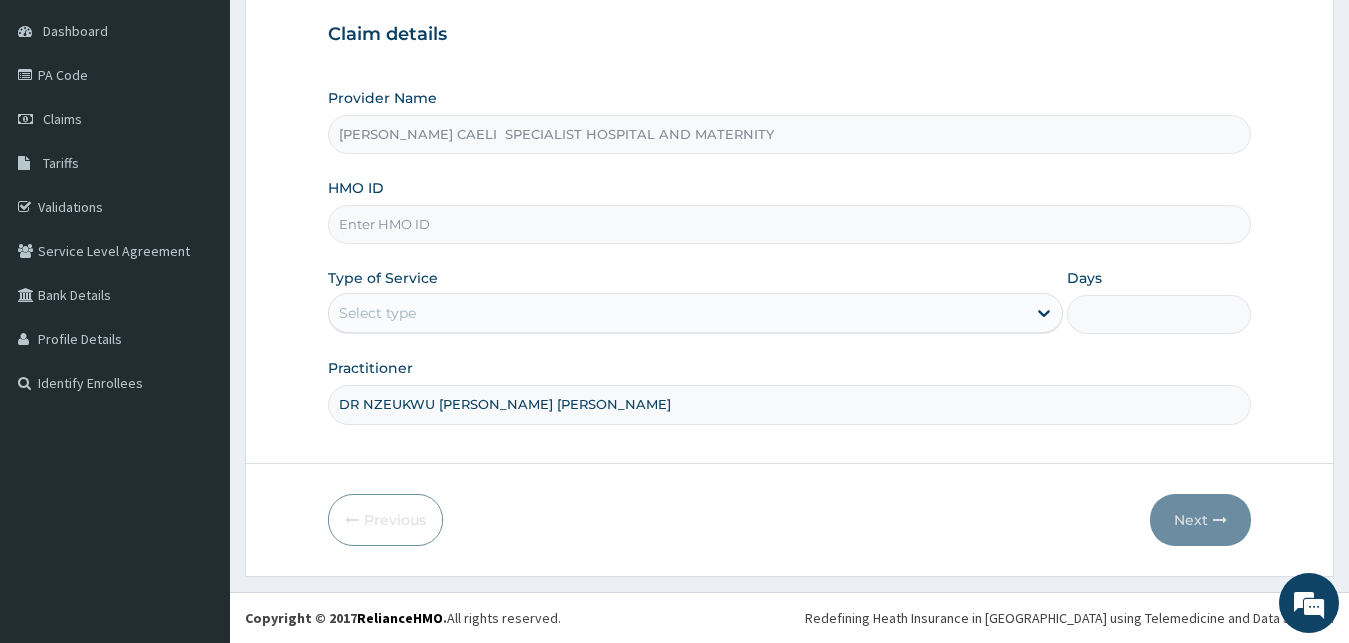type on "DR NZEUKWU CHINENYE LYNDA" 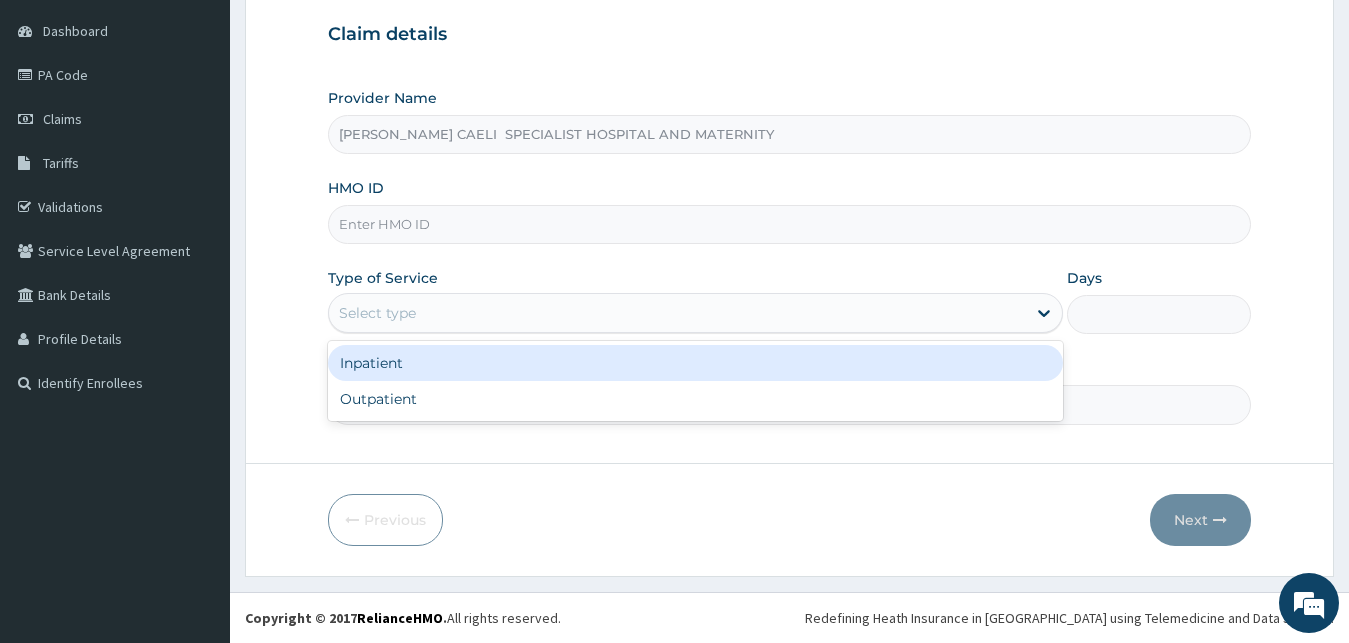 click on "Select type" at bounding box center [377, 313] 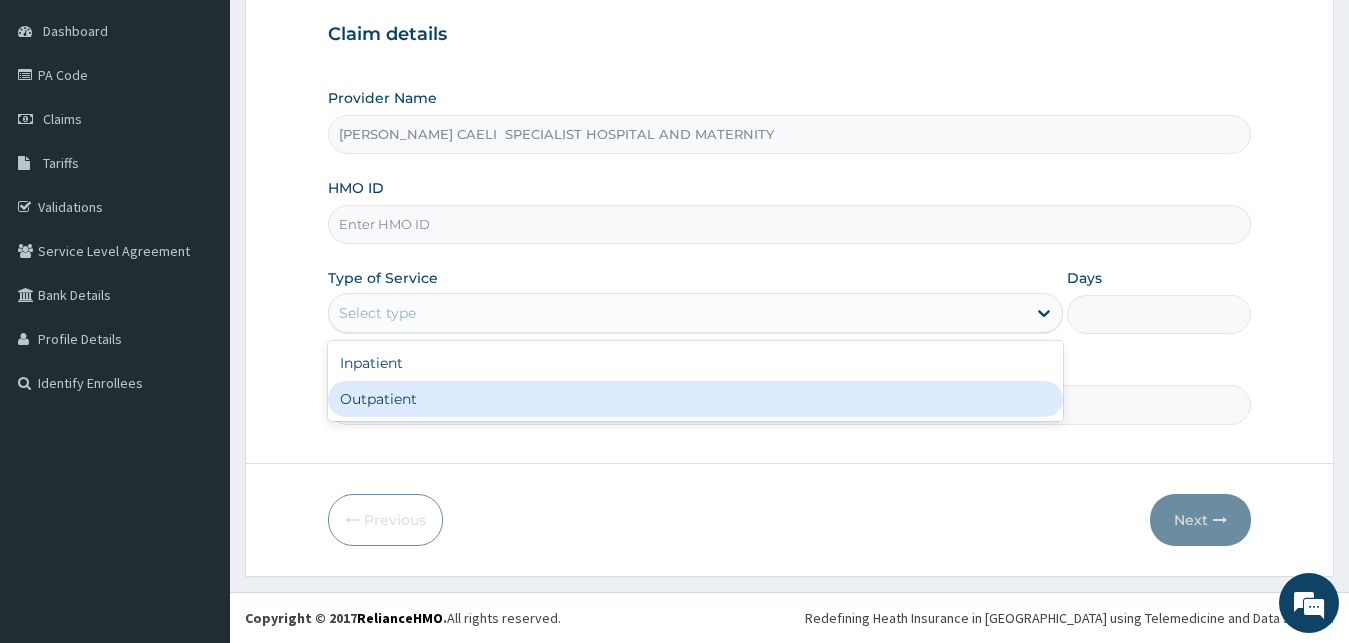 click on "Outpatient" at bounding box center [696, 399] 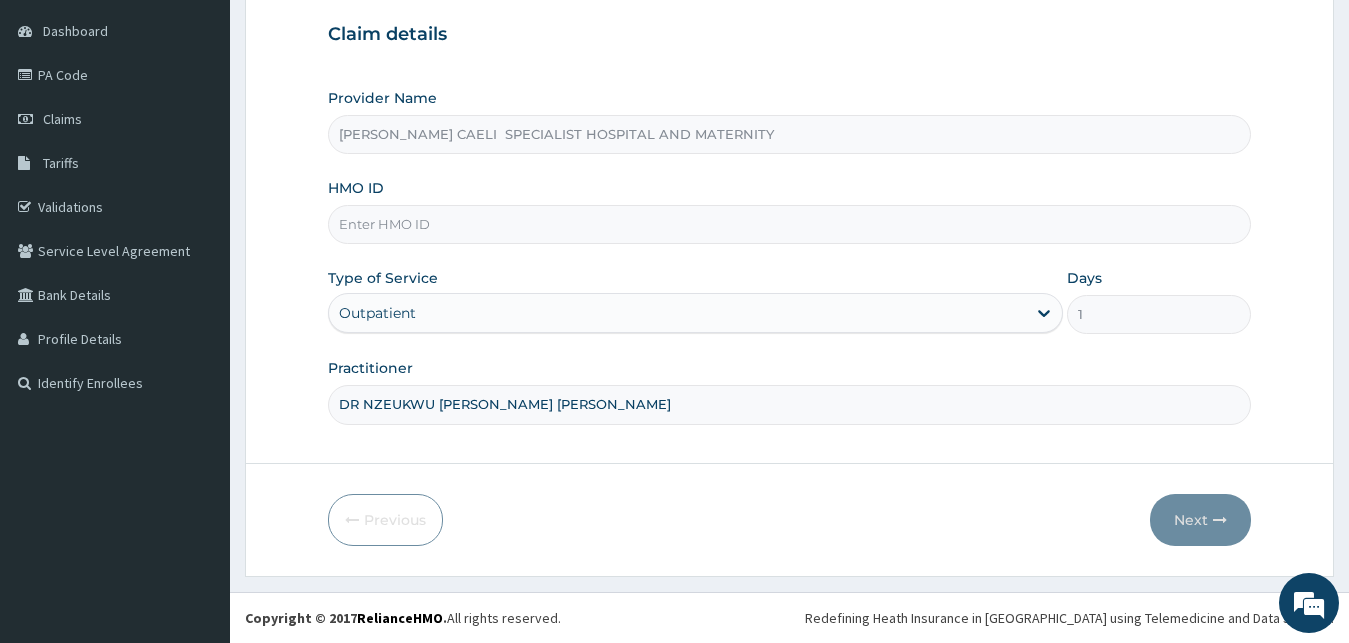 click on "HMO ID" at bounding box center (790, 224) 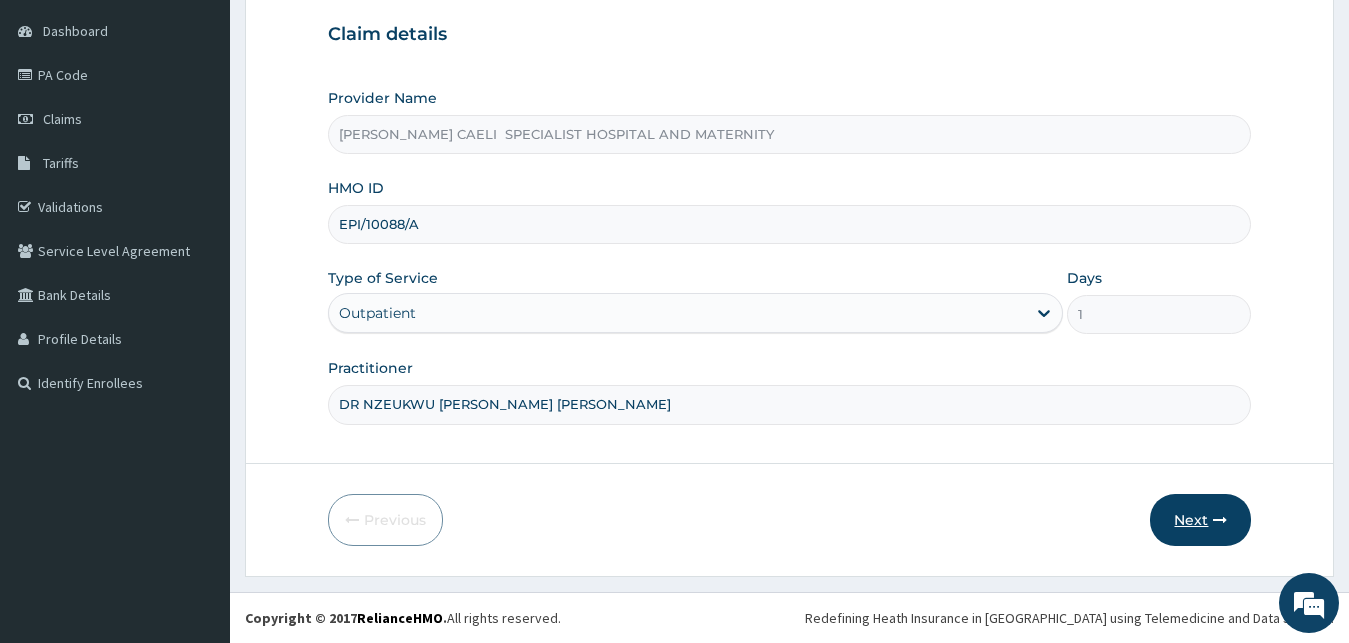 type on "EPI/10088/A" 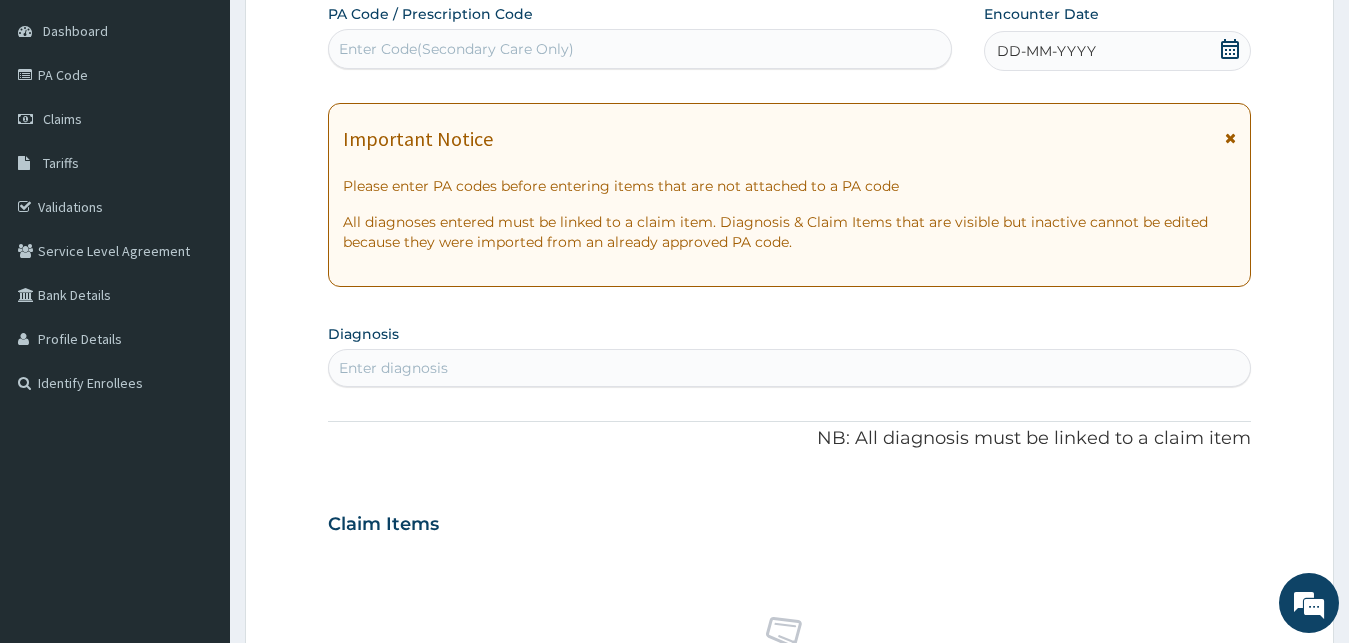 click on "Enter Code(Secondary Care Only)" at bounding box center (640, 49) 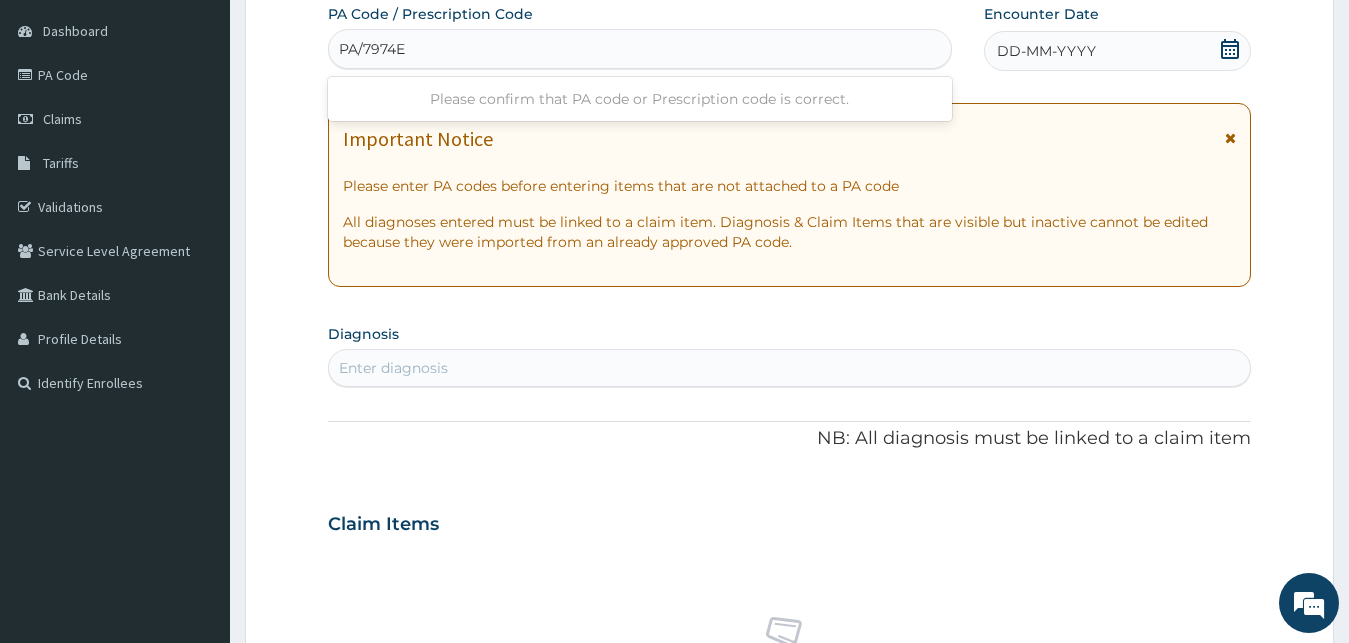 type on "PA/7974E1" 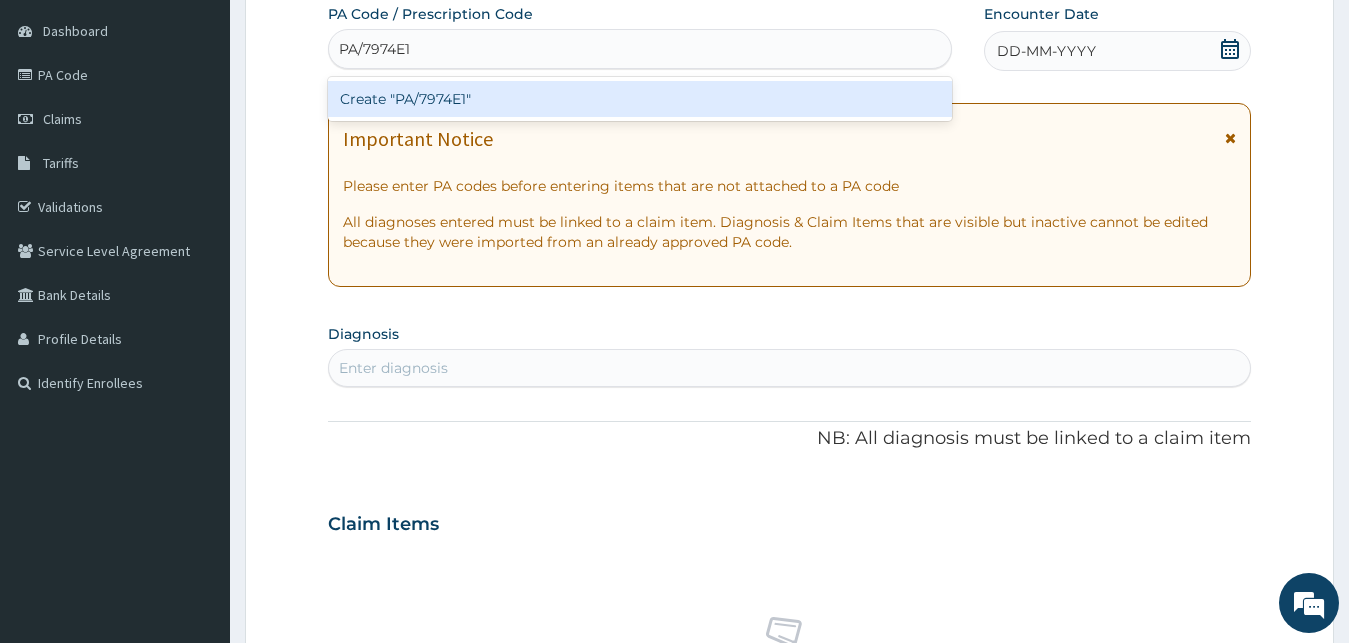 click on "Create "PA/7974E1"" at bounding box center (640, 99) 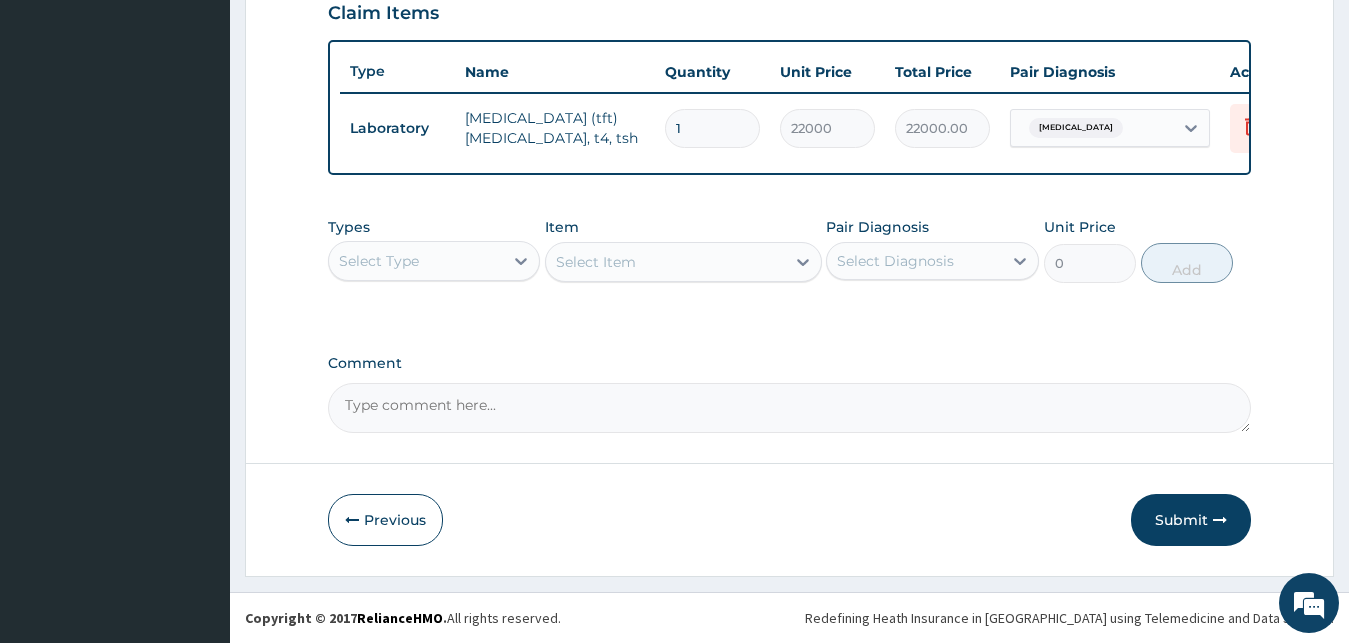 scroll, scrollTop: 721, scrollLeft: 0, axis: vertical 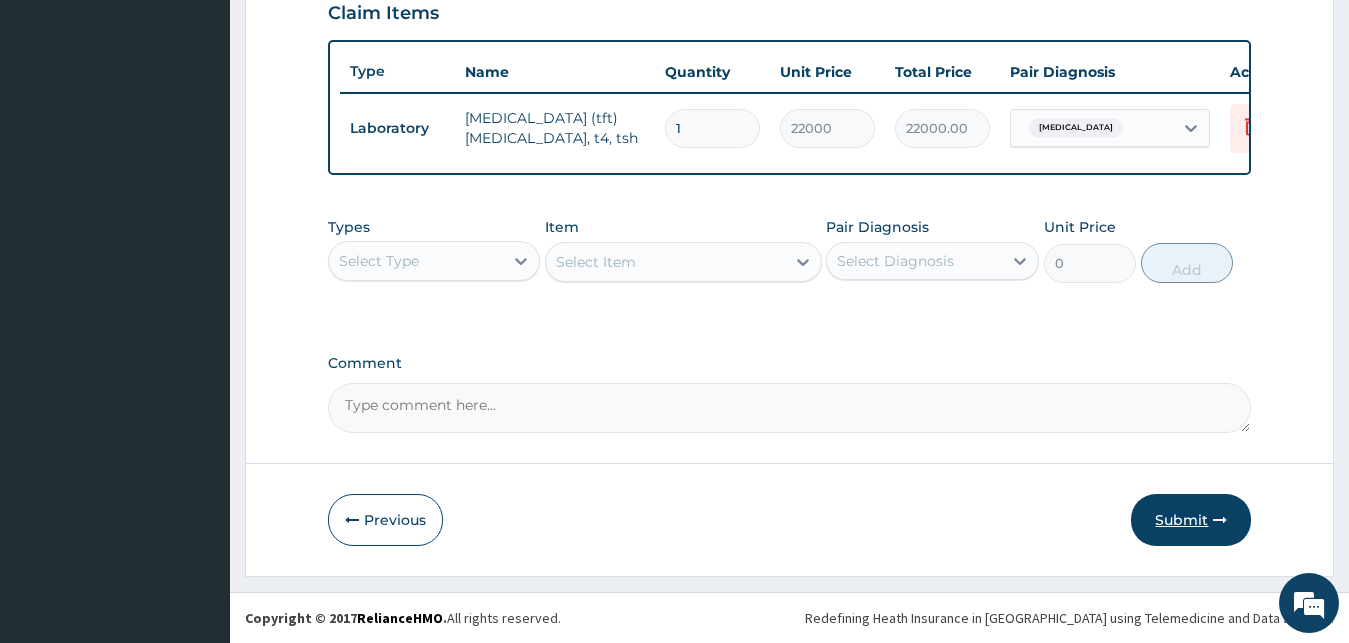 click on "Submit" at bounding box center [1191, 520] 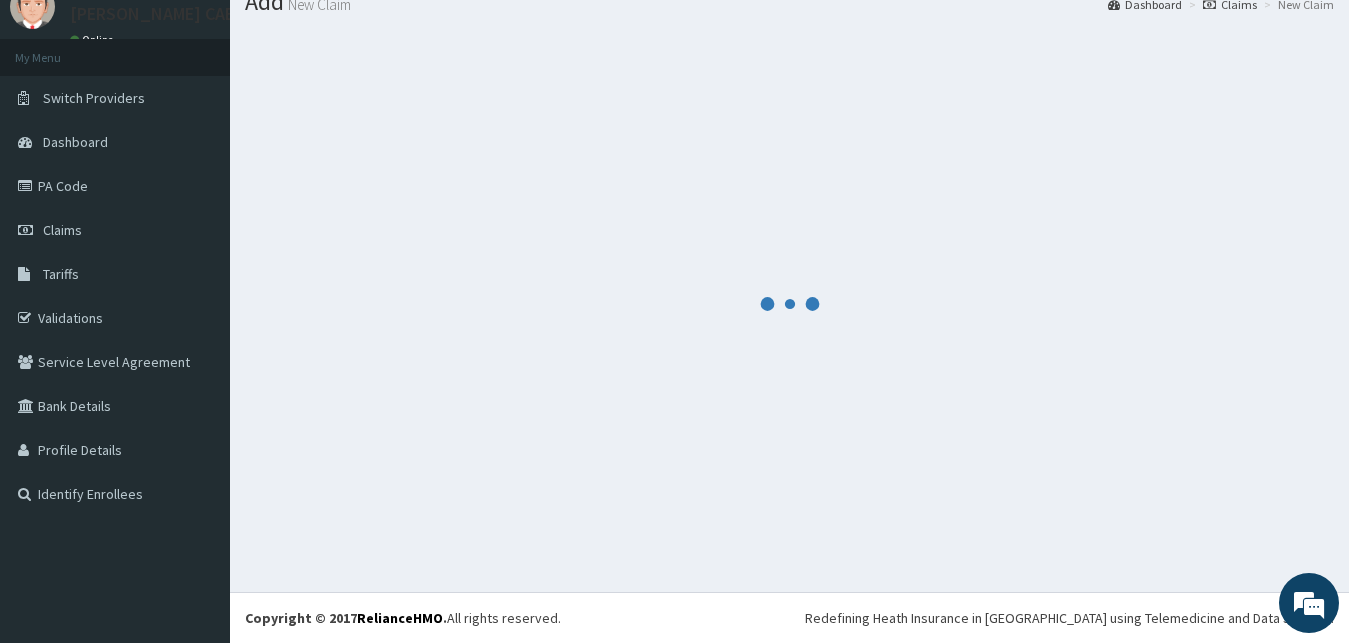 scroll, scrollTop: 76, scrollLeft: 0, axis: vertical 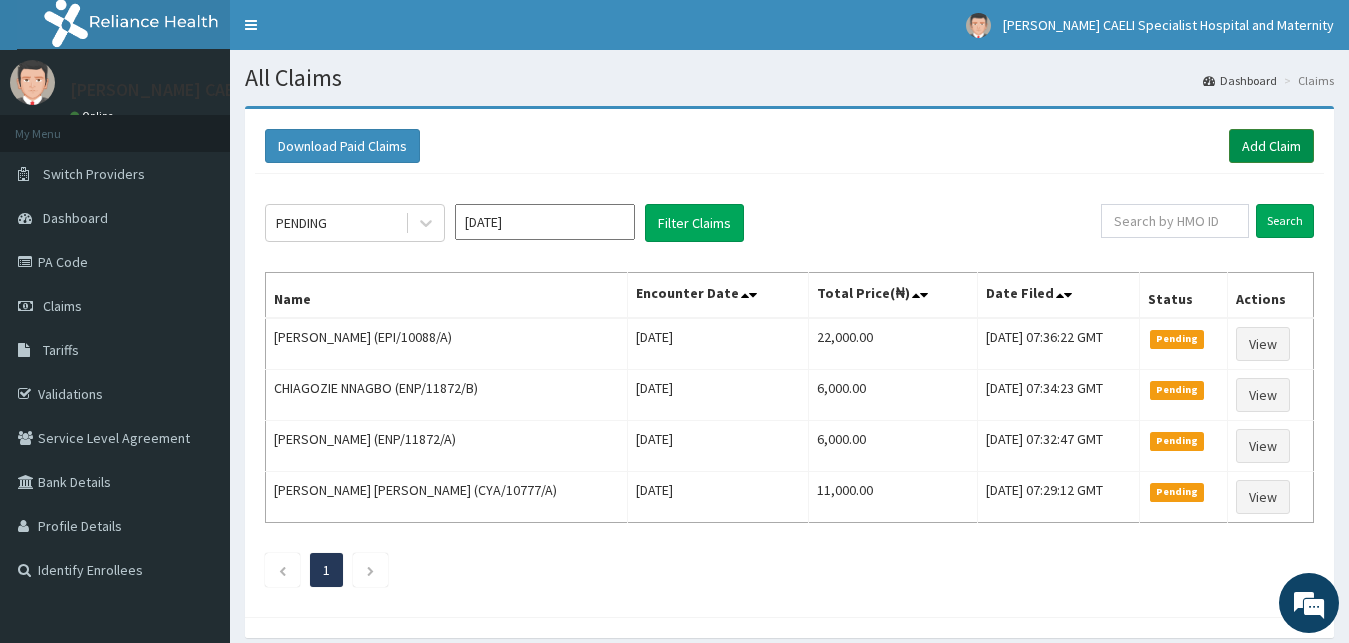 click on "Add Claim" at bounding box center (1271, 146) 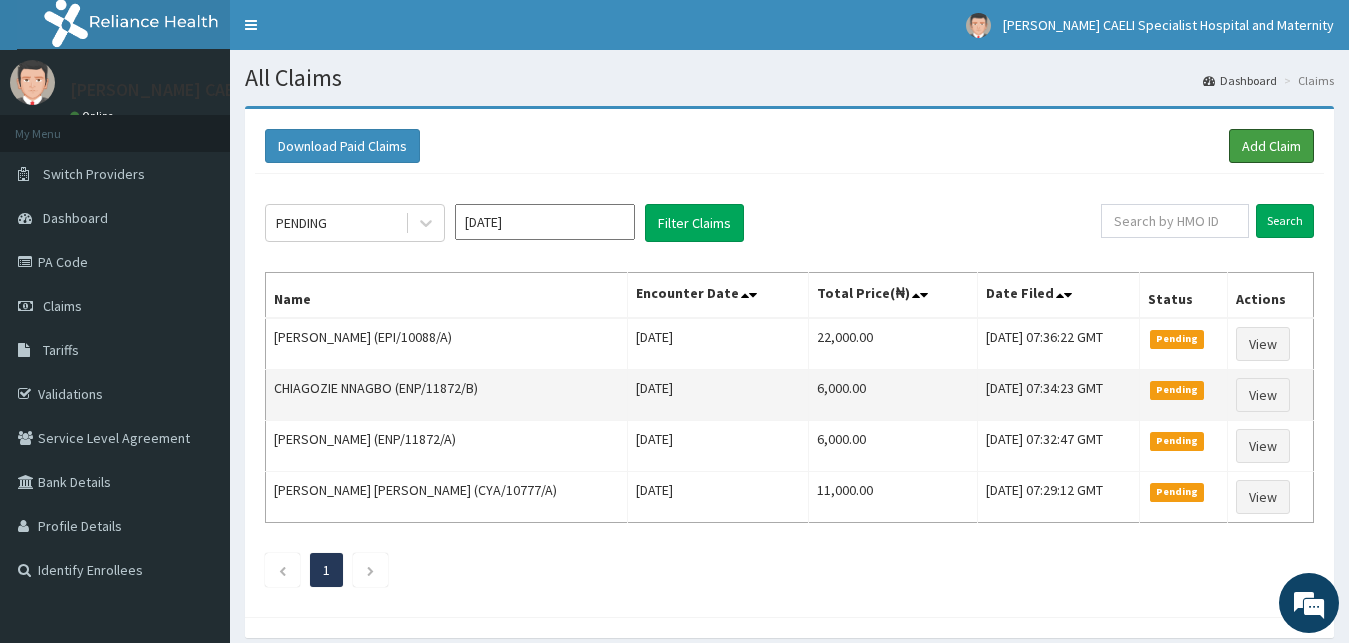 scroll, scrollTop: 0, scrollLeft: 0, axis: both 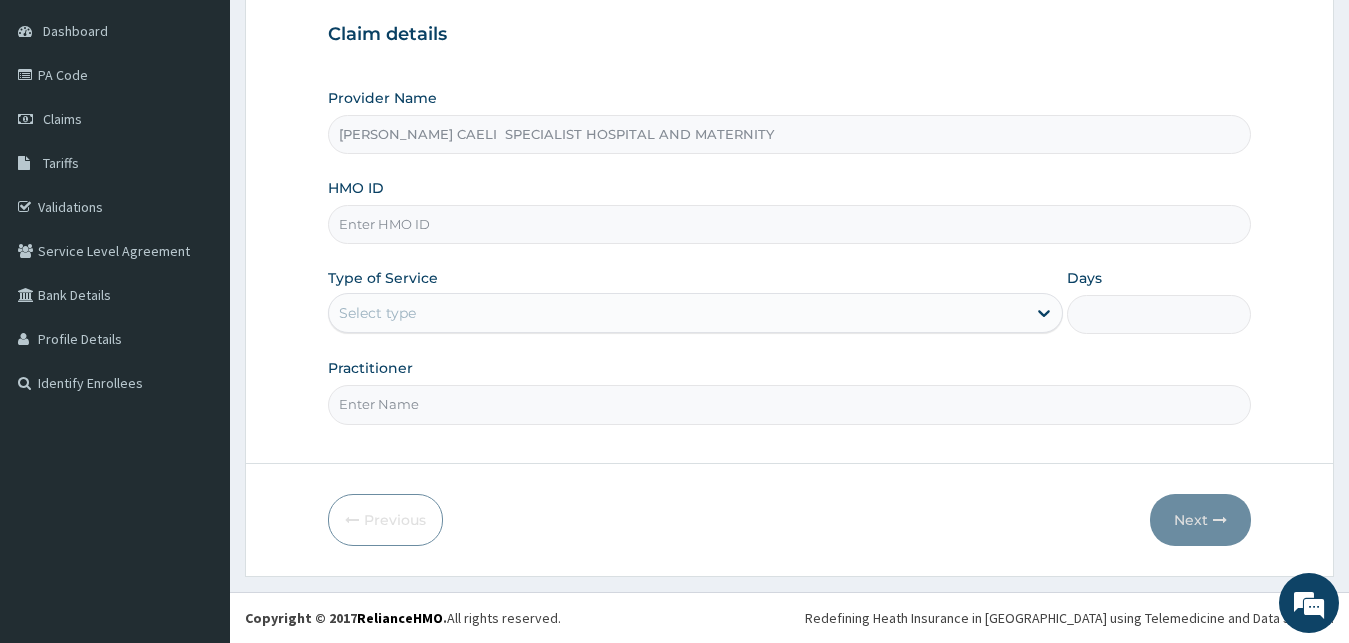 click on "Practitioner" at bounding box center [790, 404] 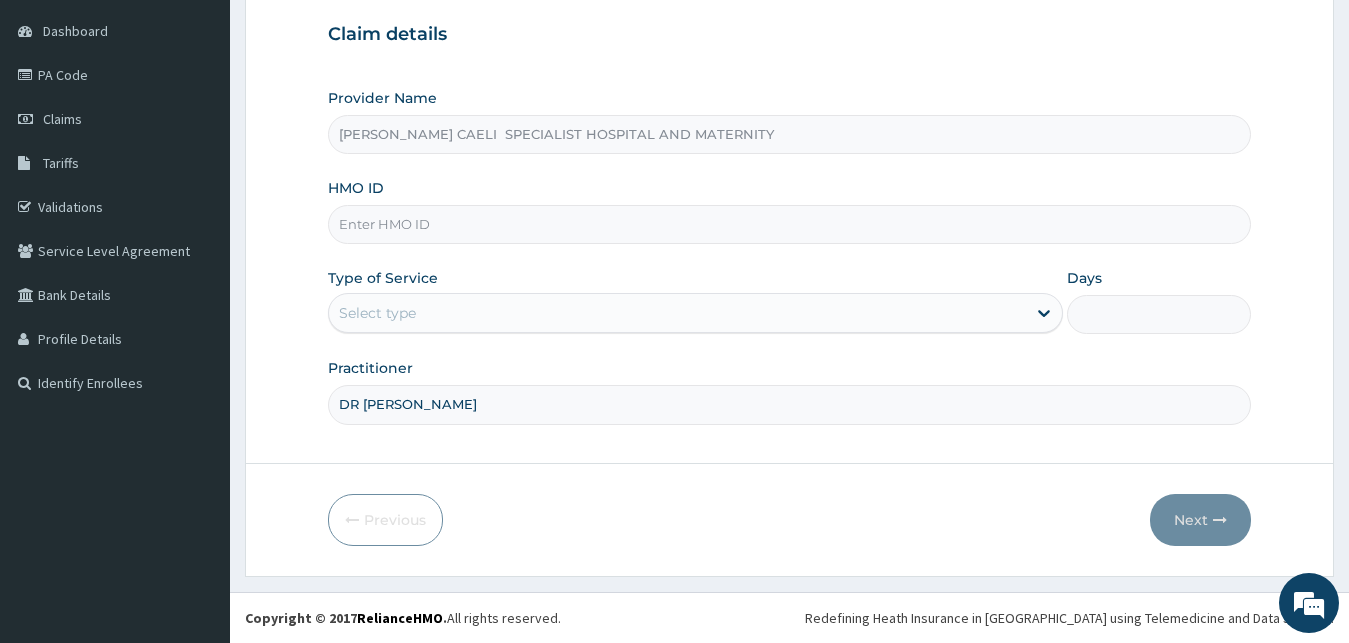 type on "DR [PERSON_NAME]" 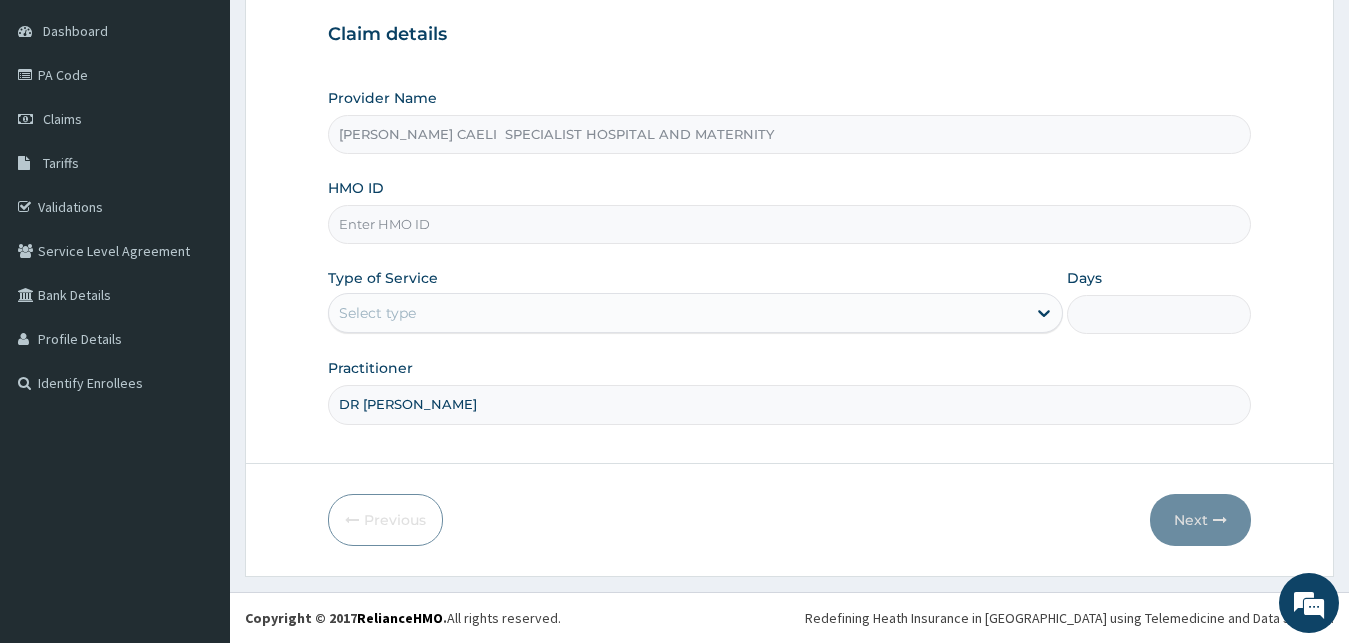 scroll, scrollTop: 0, scrollLeft: 0, axis: both 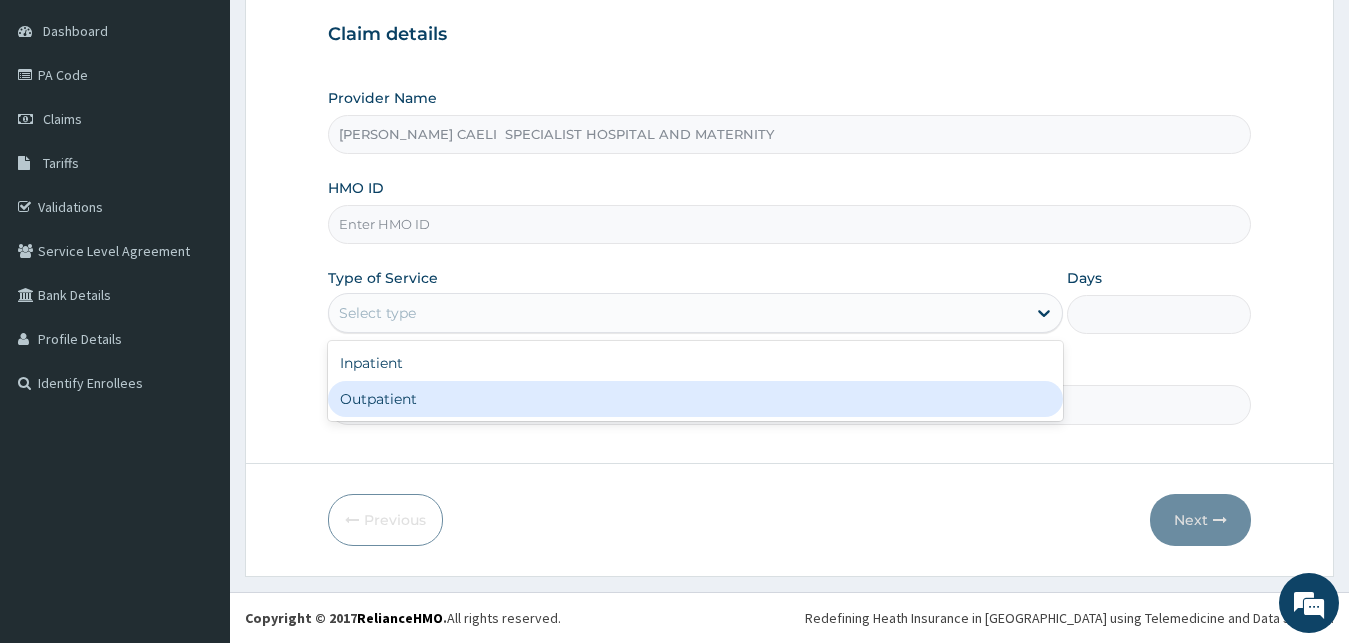 click on "Outpatient" at bounding box center (696, 399) 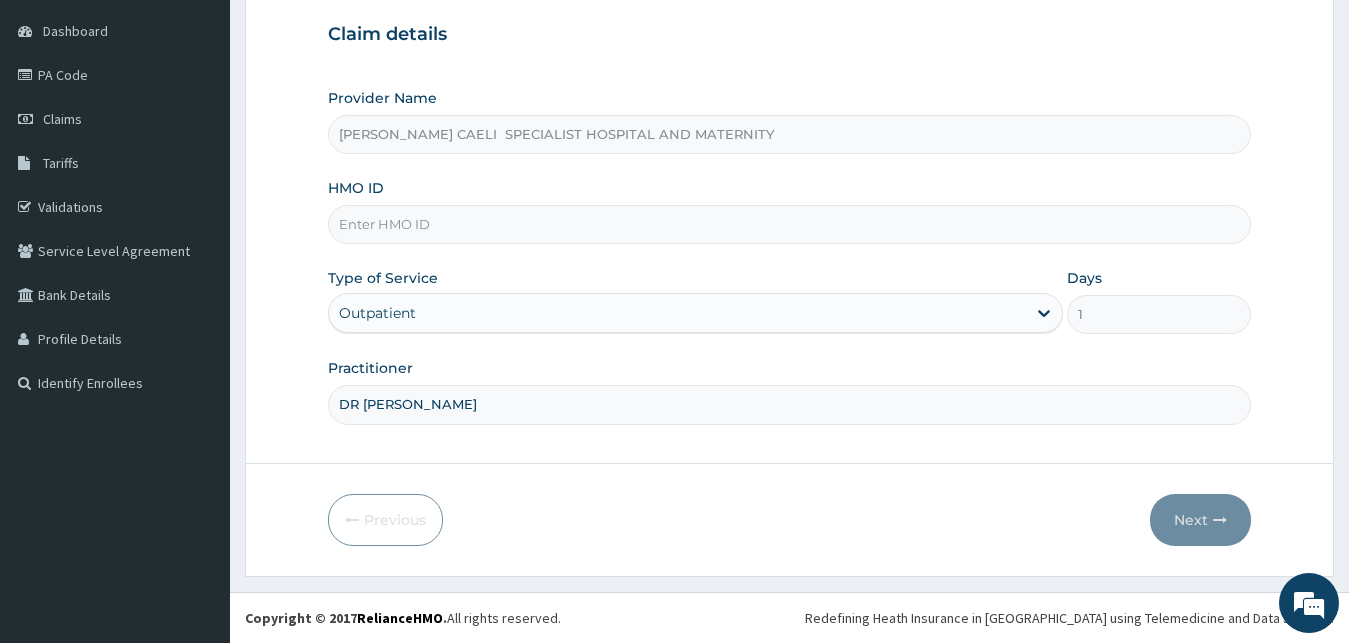 click on "HMO ID" at bounding box center [790, 224] 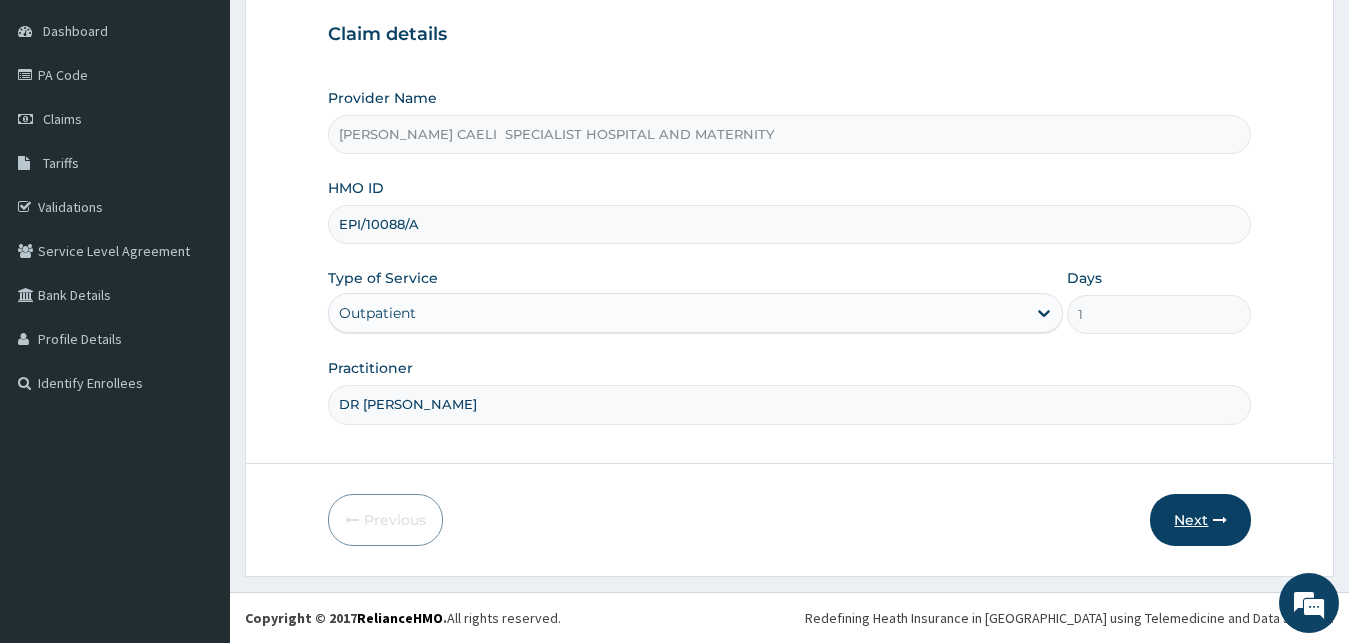 type on "EPI/10088/A" 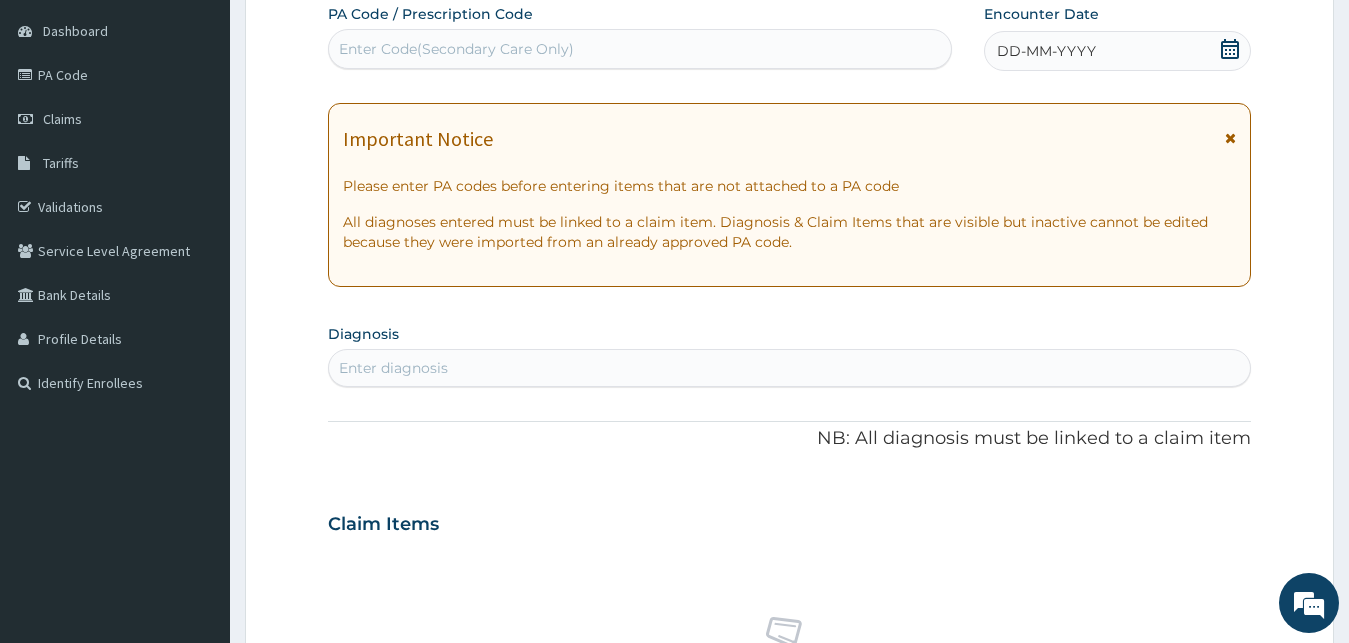 click on "Enter Code(Secondary Care Only)" at bounding box center [456, 49] 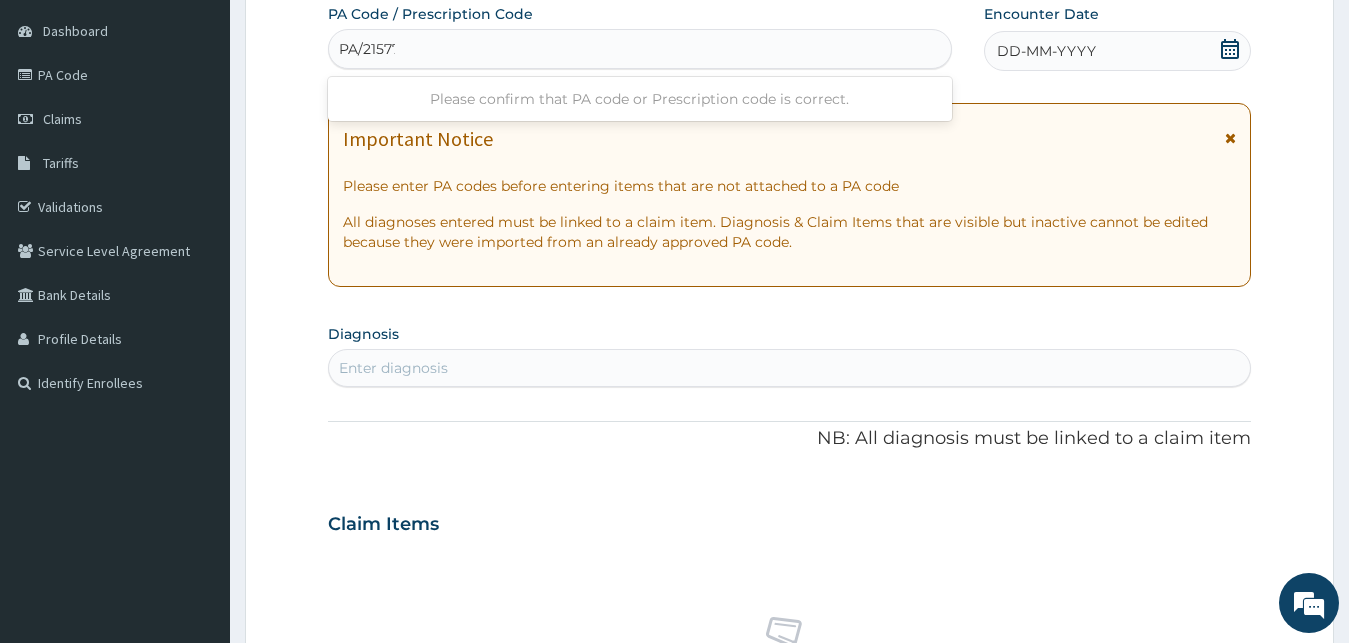 type on "PA/21577B" 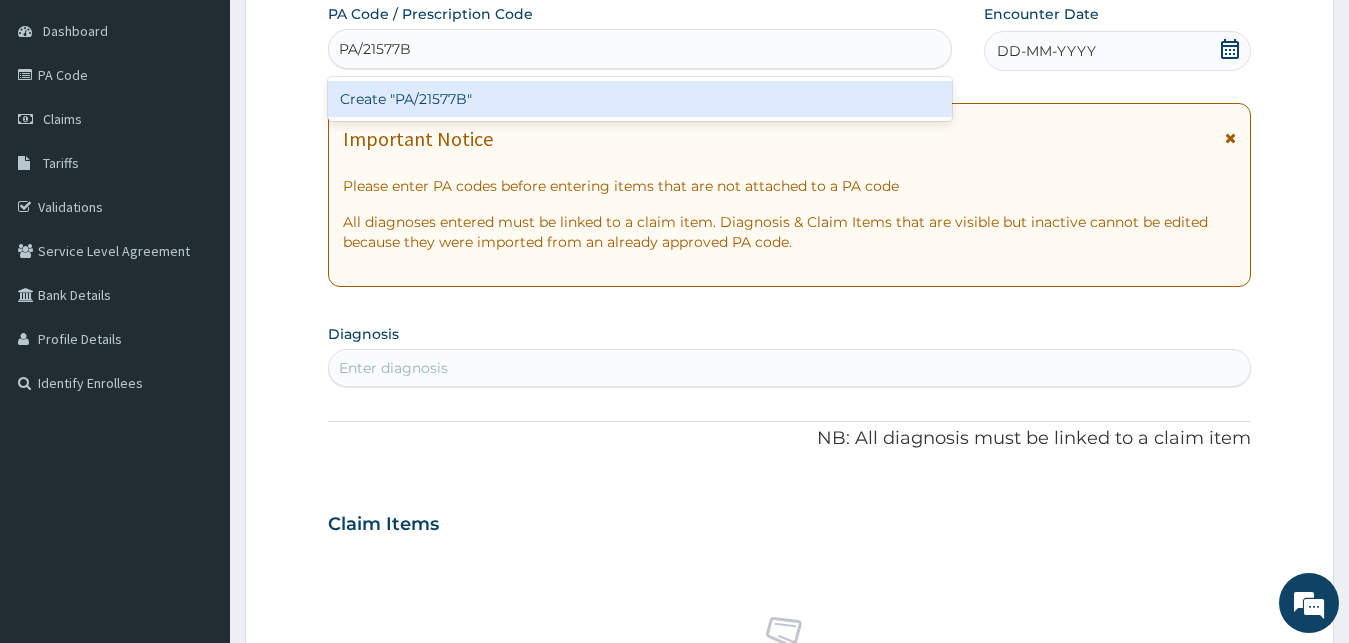 click on "Create "PA/21577B"" at bounding box center [640, 99] 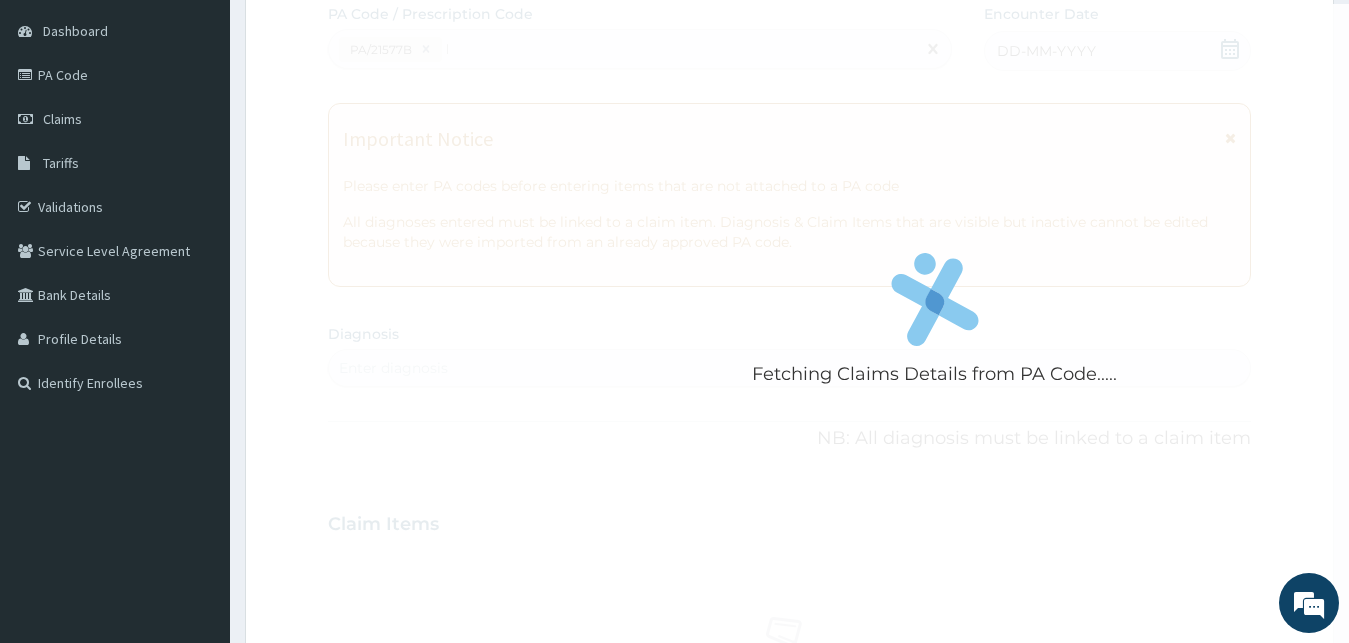 type 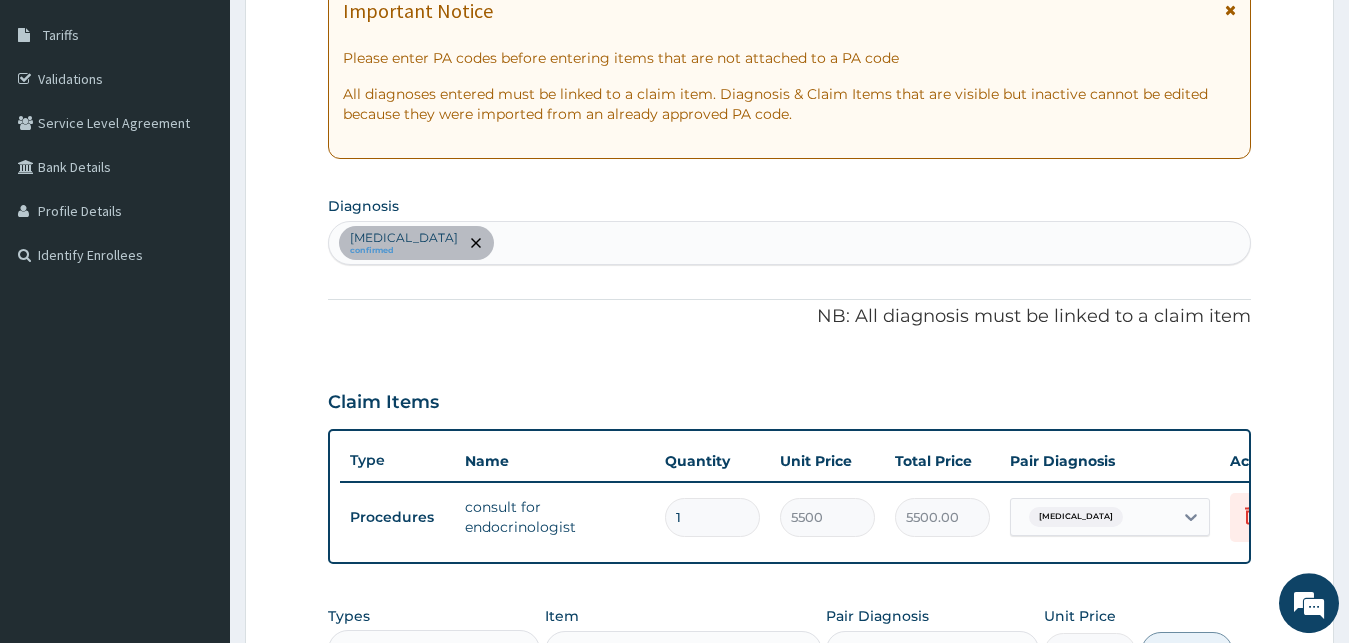 scroll, scrollTop: 721, scrollLeft: 0, axis: vertical 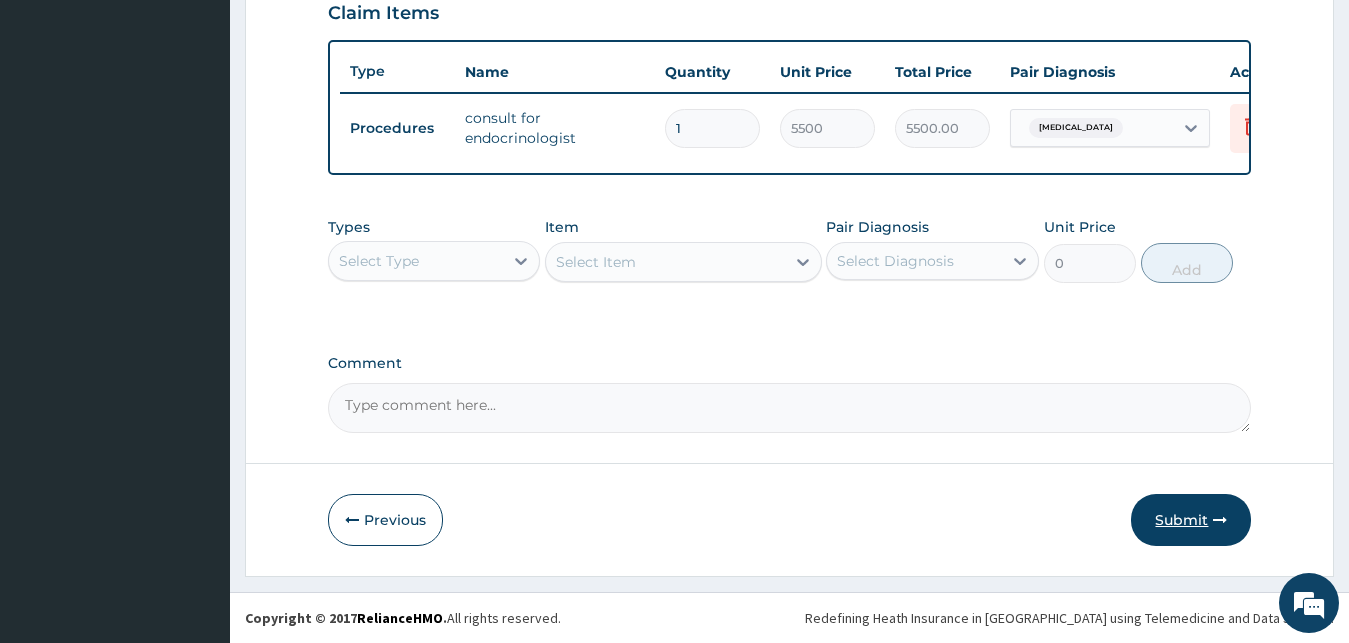 click on "Submit" at bounding box center (1191, 520) 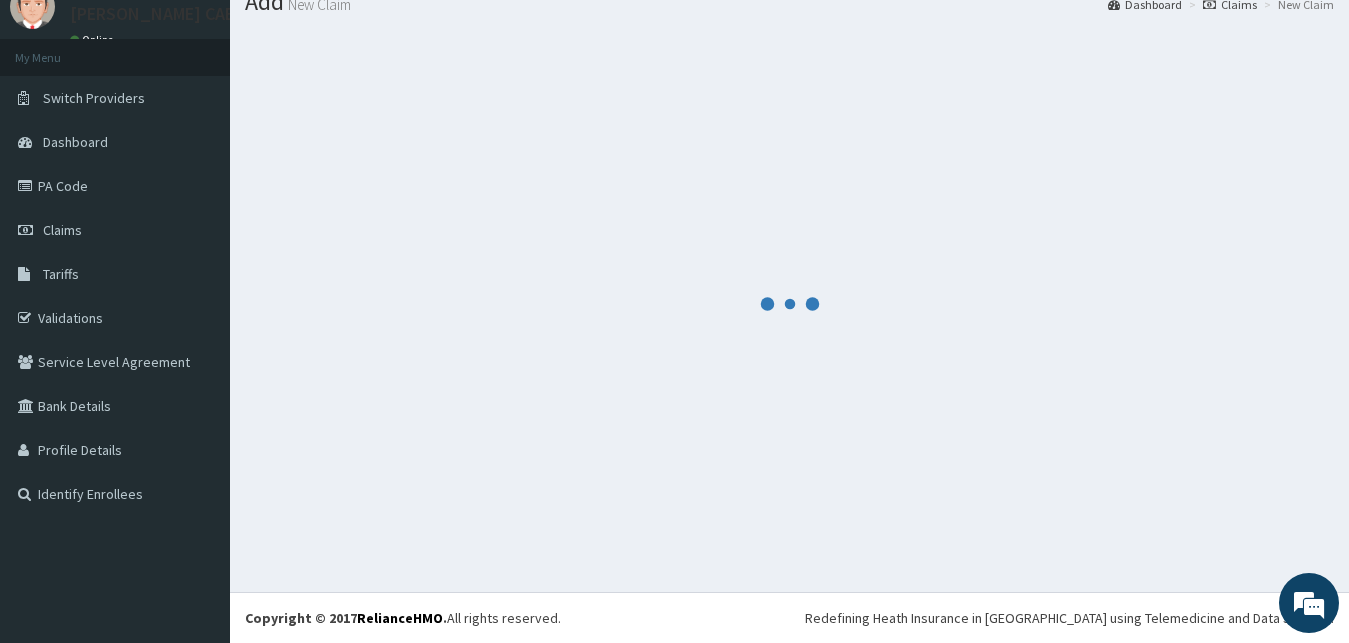 scroll, scrollTop: 76, scrollLeft: 0, axis: vertical 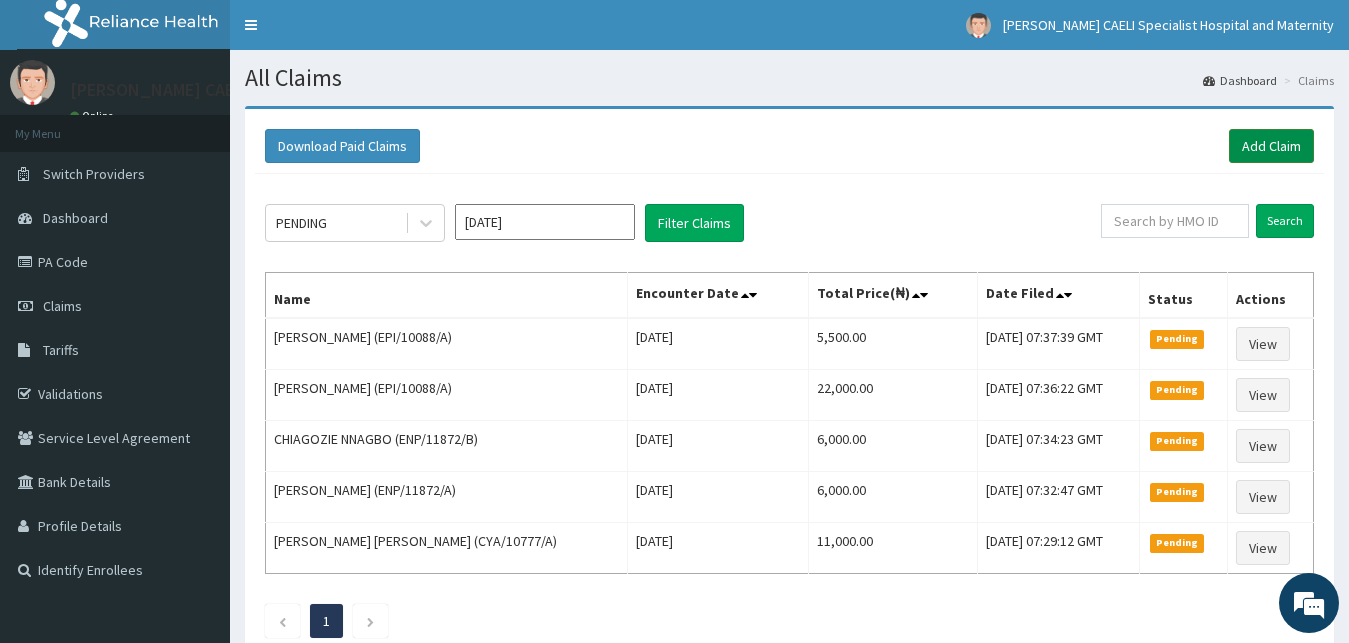 click on "Add Claim" at bounding box center [1271, 146] 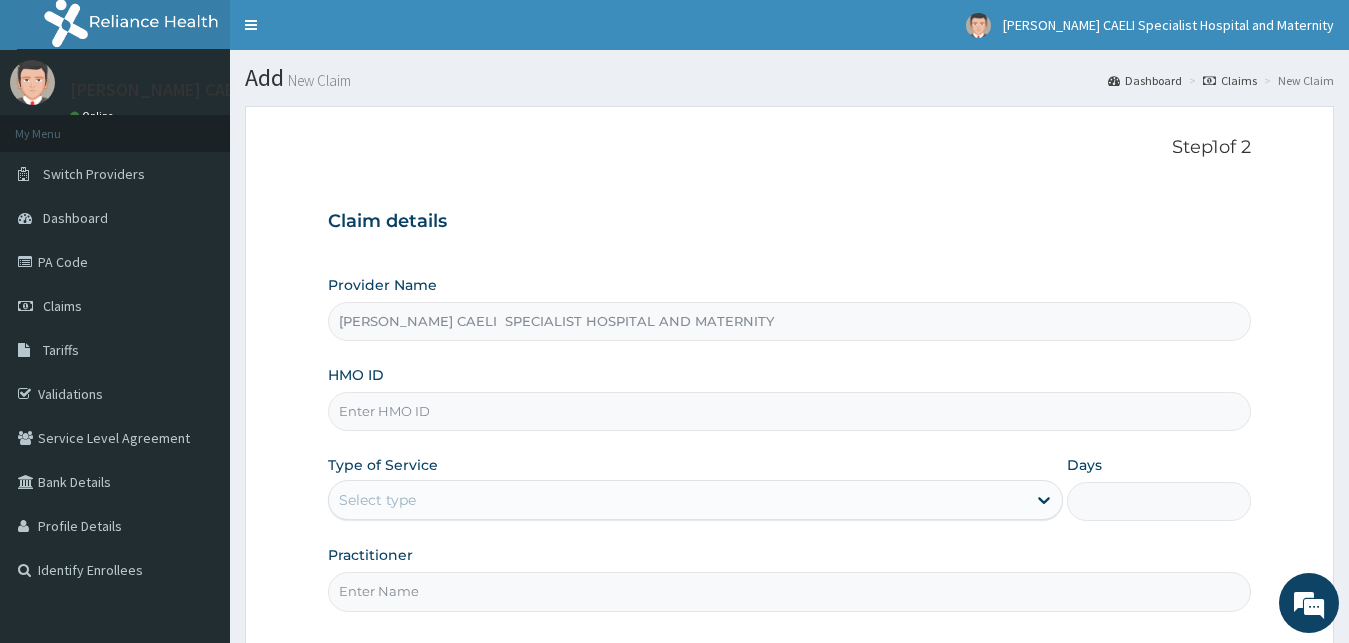 scroll, scrollTop: 0, scrollLeft: 0, axis: both 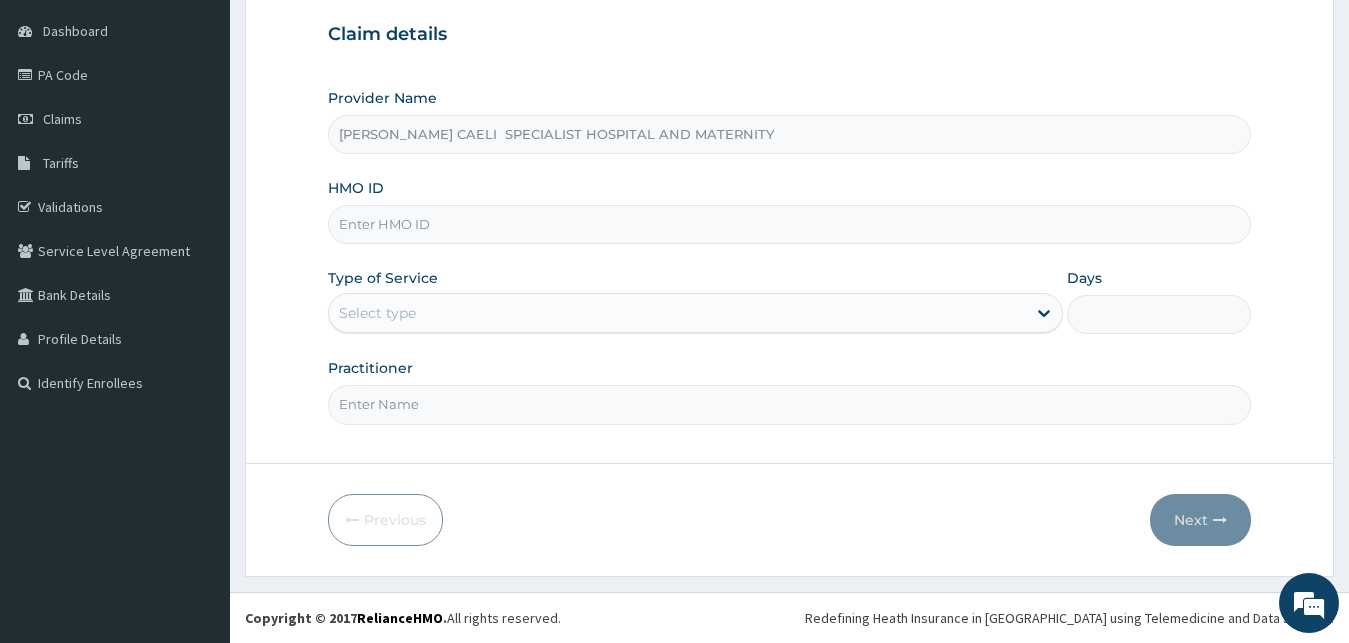 click on "Practitioner" at bounding box center (790, 404) 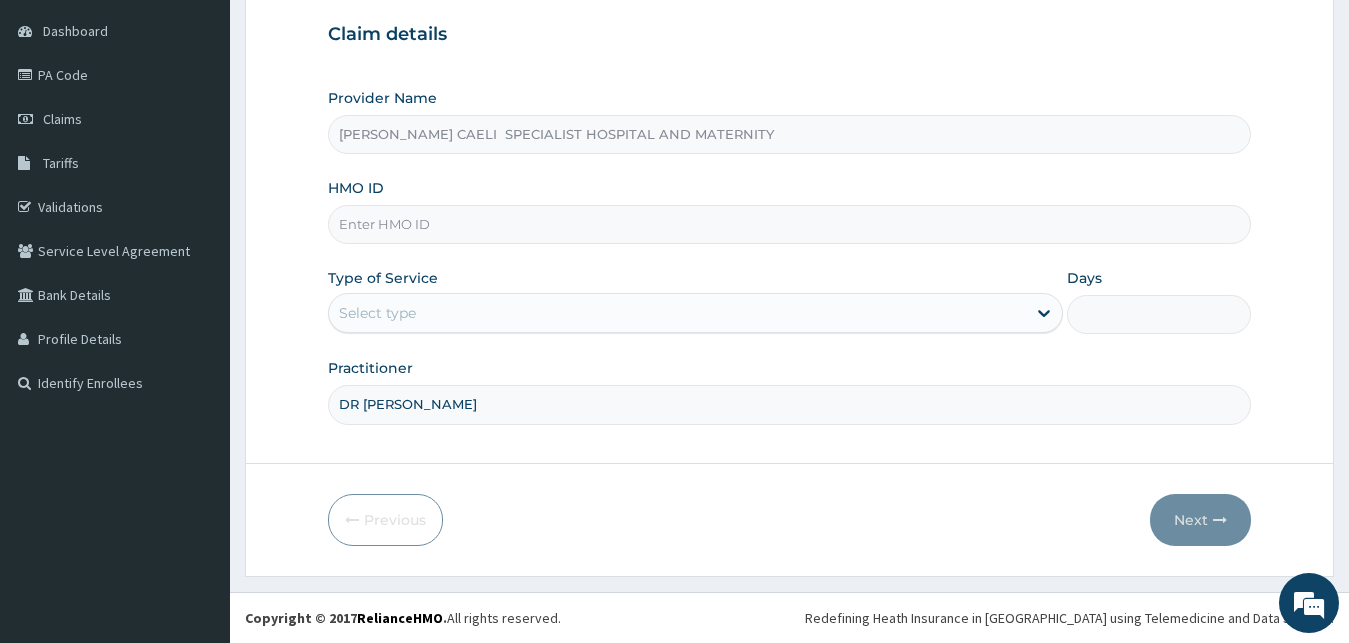 type on "DR AKALUGWU EMMANUEL" 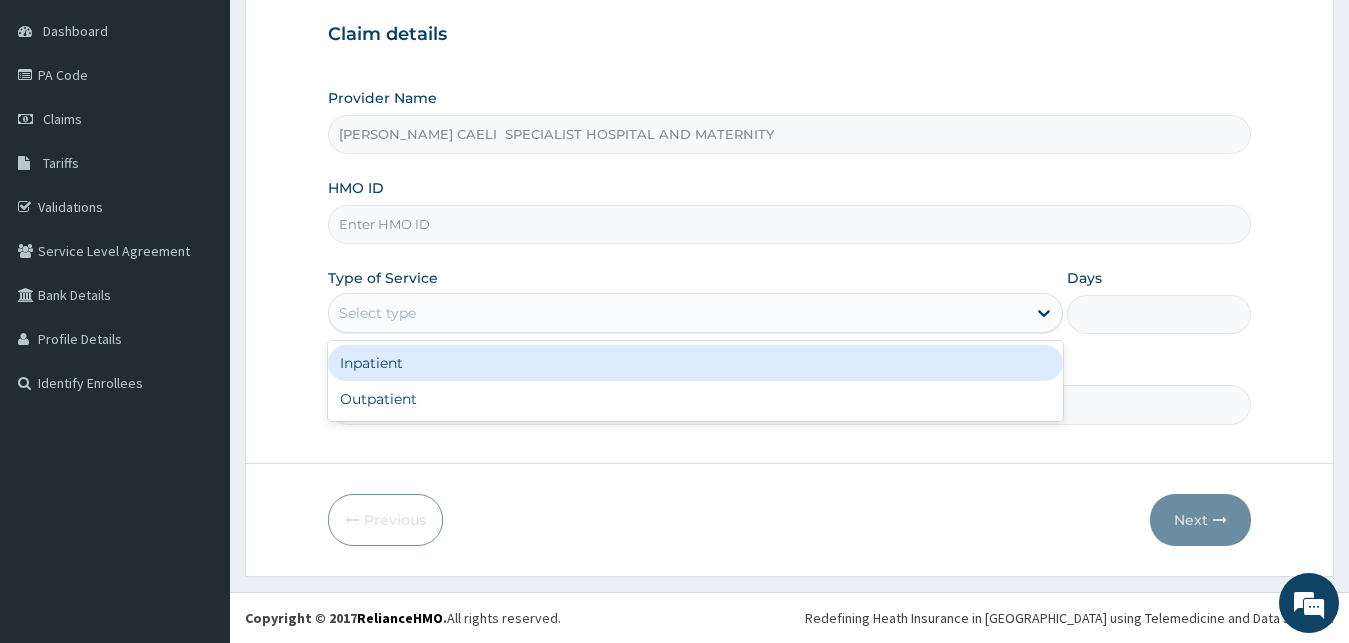 click on "Select type" at bounding box center (377, 313) 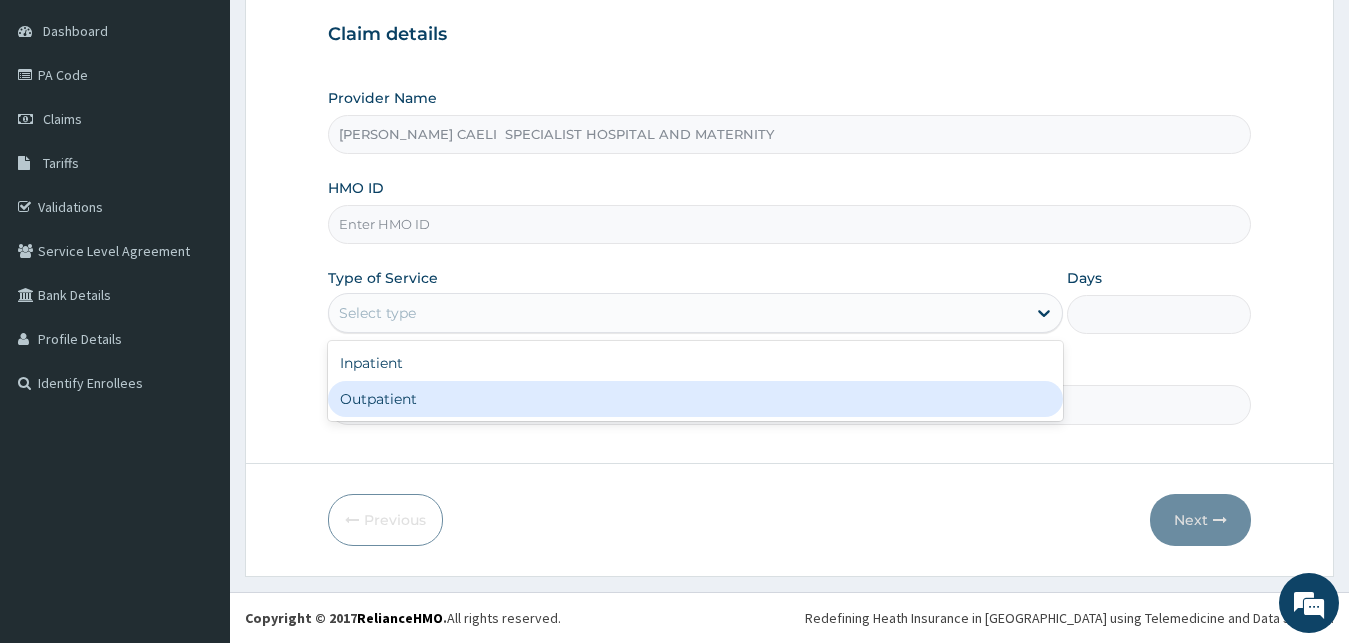 click on "Outpatient" at bounding box center [696, 399] 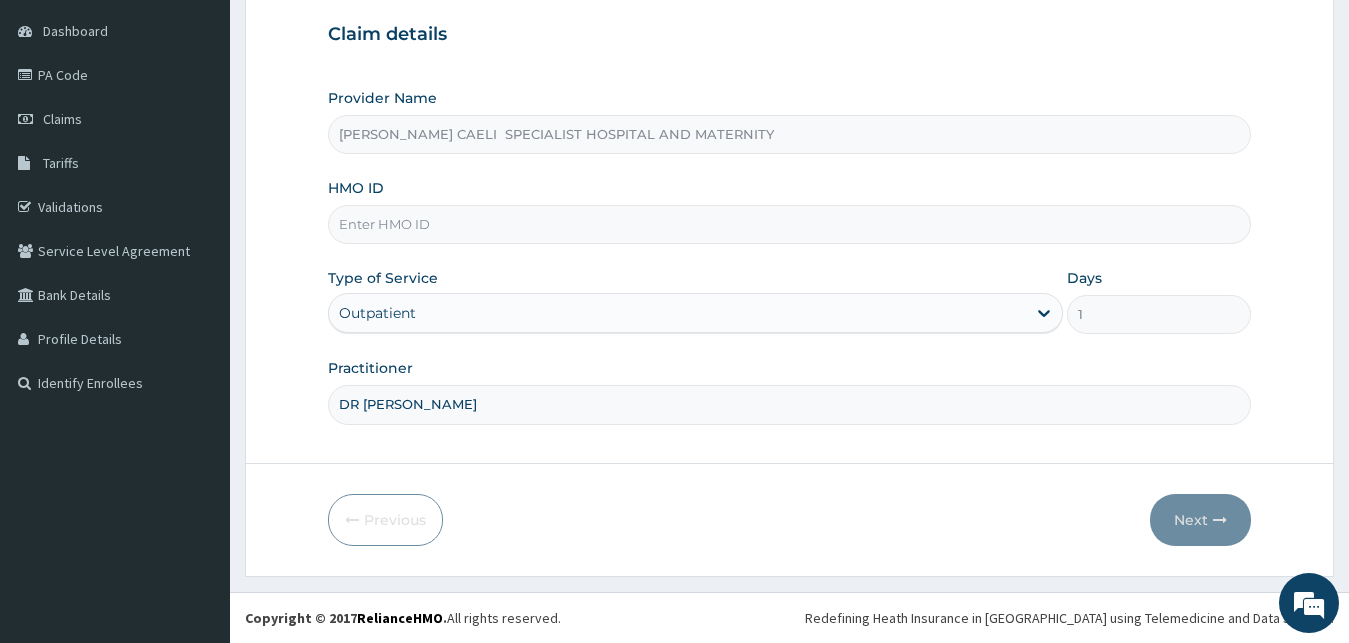 click on "HMO ID" at bounding box center (790, 224) 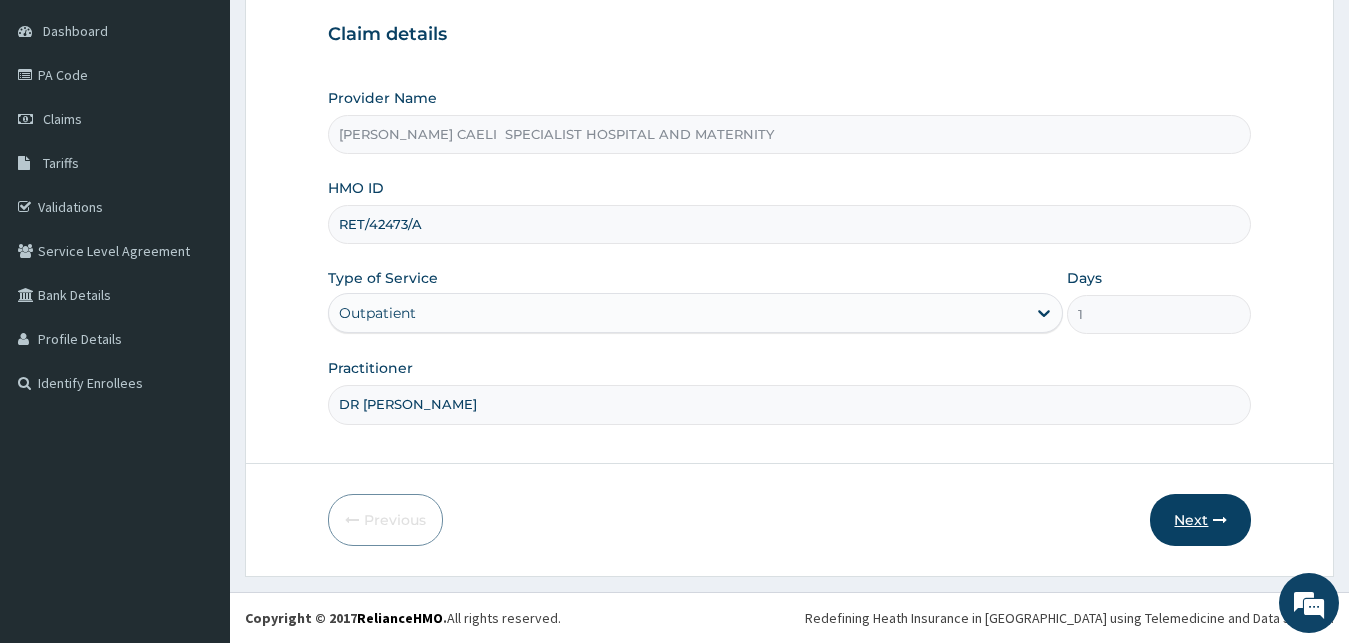 type on "RET/42473/A" 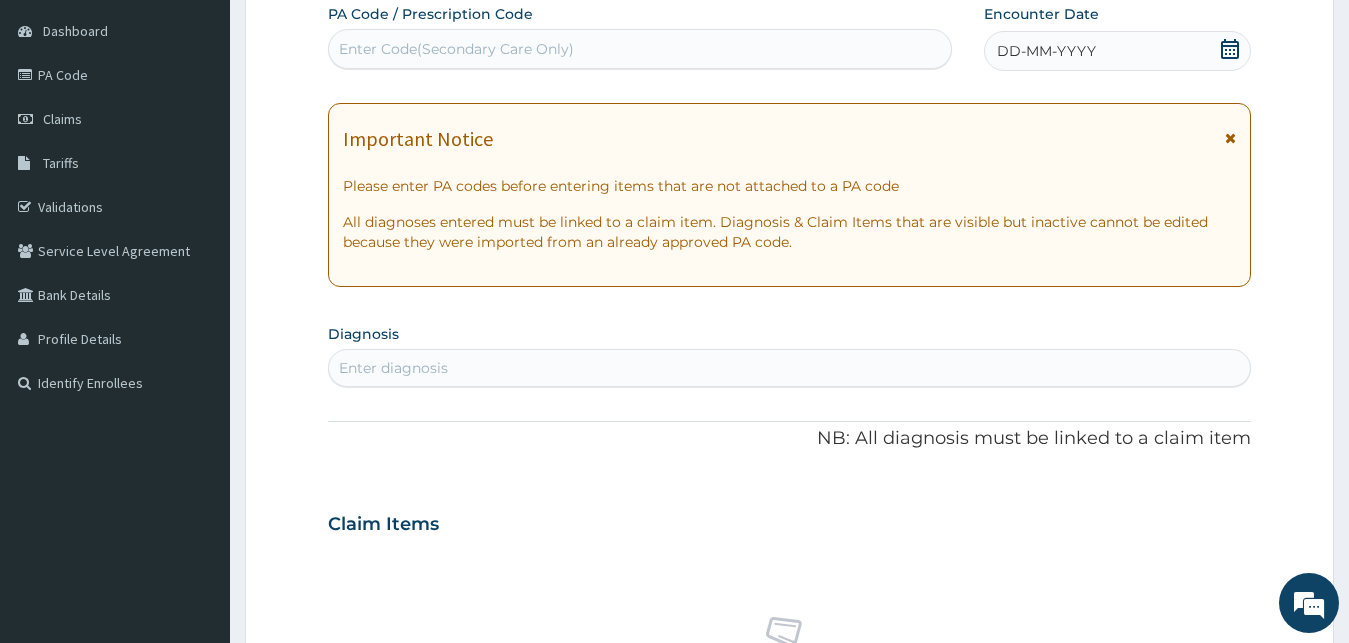 click on "Enter Code(Secondary Care Only)" at bounding box center [640, 49] 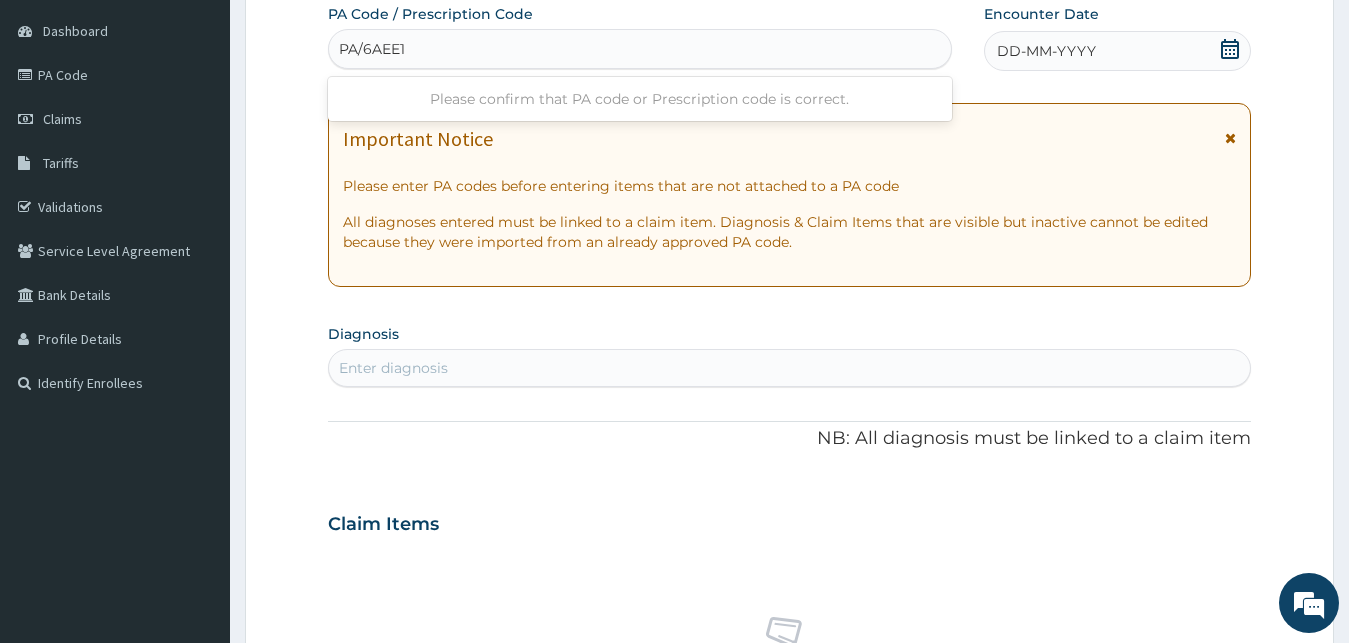 type on "PA/6AEE17" 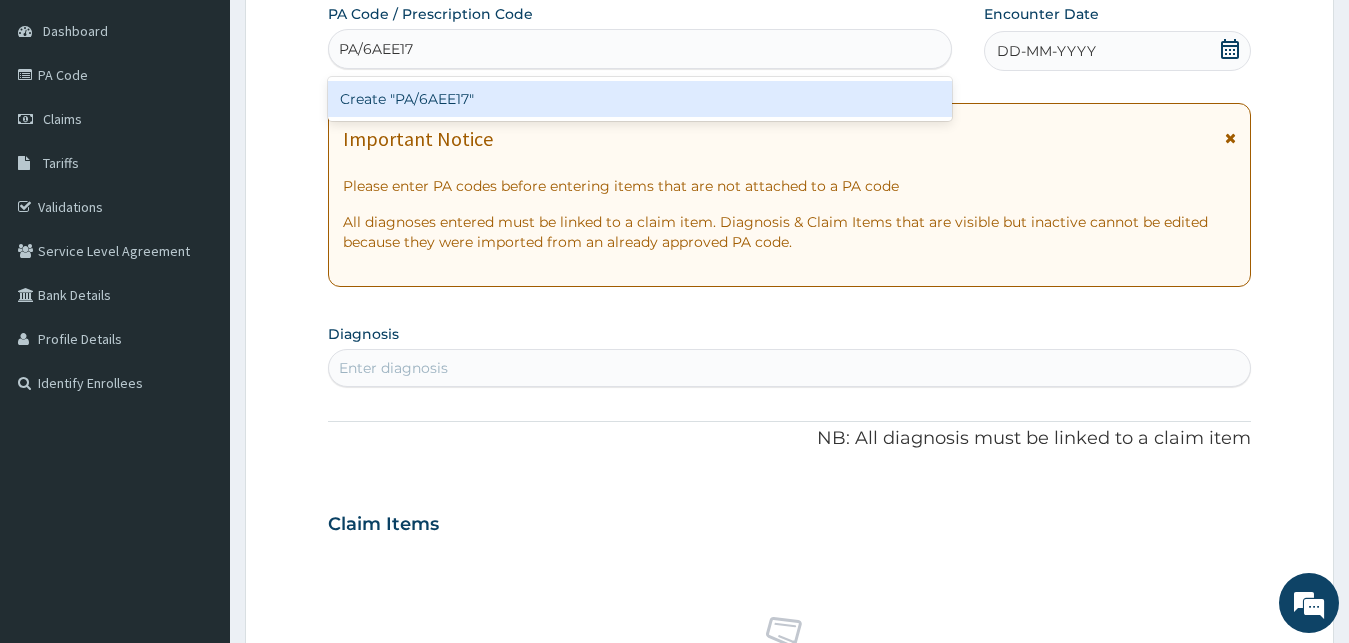 click on "Create "PA/6AEE17"" at bounding box center (640, 99) 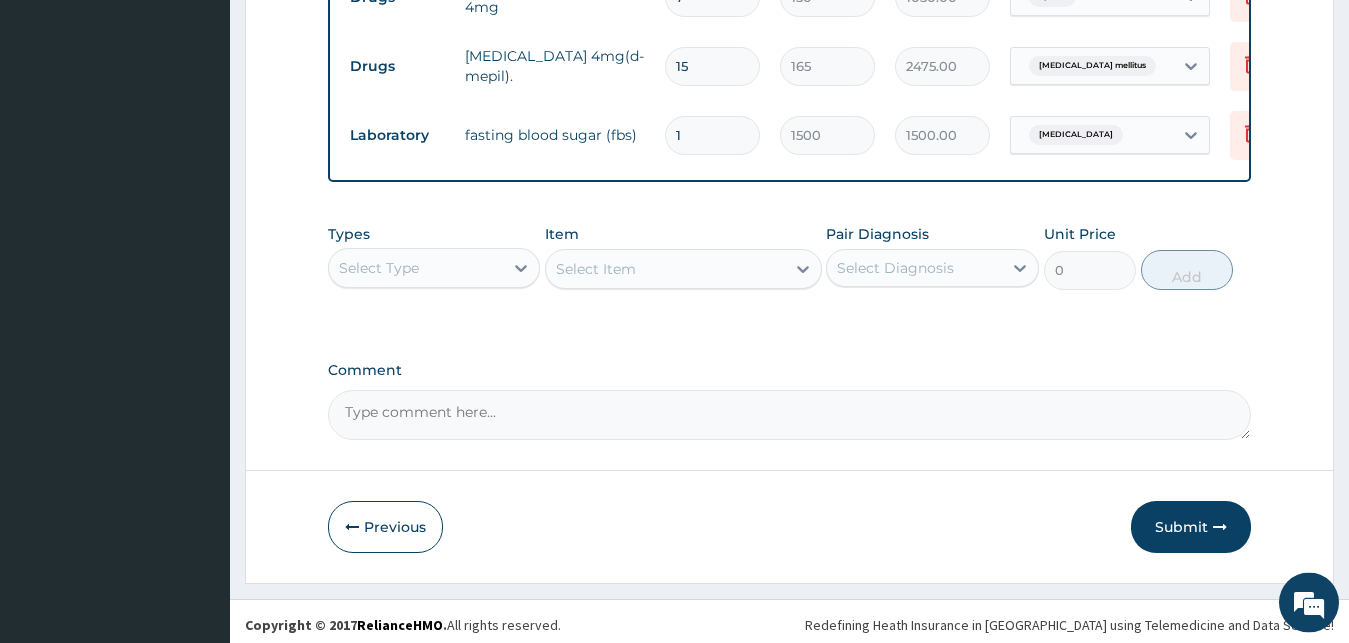 scroll, scrollTop: 997, scrollLeft: 0, axis: vertical 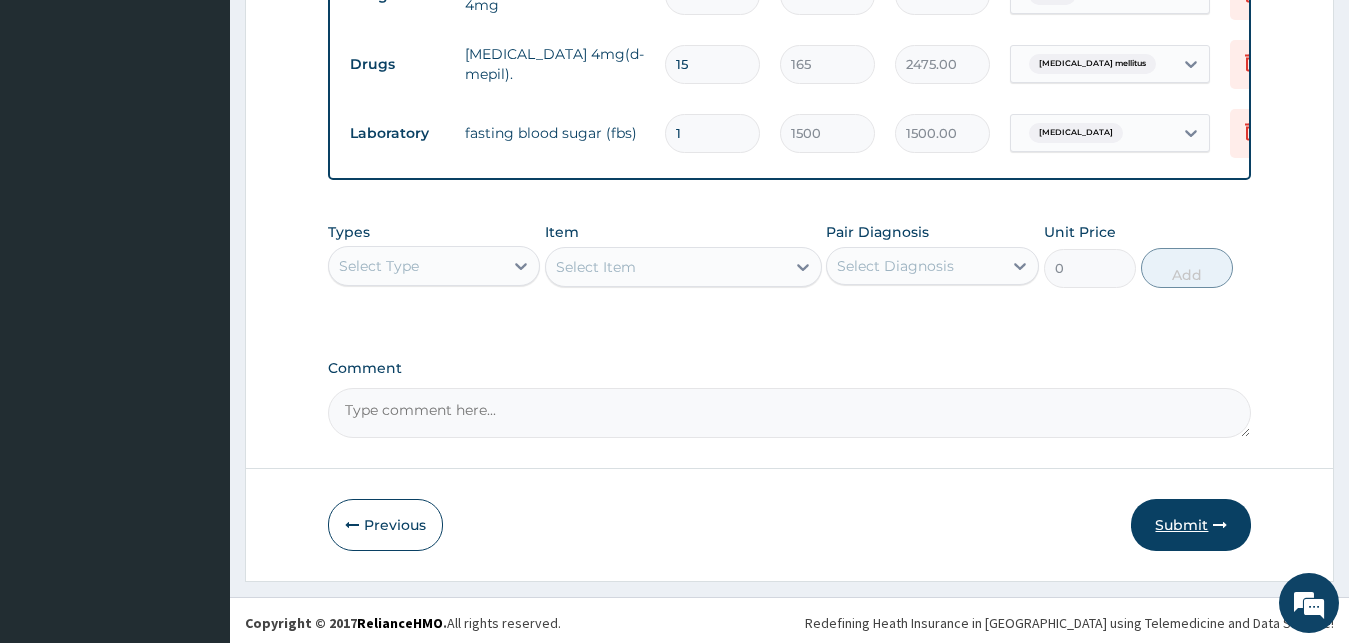 click on "Submit" at bounding box center (1191, 525) 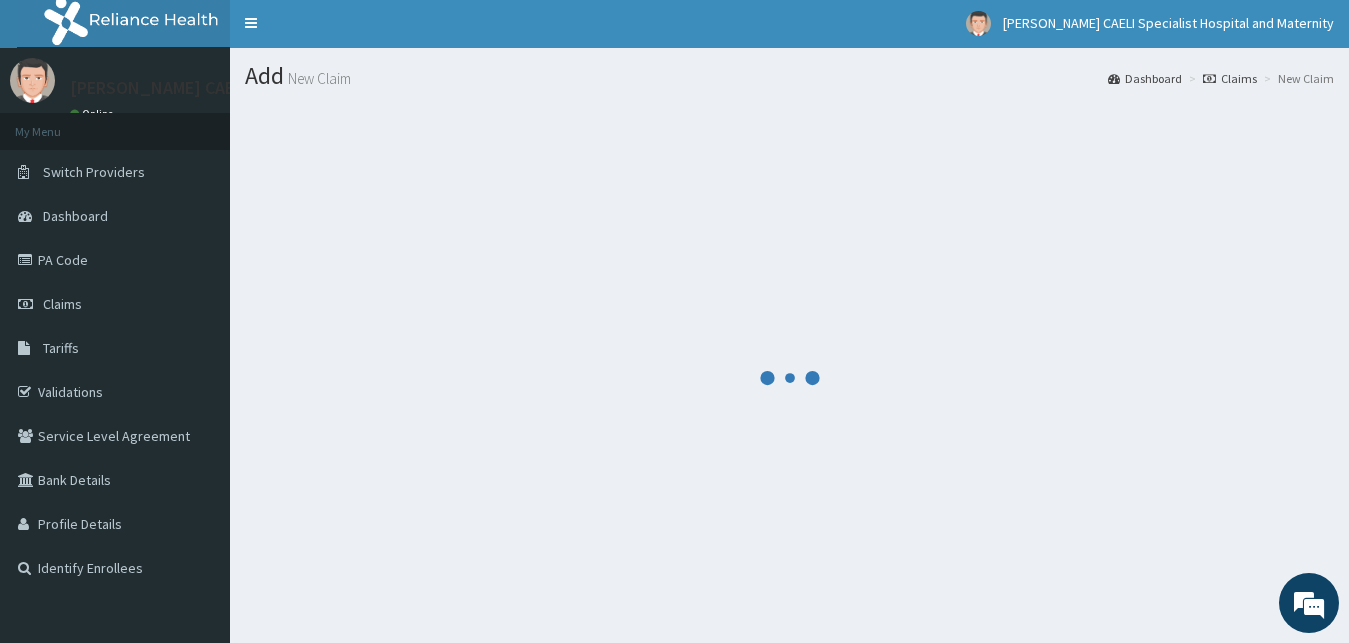 scroll, scrollTop: 0, scrollLeft: 0, axis: both 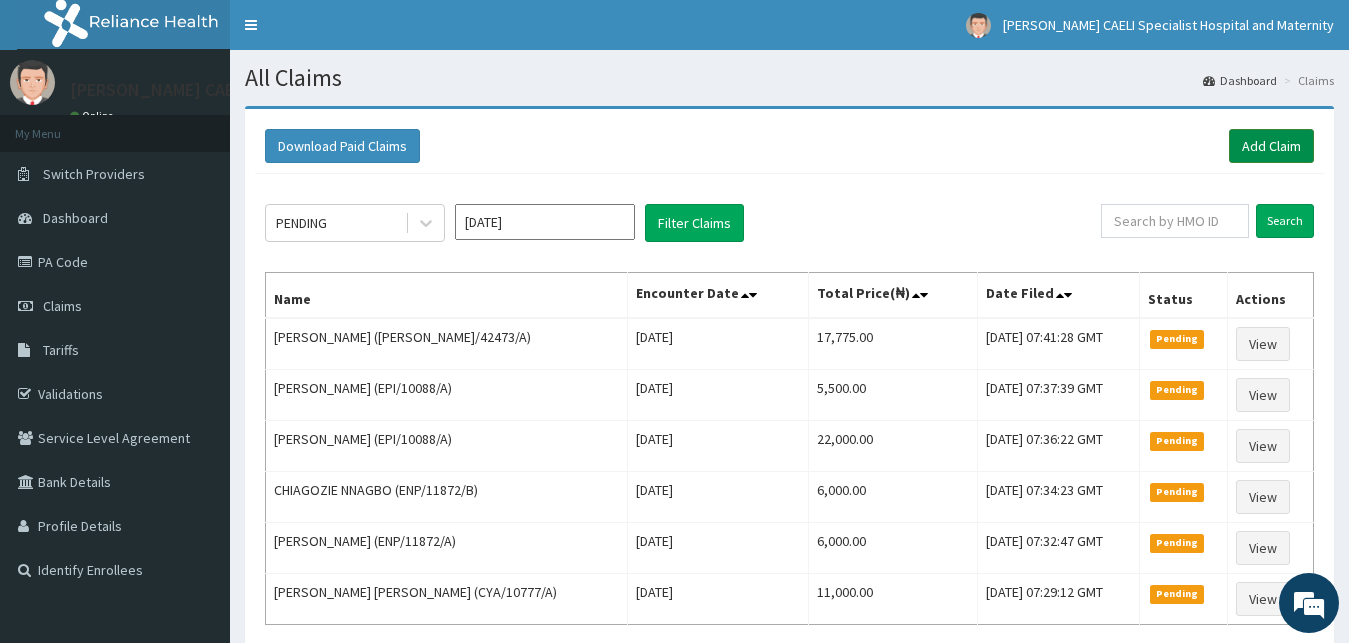 click on "Add Claim" at bounding box center [1271, 146] 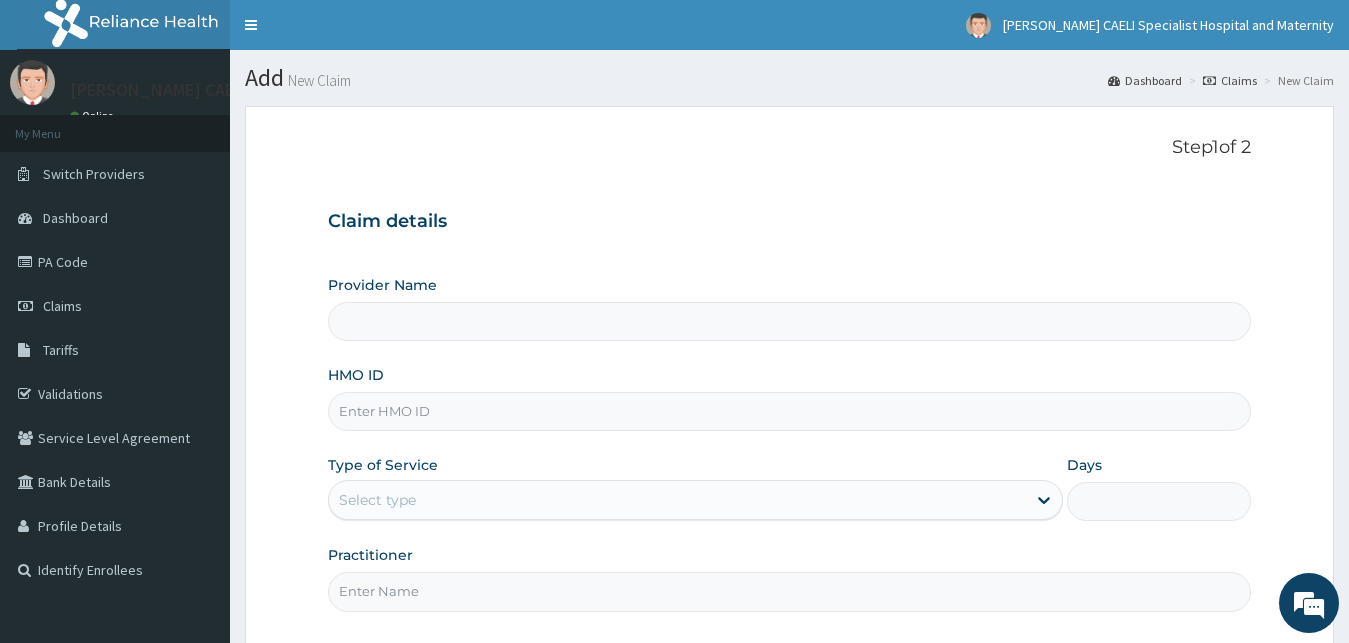scroll, scrollTop: 0, scrollLeft: 0, axis: both 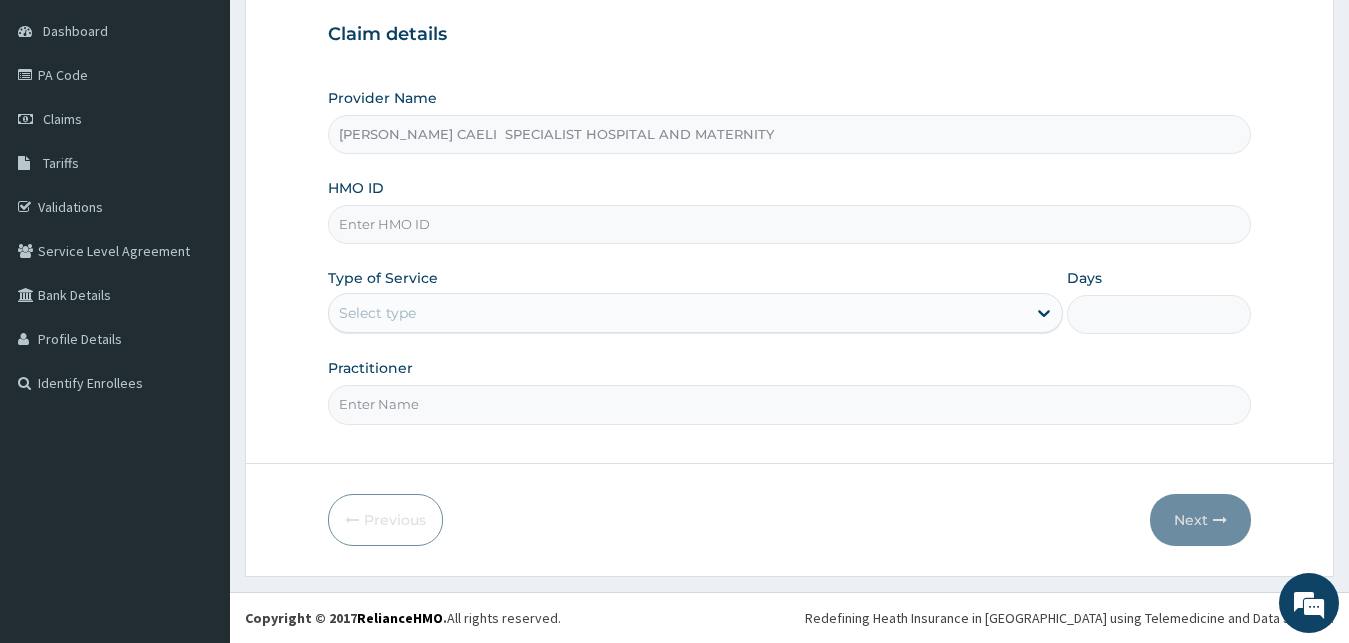 click on "Practitioner" at bounding box center (790, 404) 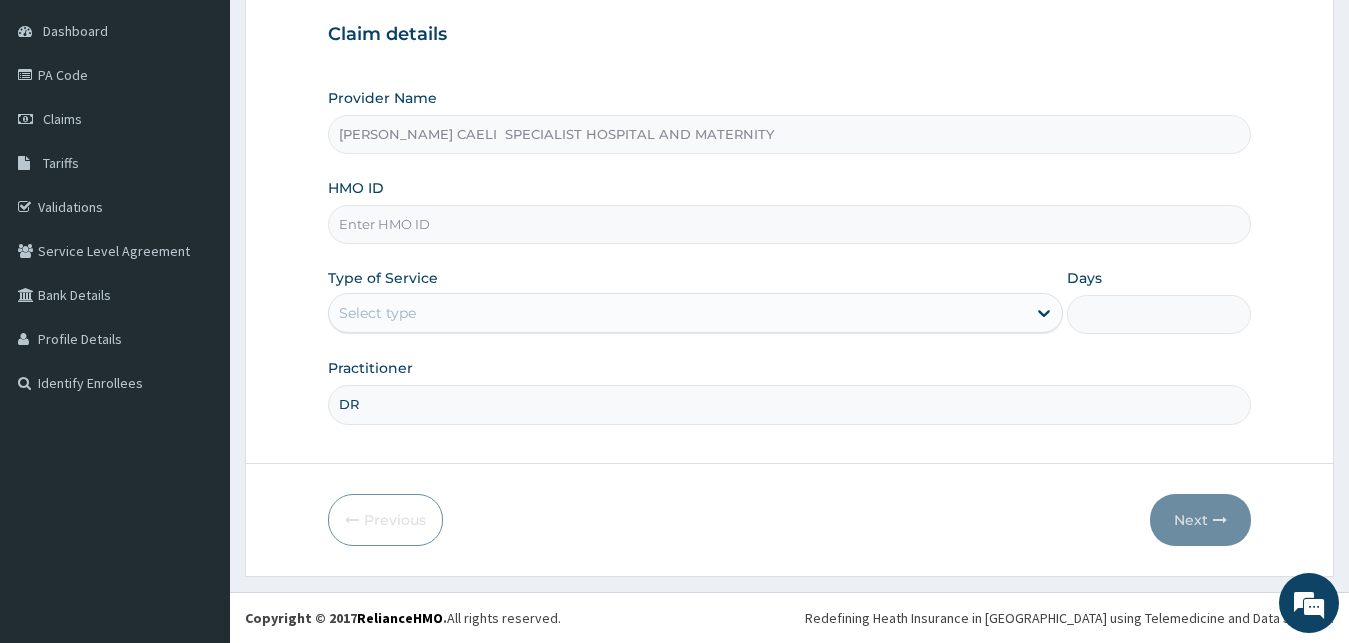 scroll, scrollTop: 0, scrollLeft: 0, axis: both 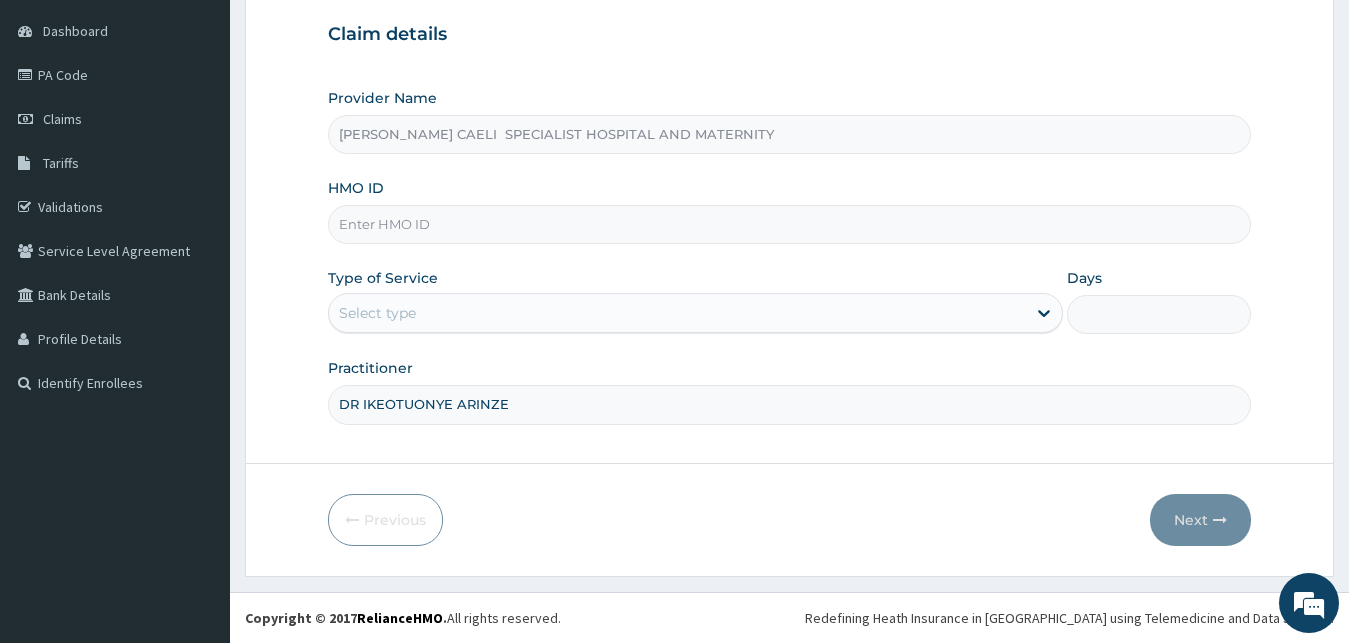 type on "DR IKEOTUONYE ARINZE" 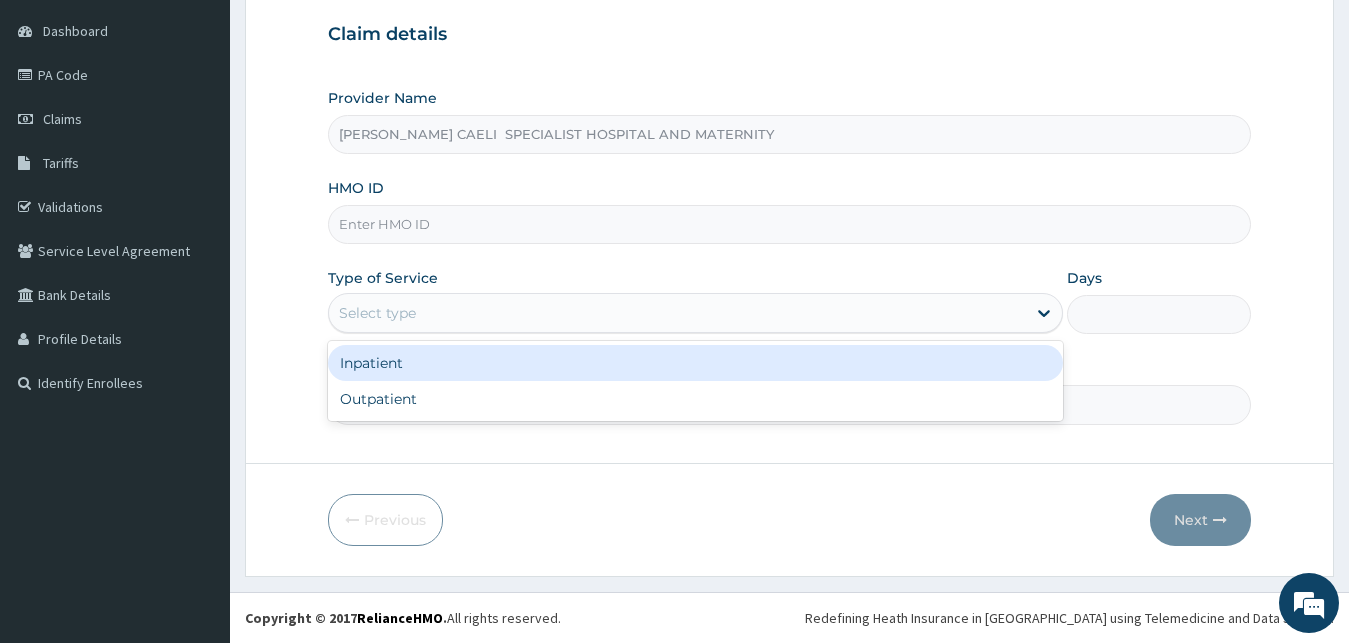 click on "Select type" at bounding box center [377, 313] 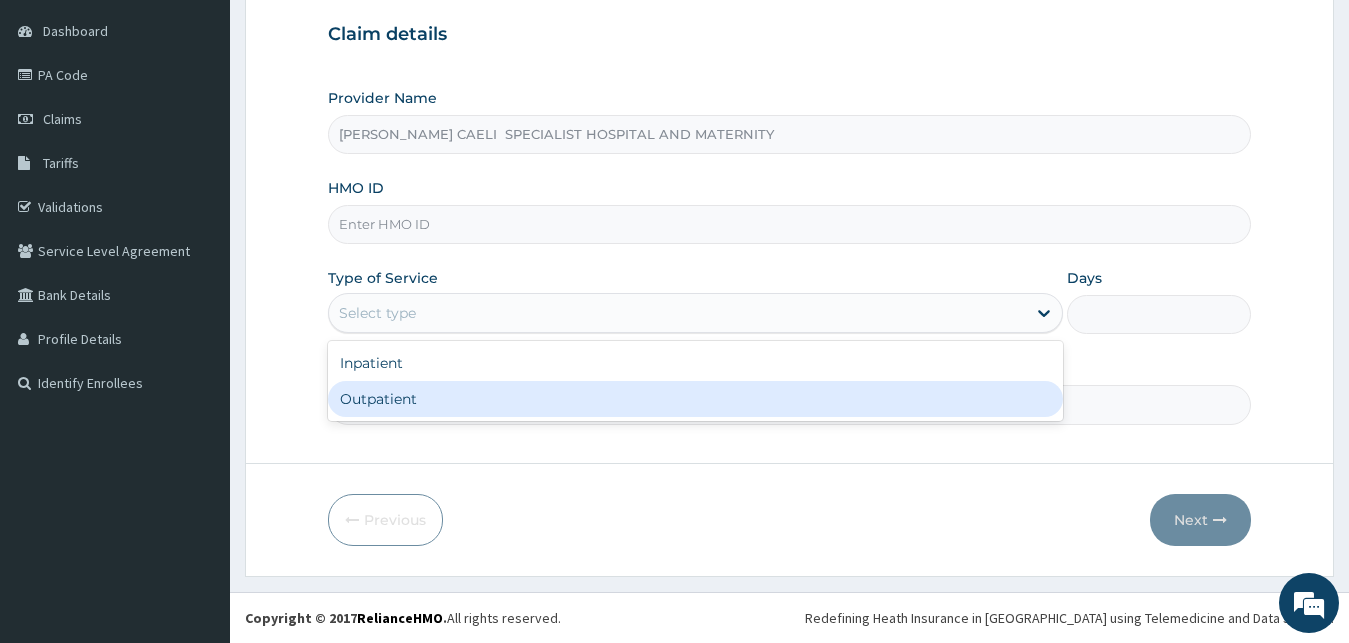 click on "Outpatient" at bounding box center (696, 399) 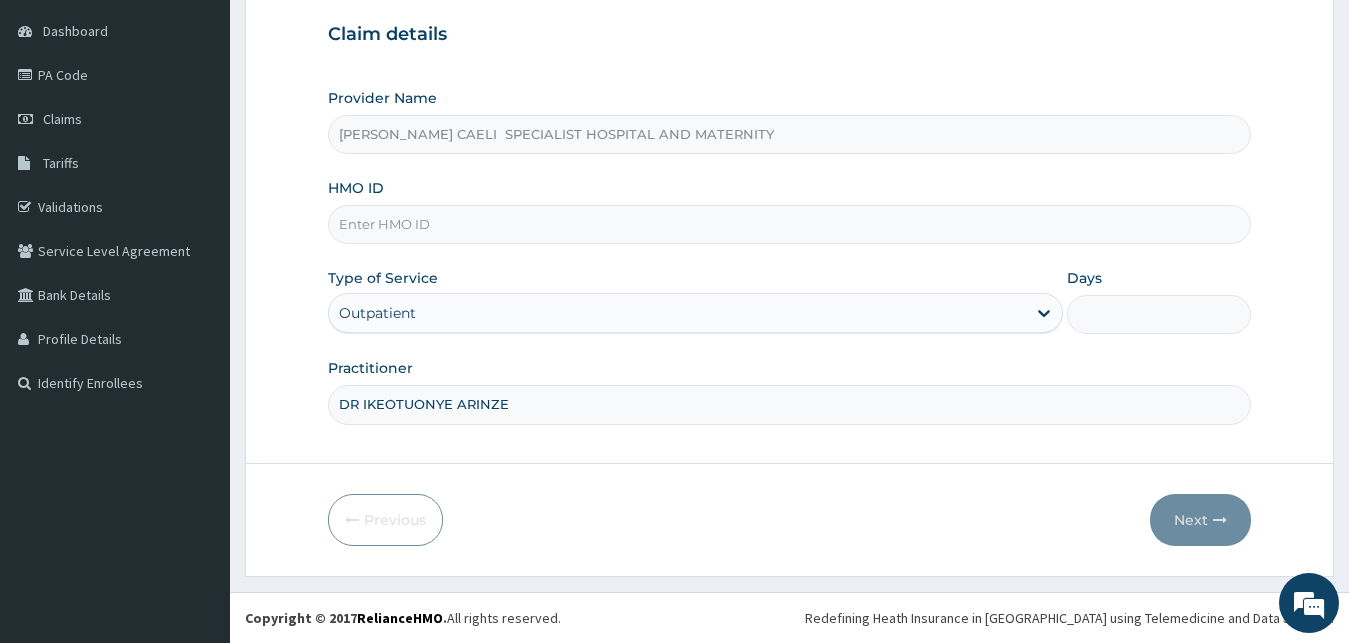type on "1" 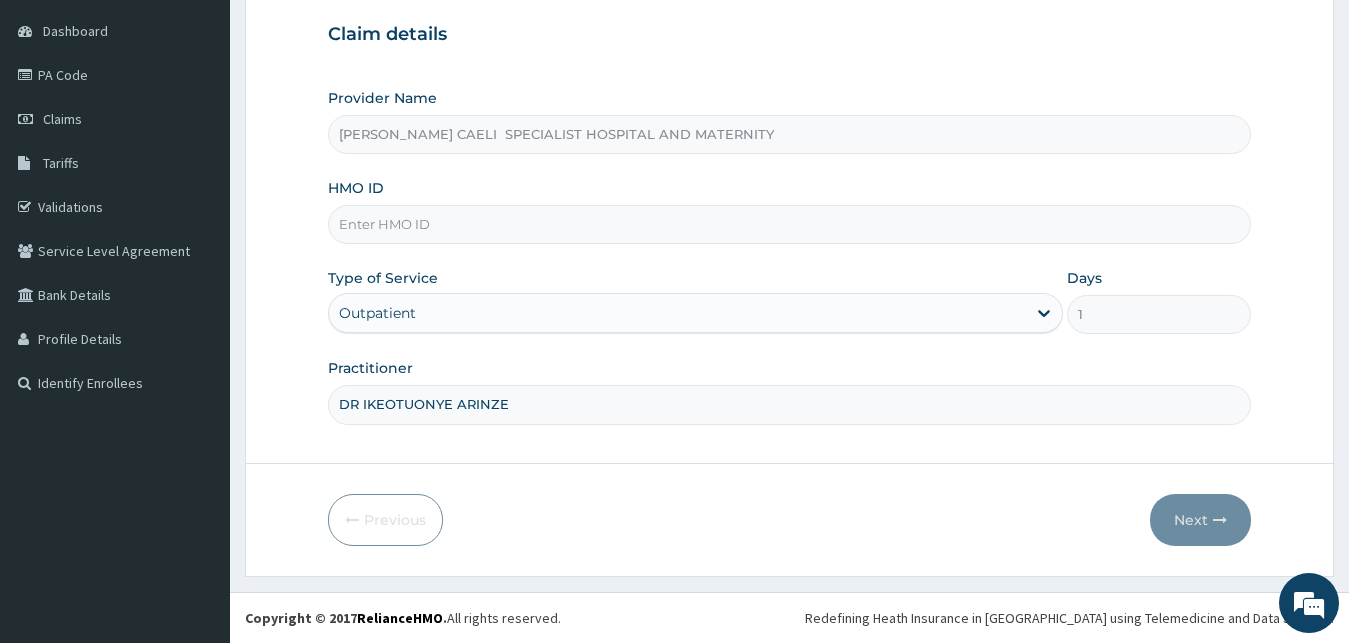 click on "HMO ID" at bounding box center (790, 224) 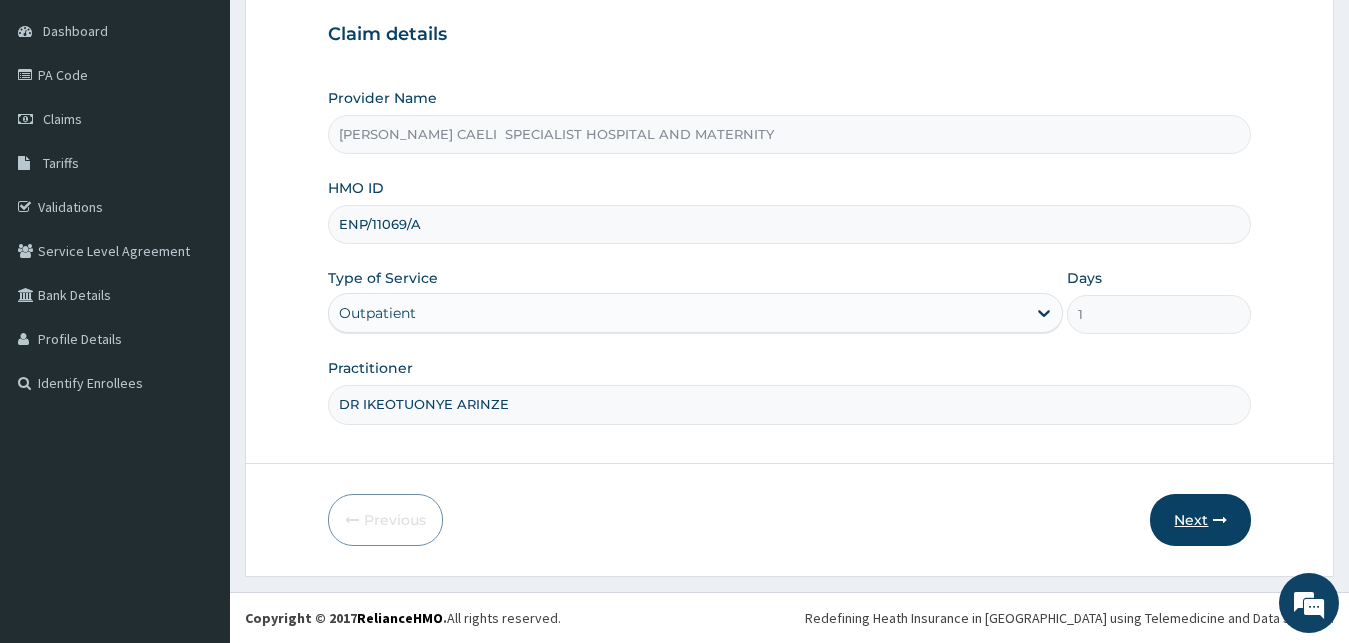 type on "ENP/11069/A" 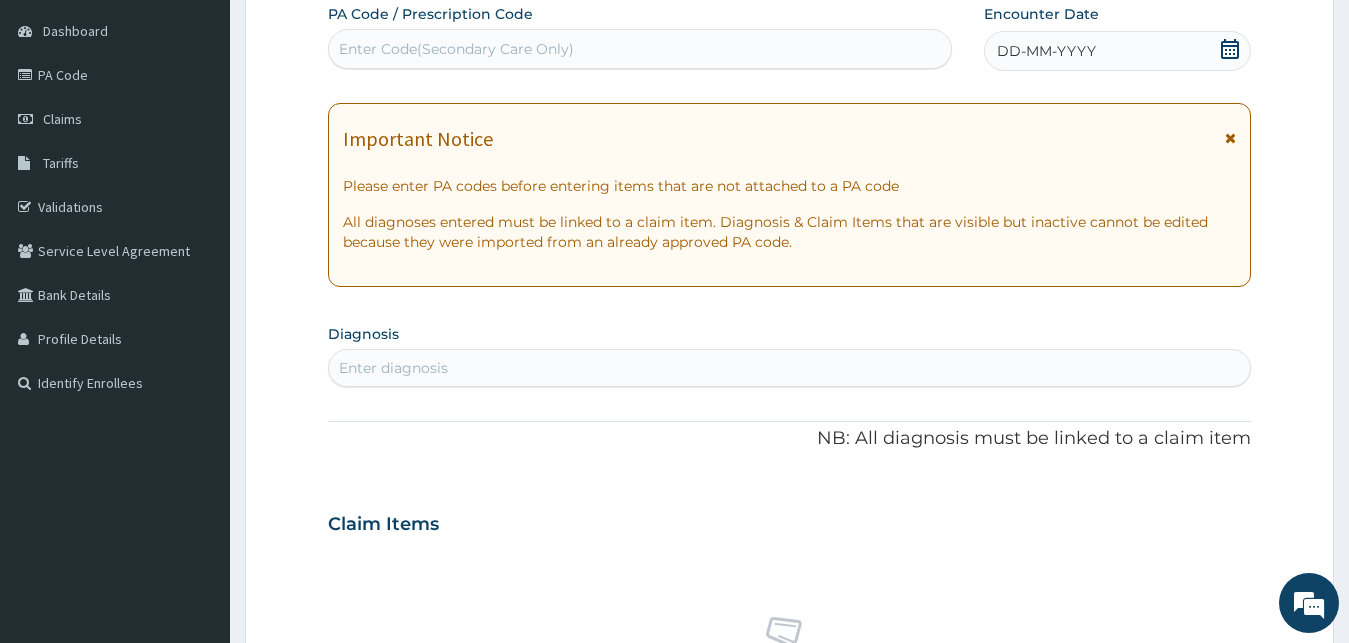 click on "Enter Code(Secondary Care Only)" at bounding box center [640, 49] 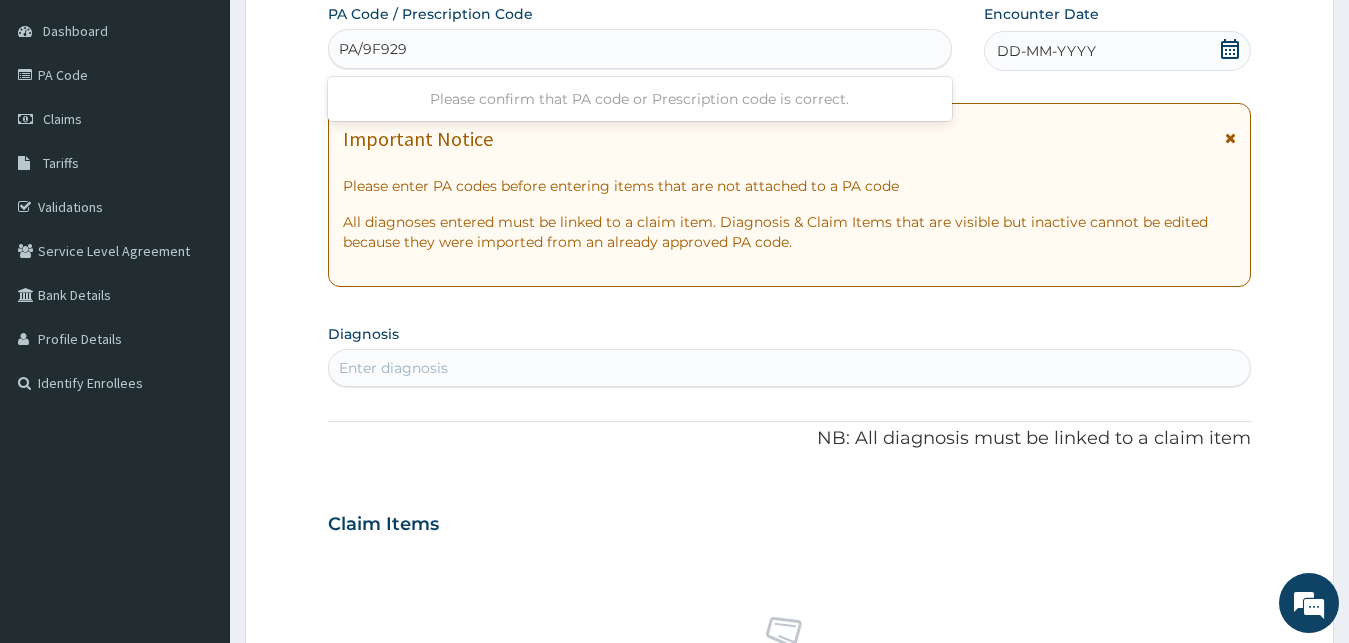 type on "PA/9F929F" 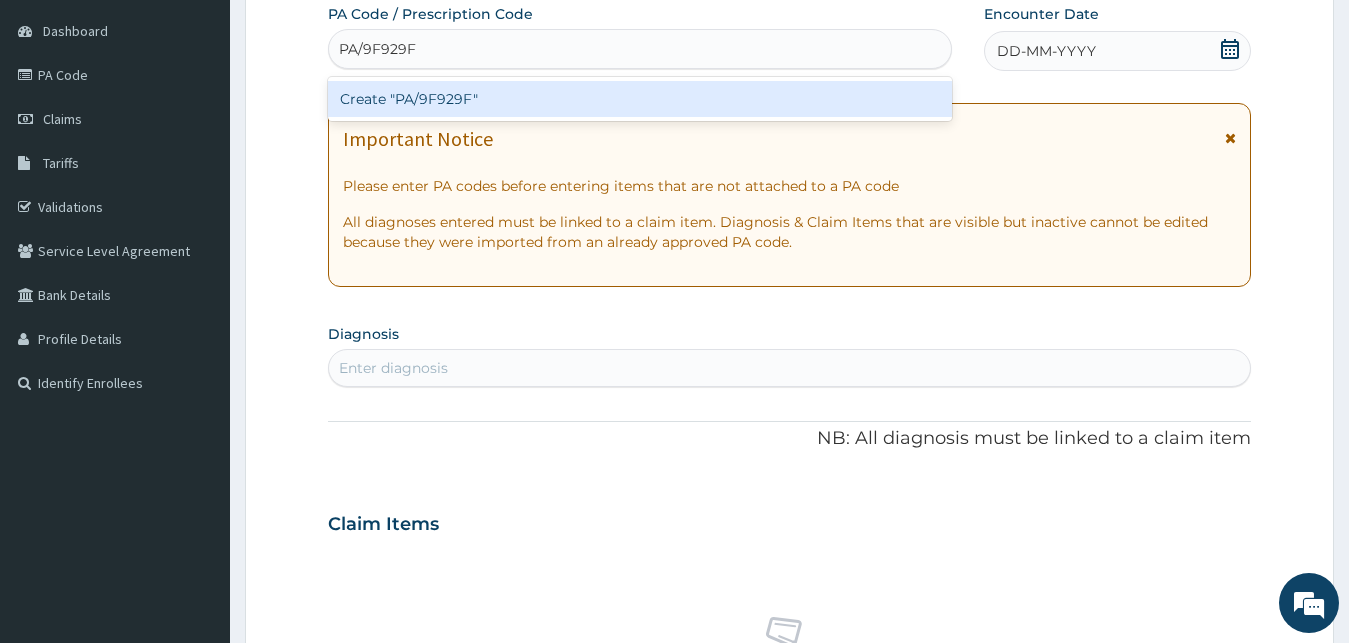 click on "Create "PA/9F929F"" at bounding box center [640, 99] 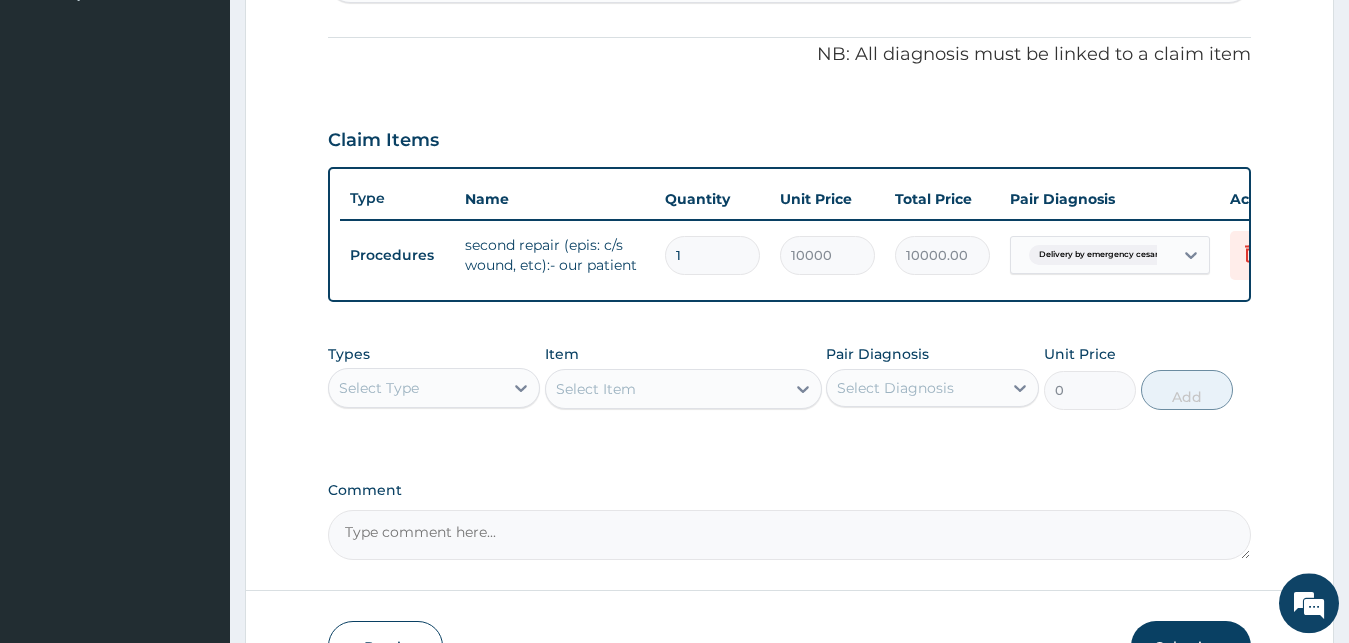 scroll, scrollTop: 721, scrollLeft: 0, axis: vertical 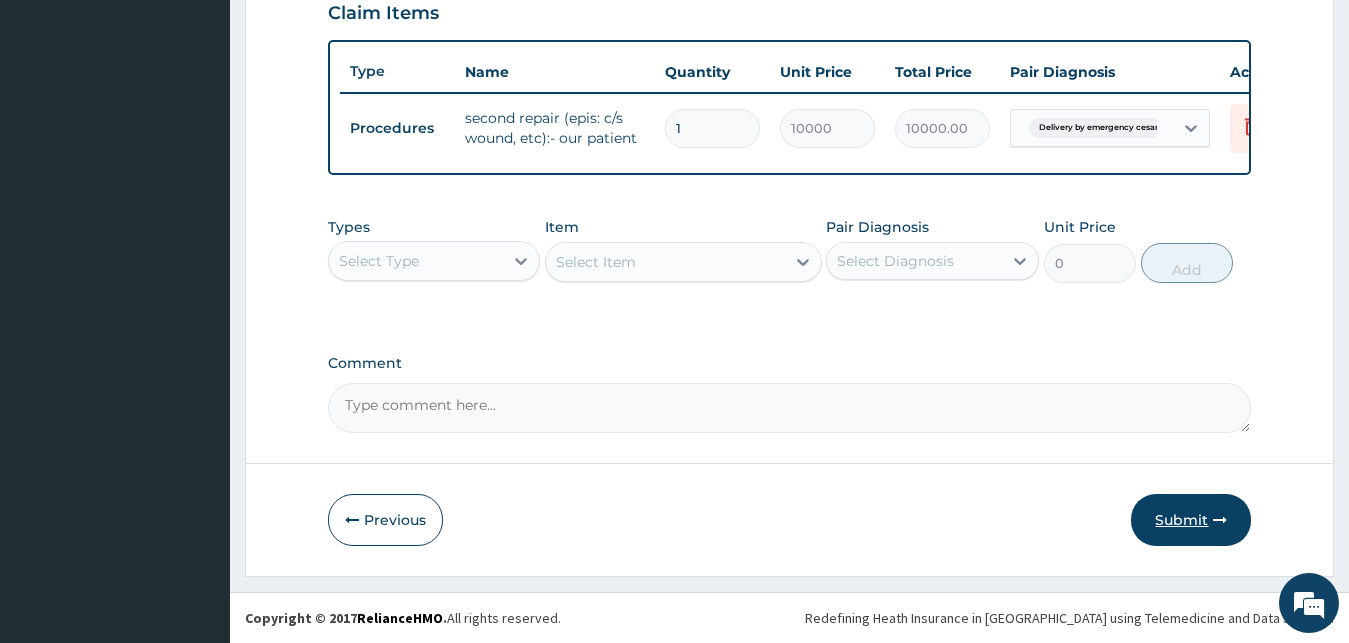 click on "Submit" at bounding box center (1191, 520) 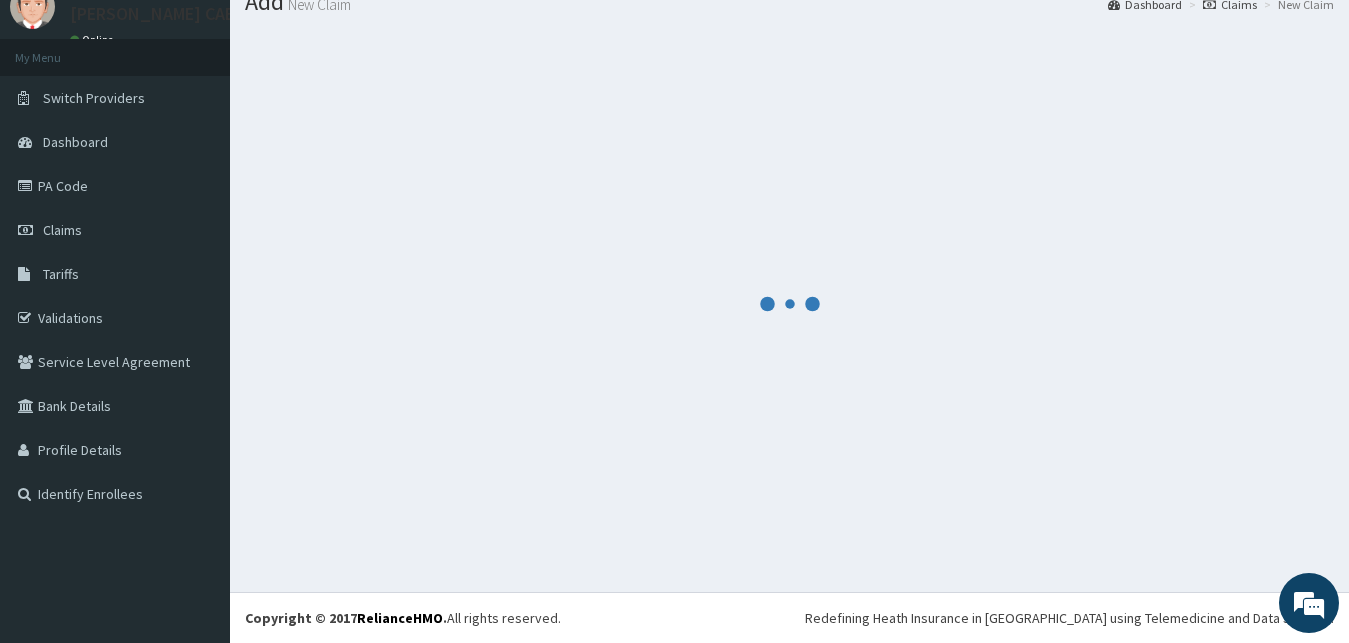 scroll, scrollTop: 76, scrollLeft: 0, axis: vertical 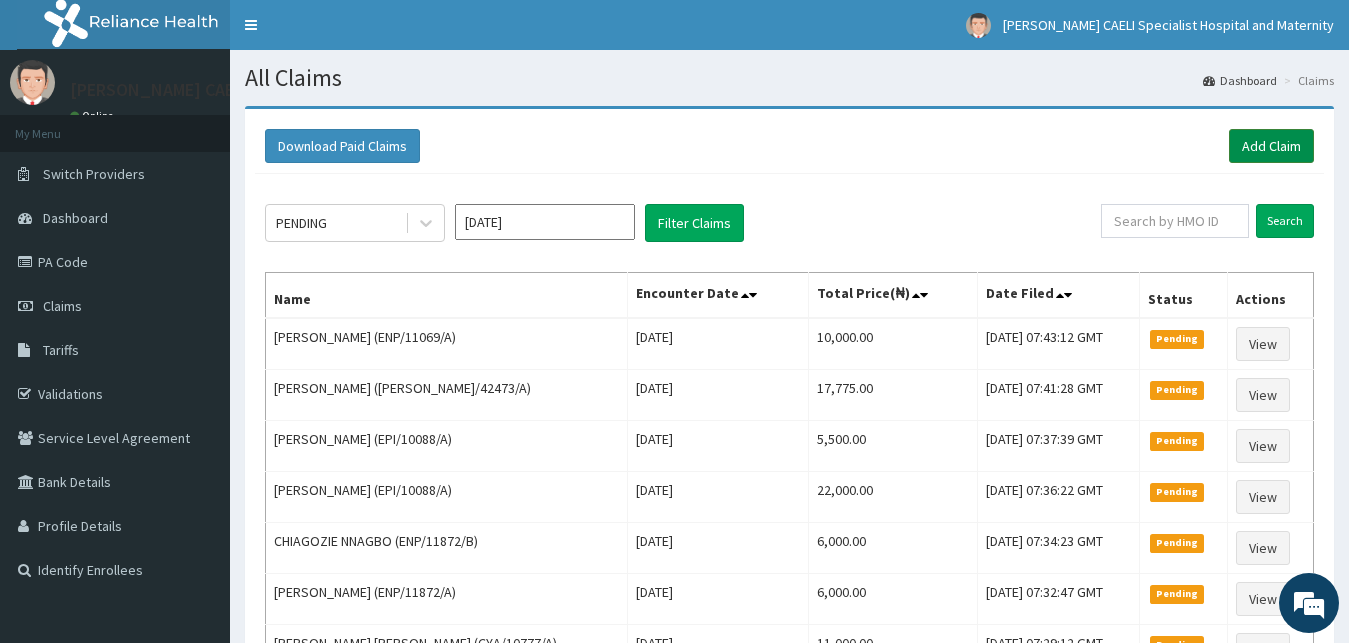 click on "Add Claim" at bounding box center [1271, 146] 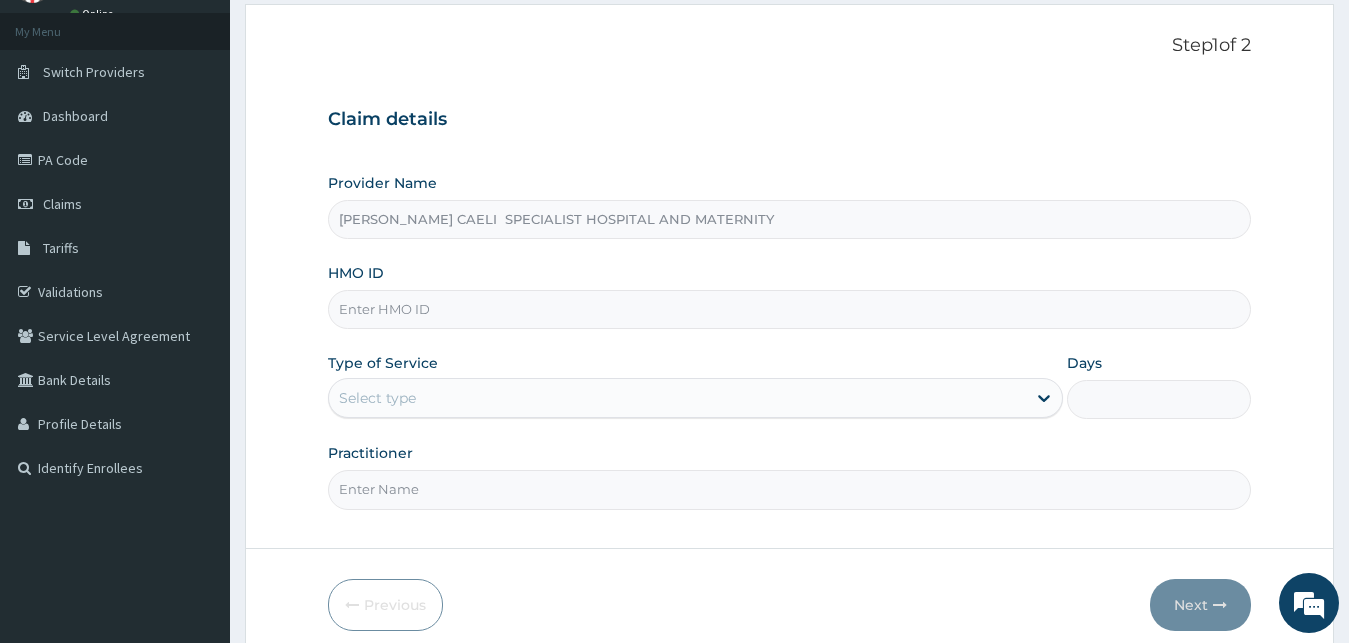 scroll, scrollTop: 102, scrollLeft: 0, axis: vertical 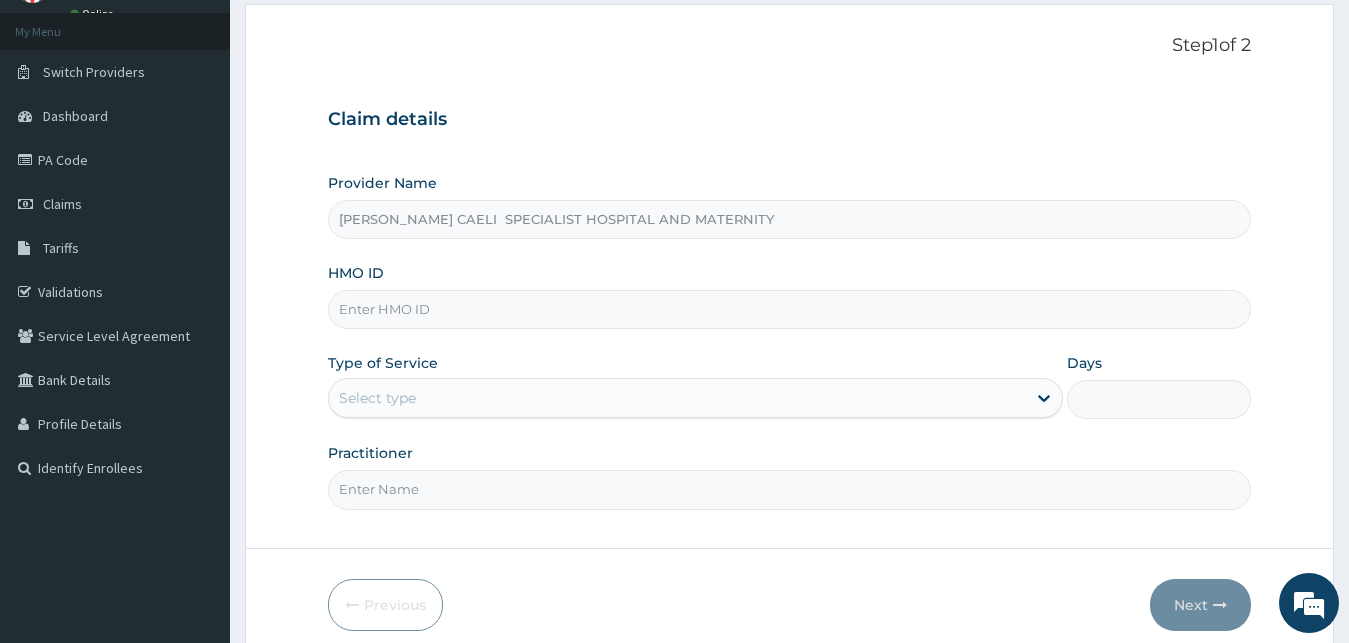 click on "Practitioner" at bounding box center (790, 489) 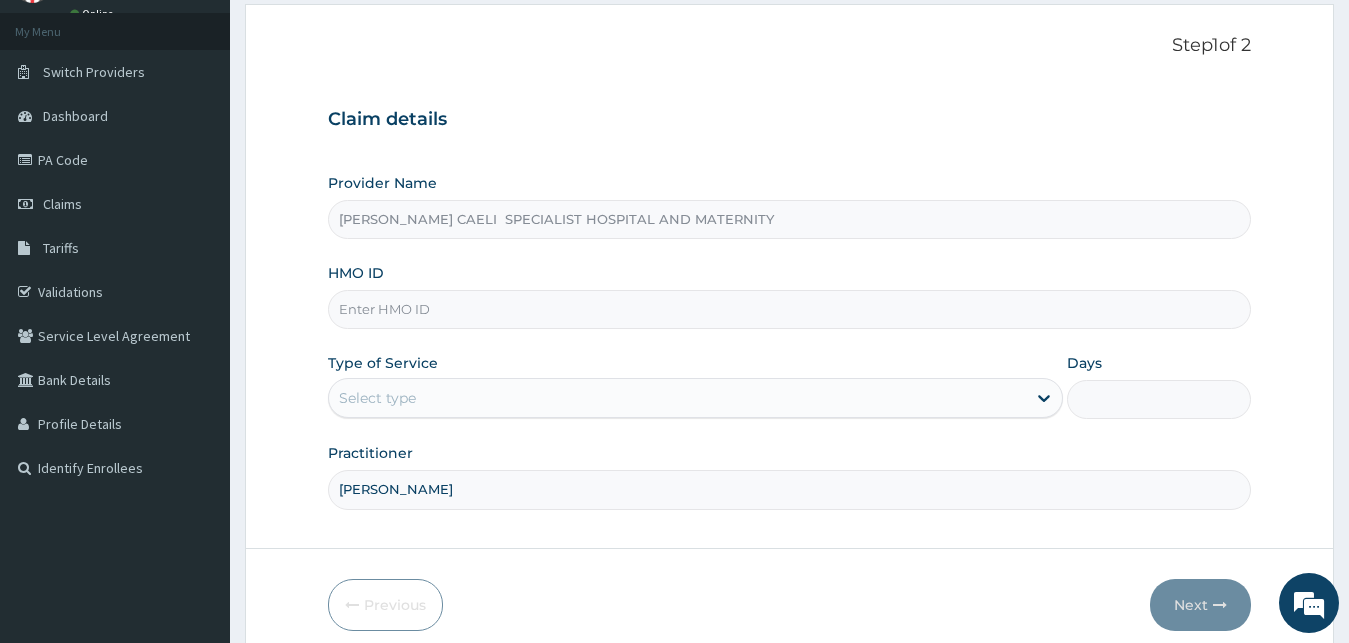scroll, scrollTop: 0, scrollLeft: 0, axis: both 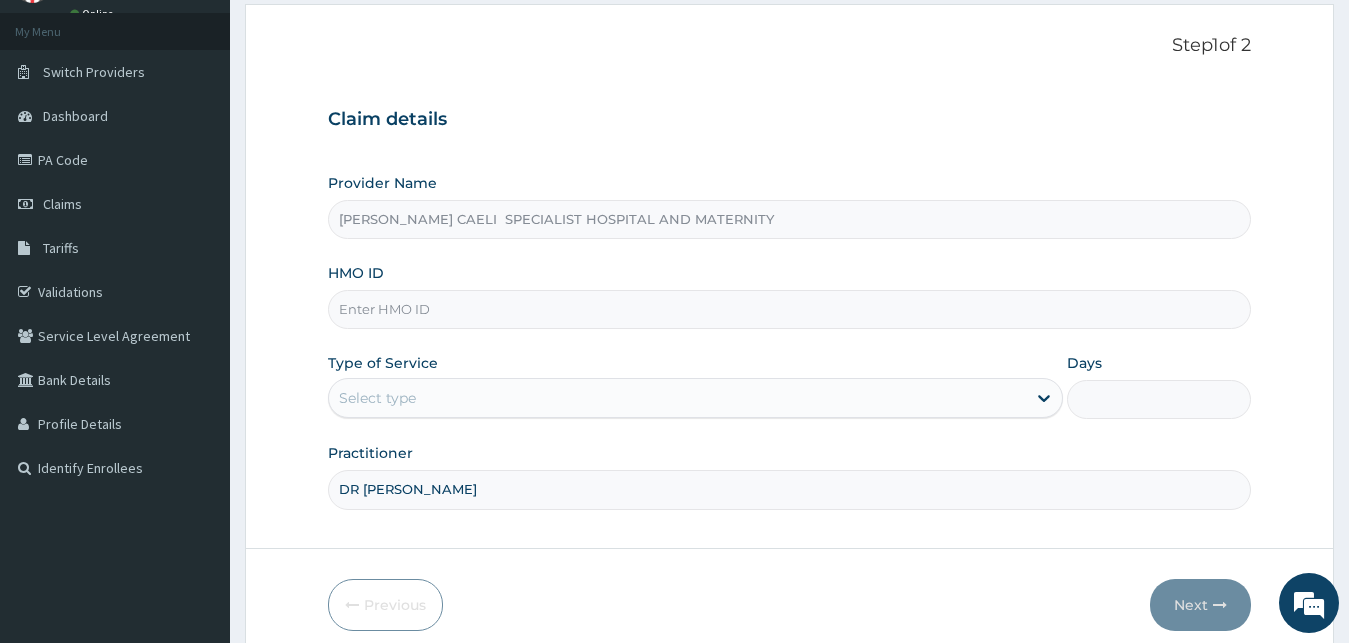 type on "DR ANIKPO NNAMDI" 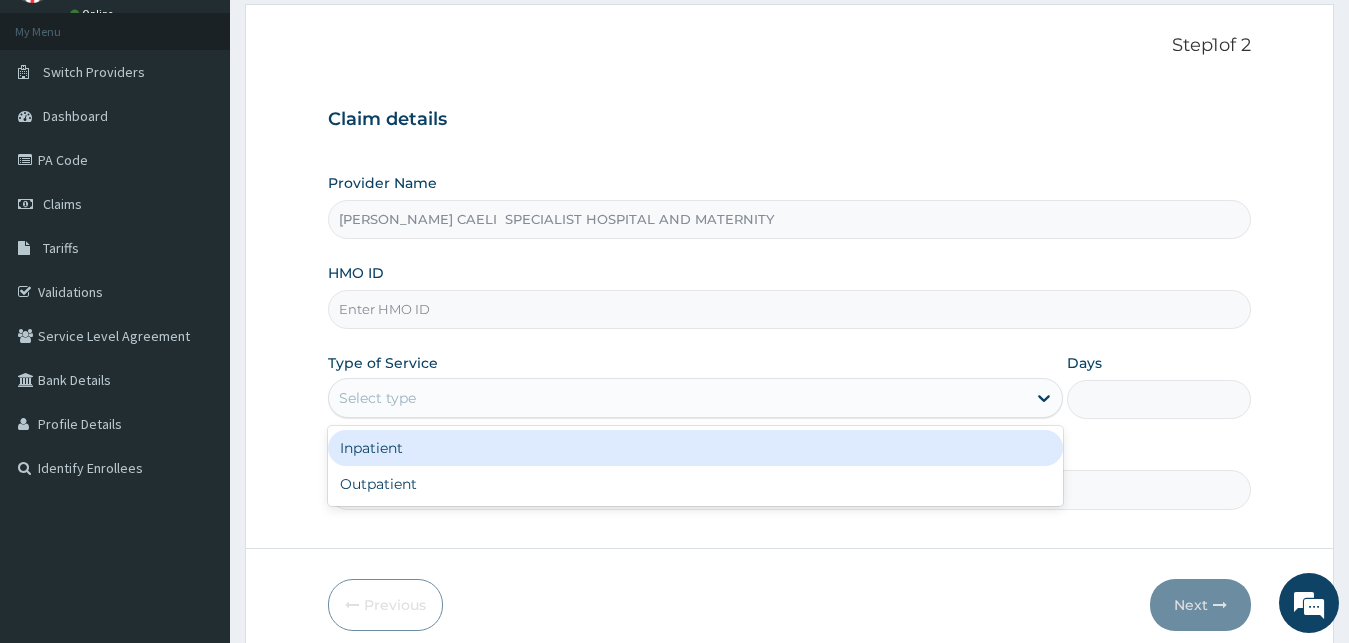 click on "Select type" at bounding box center [678, 398] 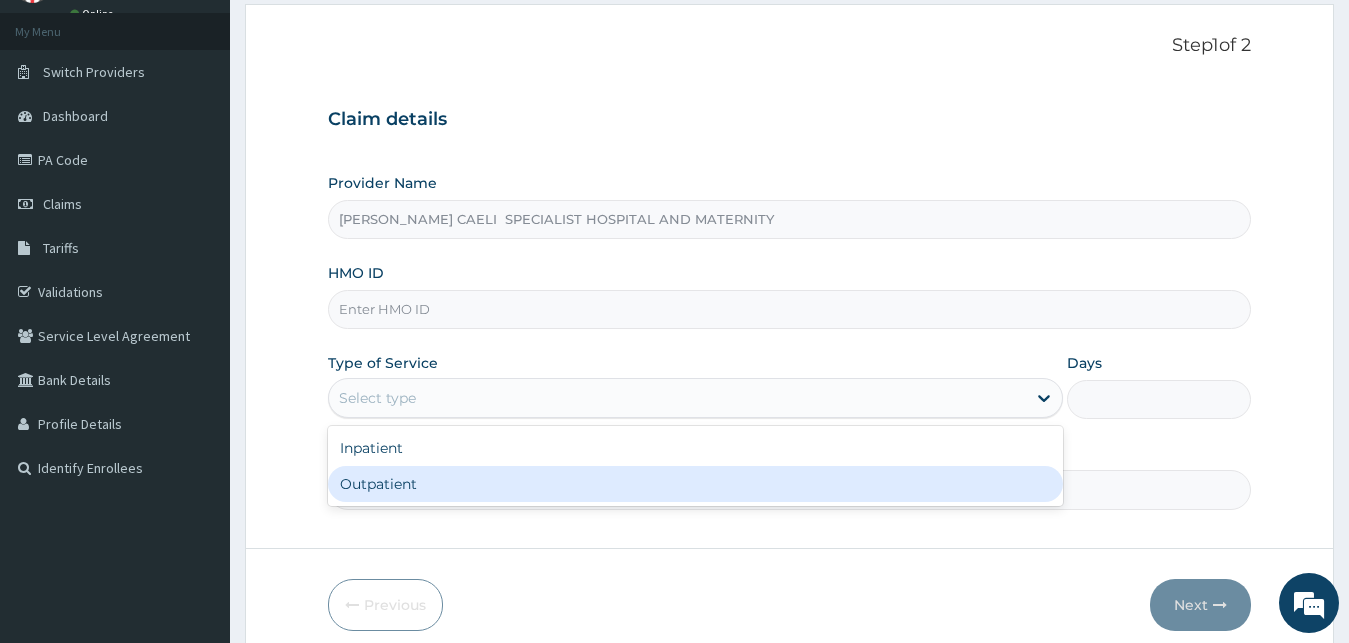 click on "Outpatient" at bounding box center (696, 484) 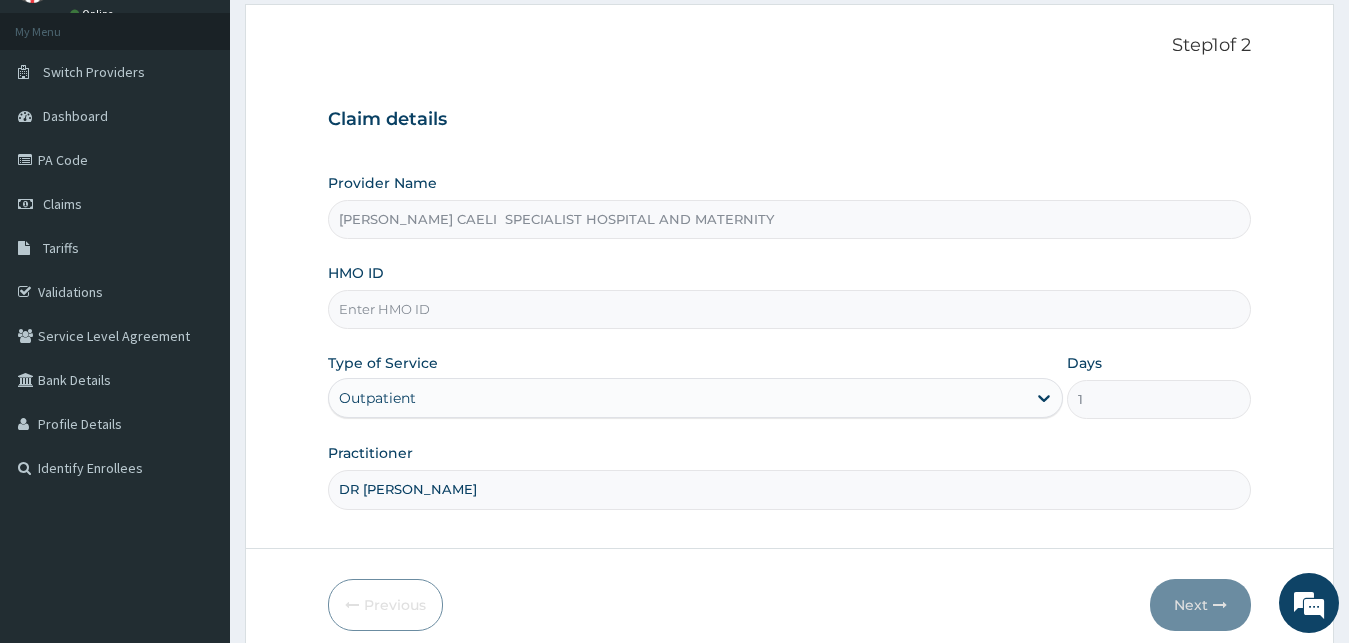 click on "HMO ID" at bounding box center [790, 309] 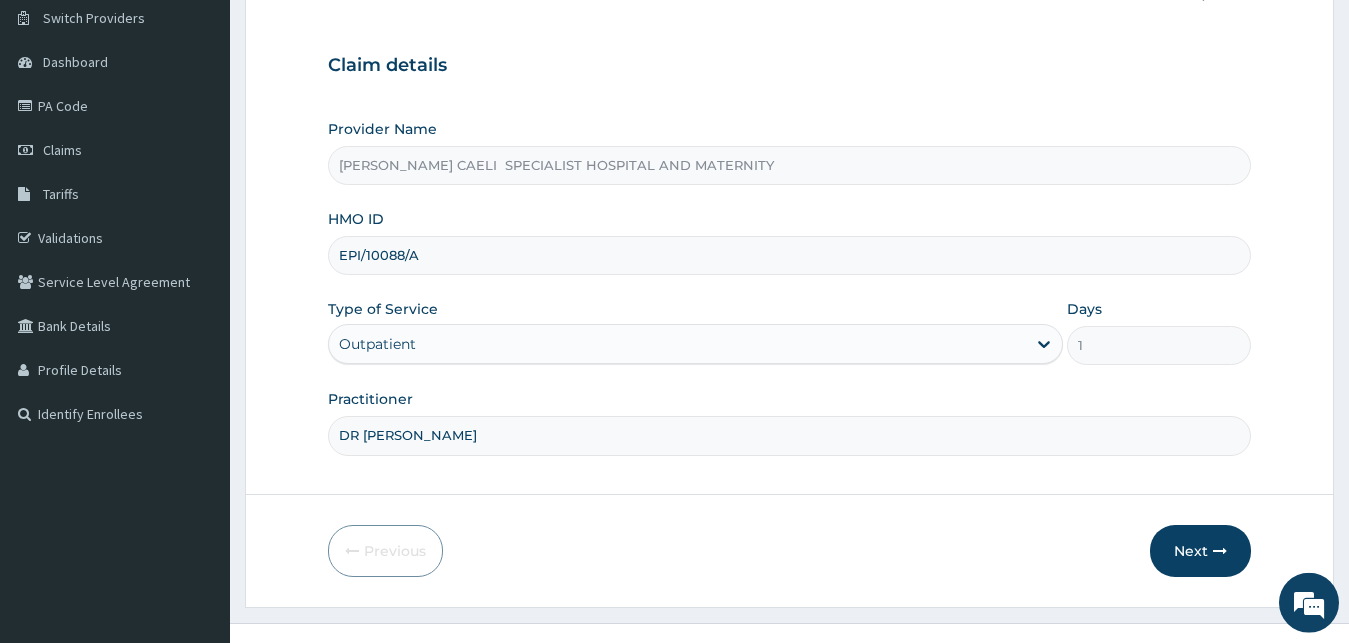 scroll, scrollTop: 187, scrollLeft: 0, axis: vertical 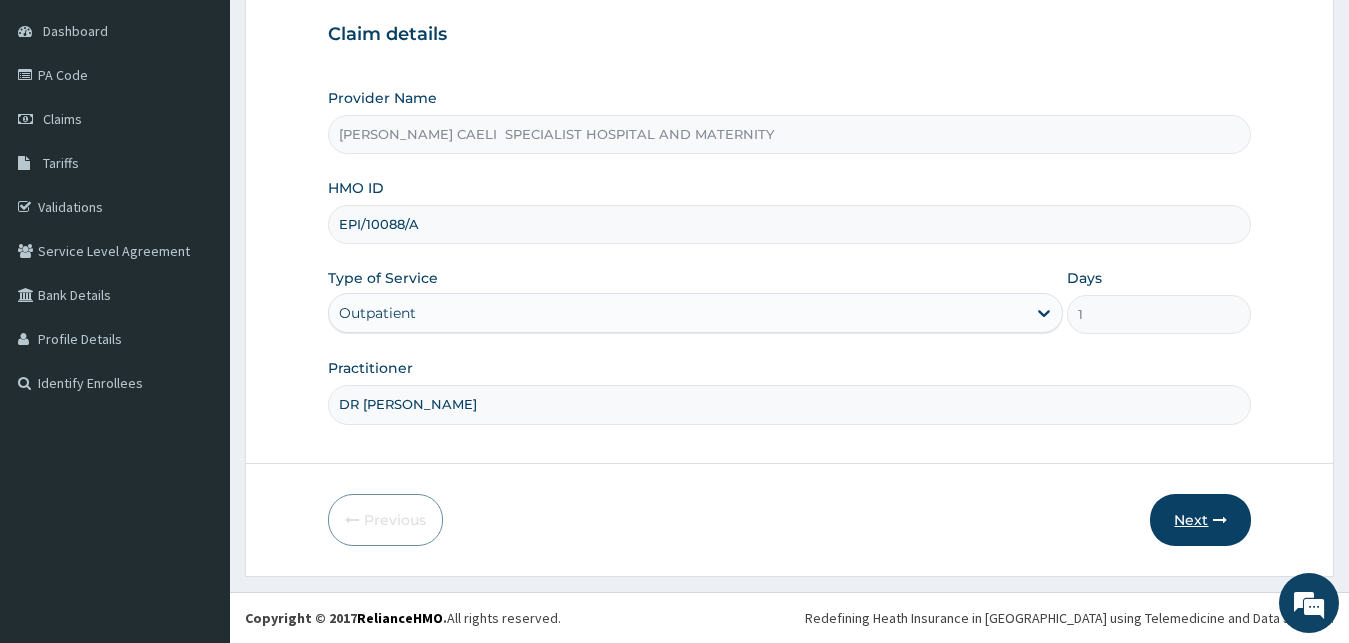 type on "EPI/10088/A" 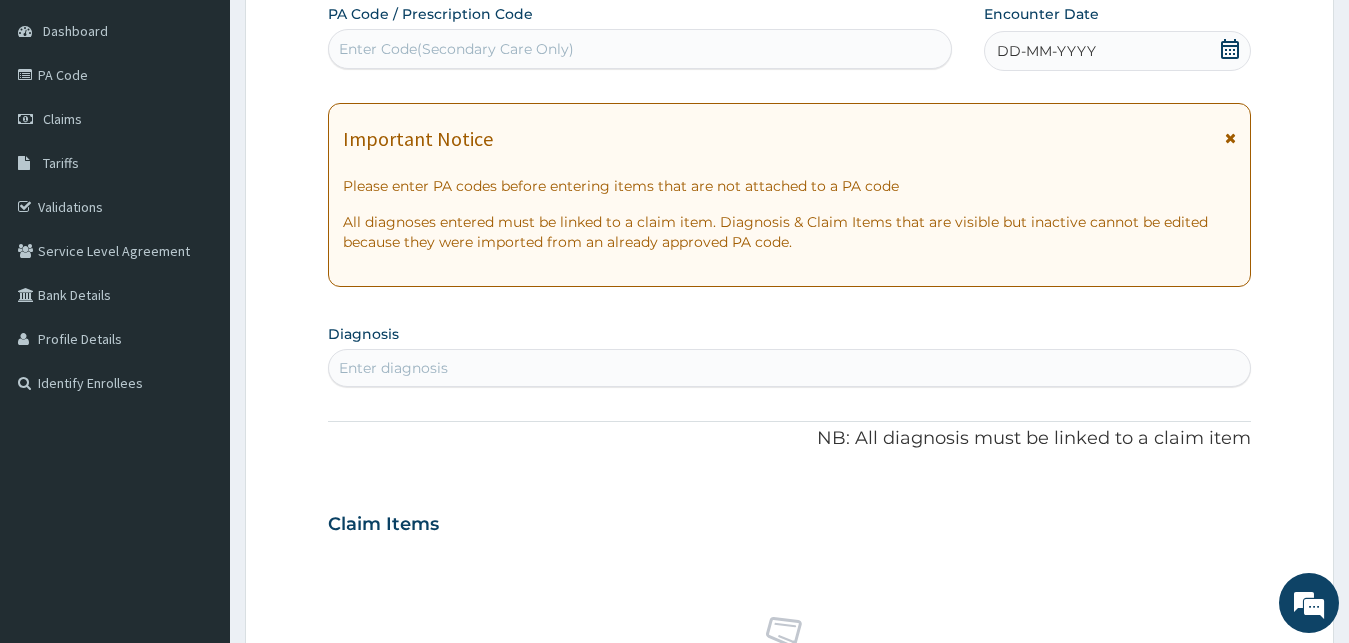 click on "Enter Code(Secondary Care Only)" at bounding box center [456, 49] 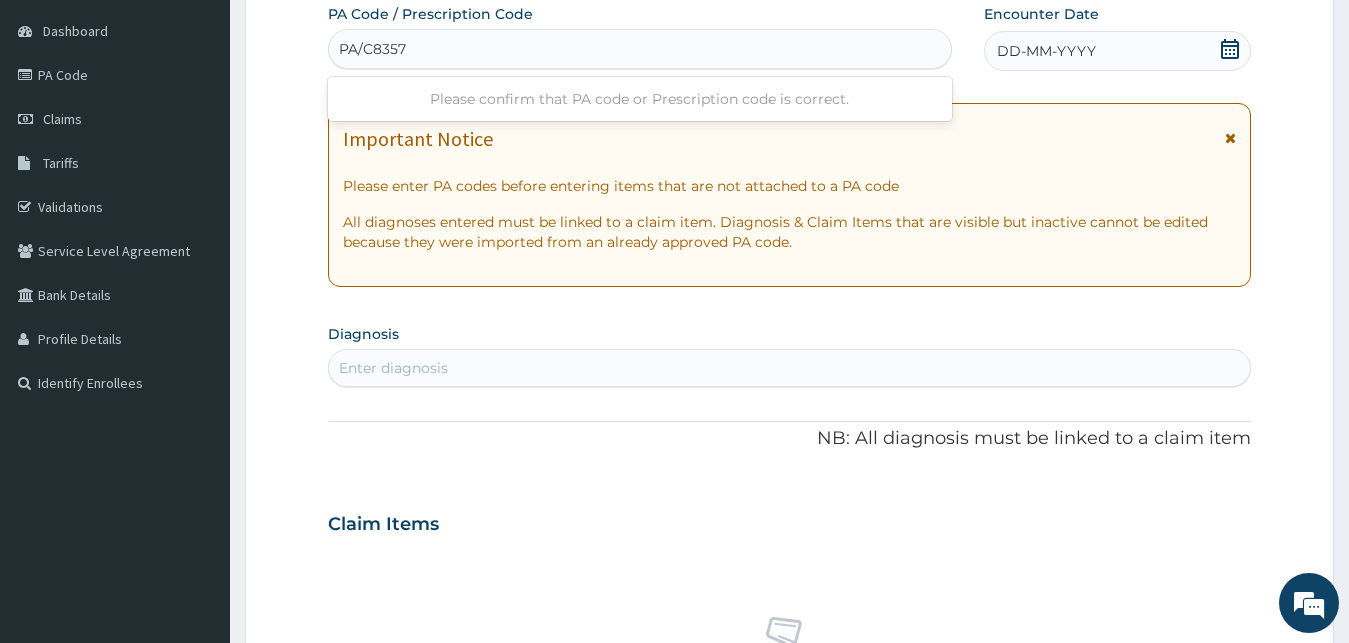 type on "PA/C8357A" 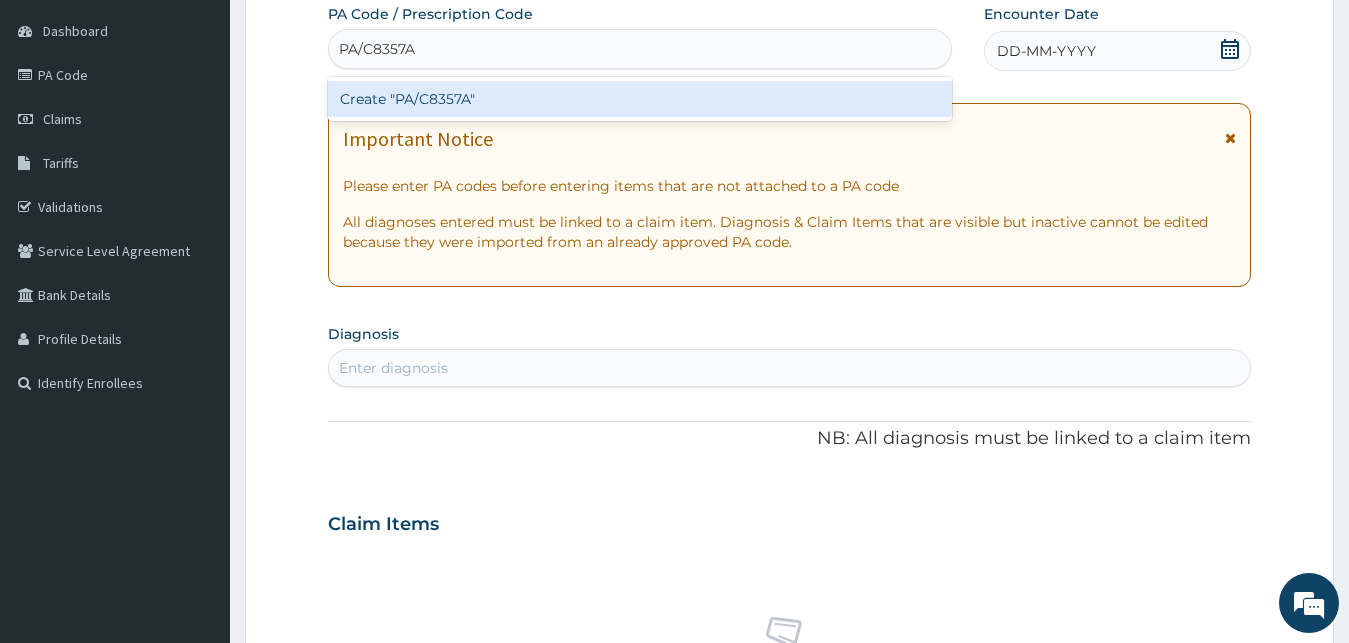click on "Create "PA/C8357A"" at bounding box center (640, 99) 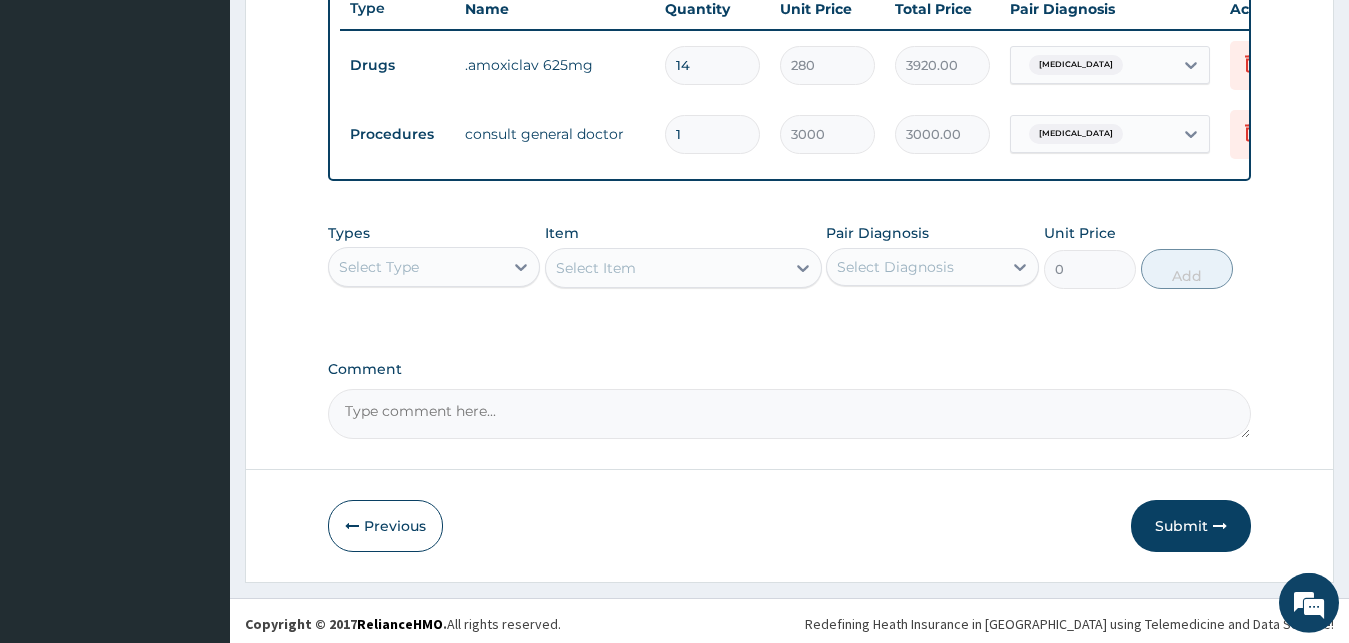 scroll, scrollTop: 790, scrollLeft: 0, axis: vertical 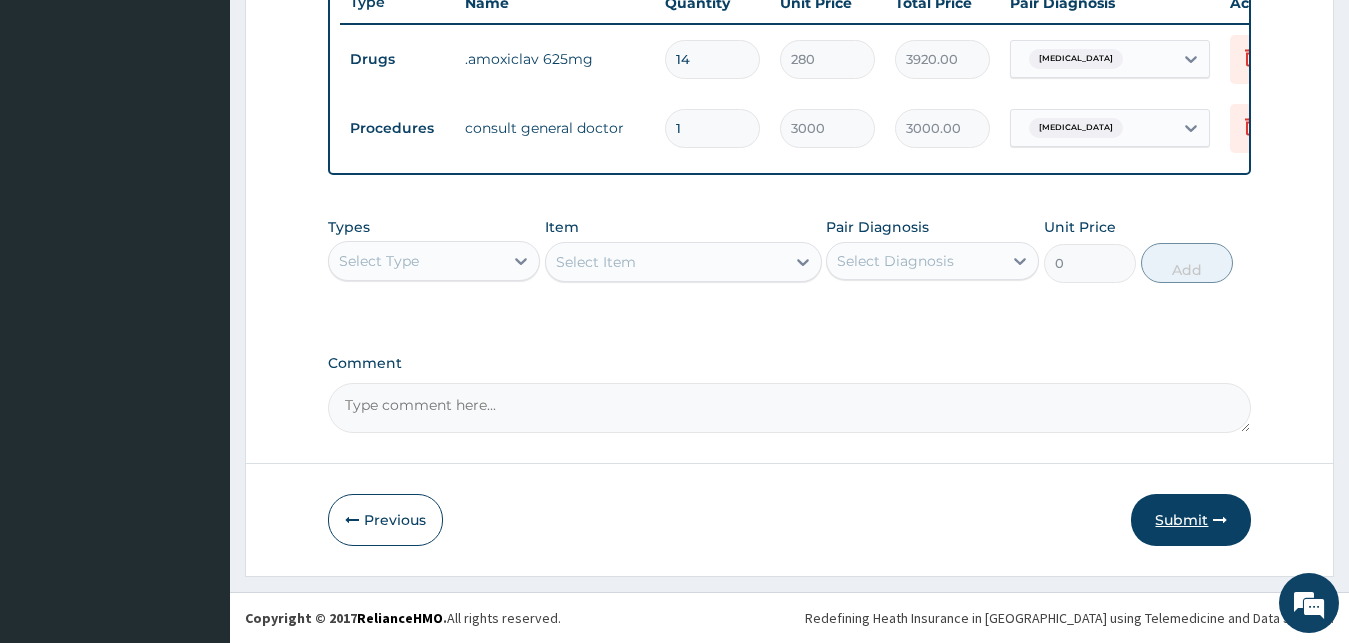 click on "Submit" at bounding box center (1191, 520) 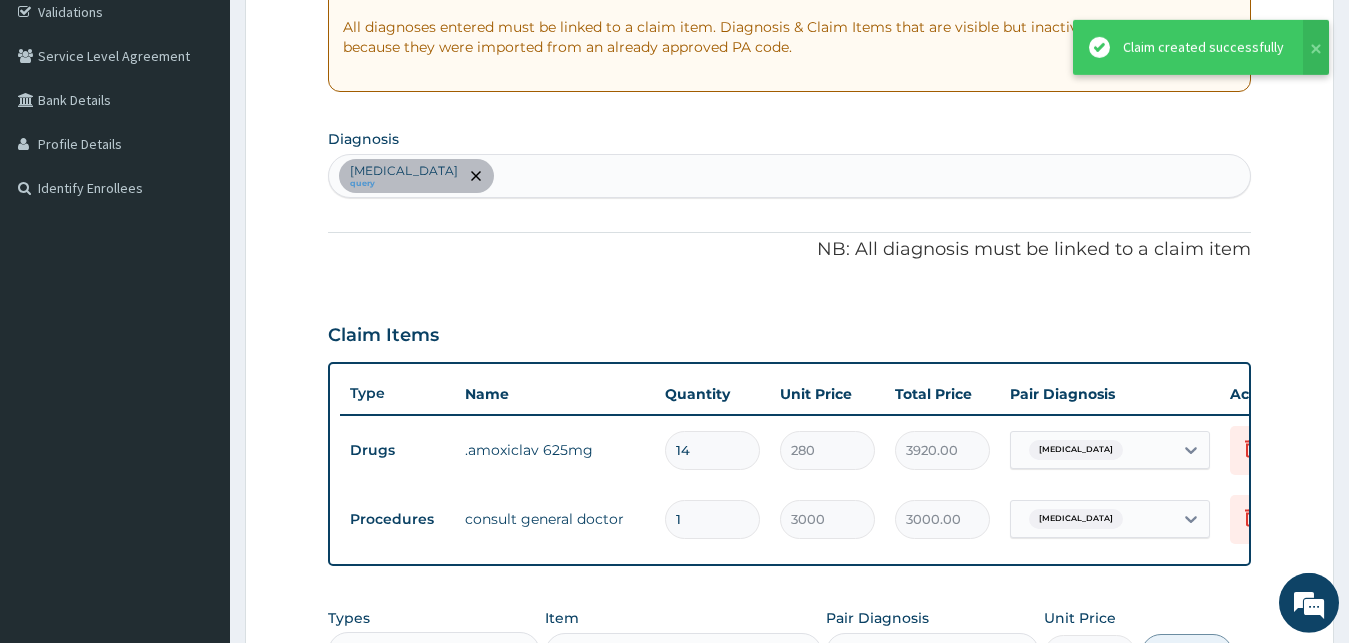 scroll, scrollTop: 484, scrollLeft: 0, axis: vertical 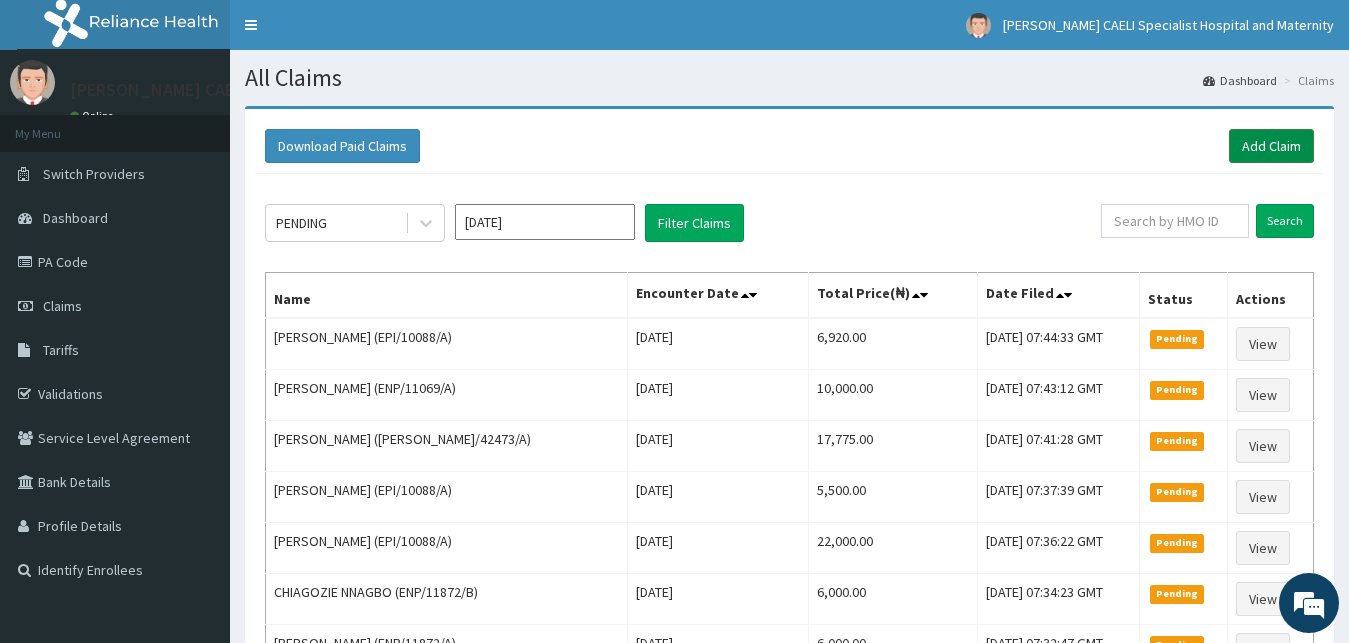 click on "Add Claim" at bounding box center [1271, 146] 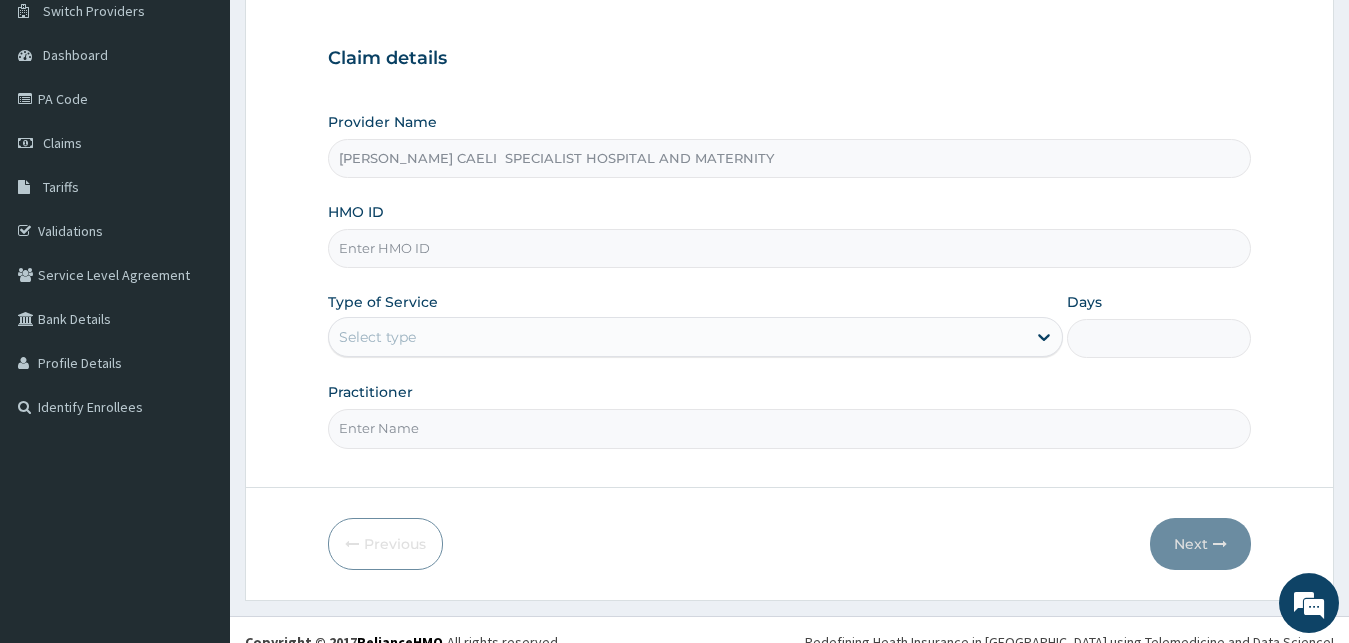 scroll, scrollTop: 187, scrollLeft: 0, axis: vertical 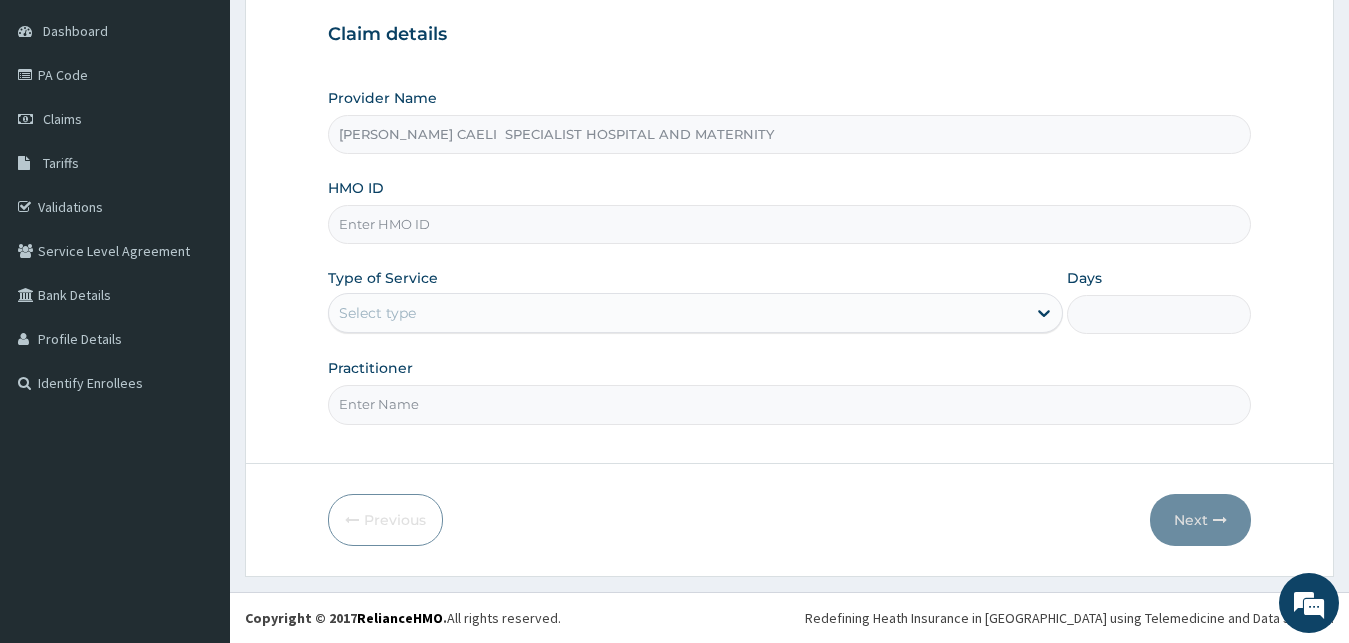 click on "Select type" at bounding box center (678, 313) 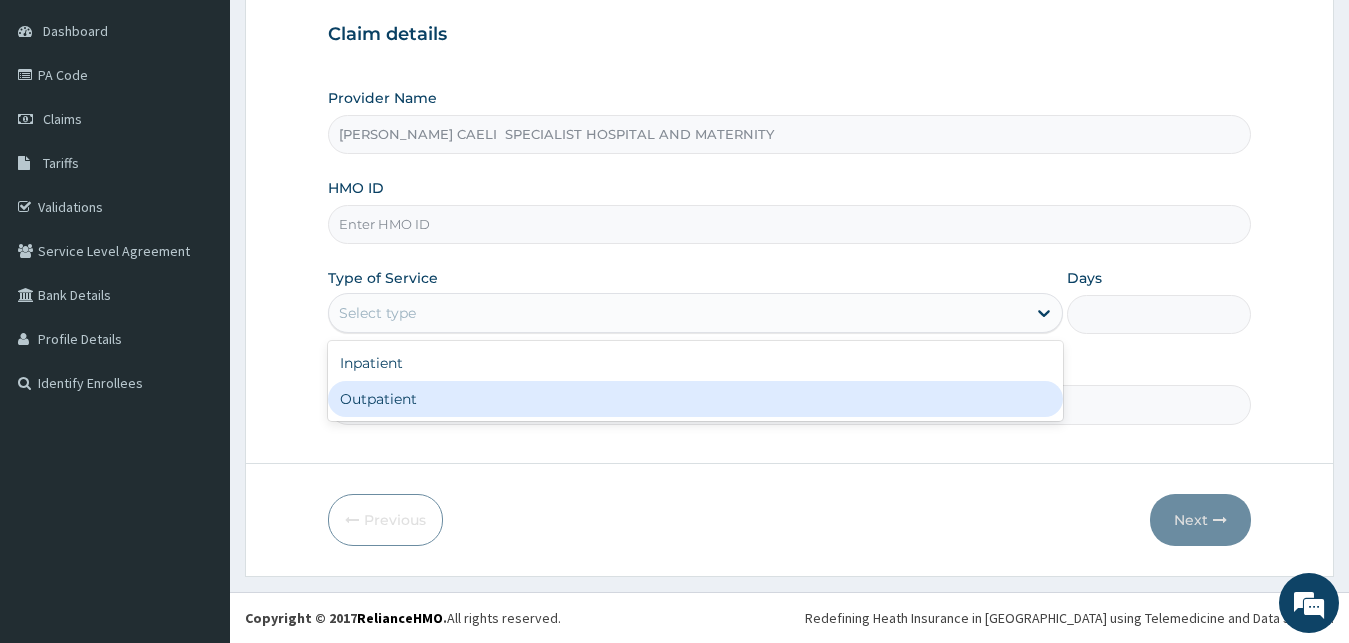 click on "Outpatient" at bounding box center [696, 399] 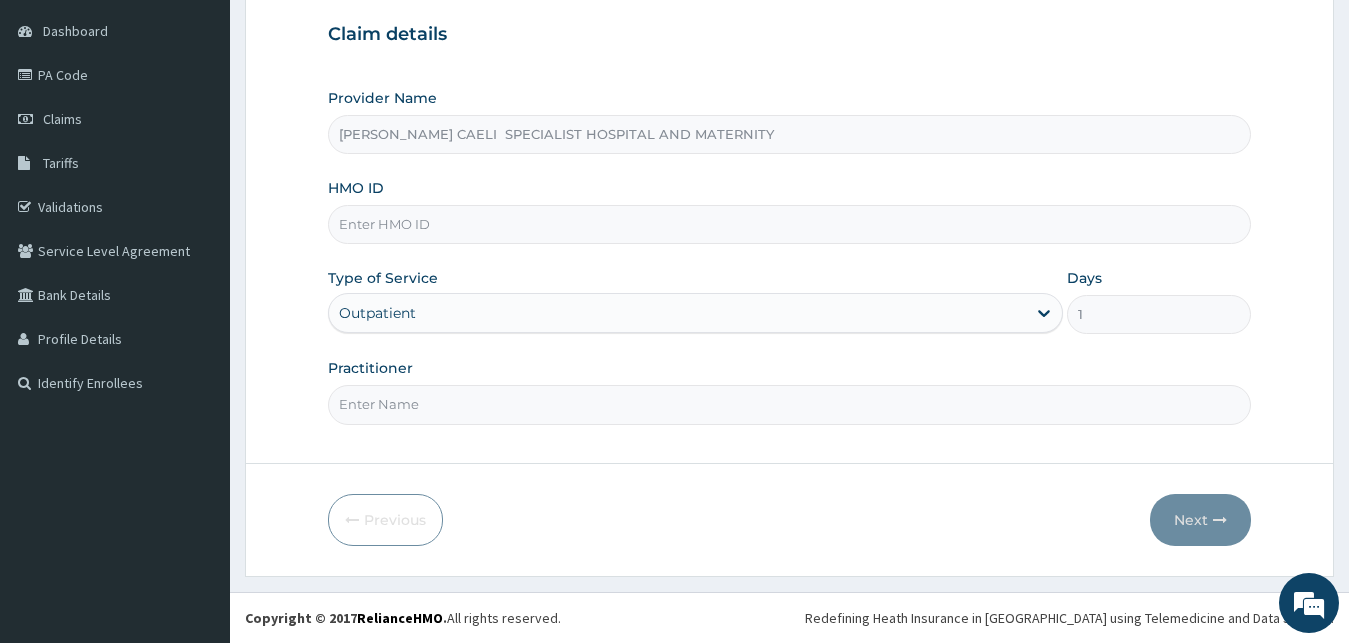 click on "HMO ID" at bounding box center (790, 224) 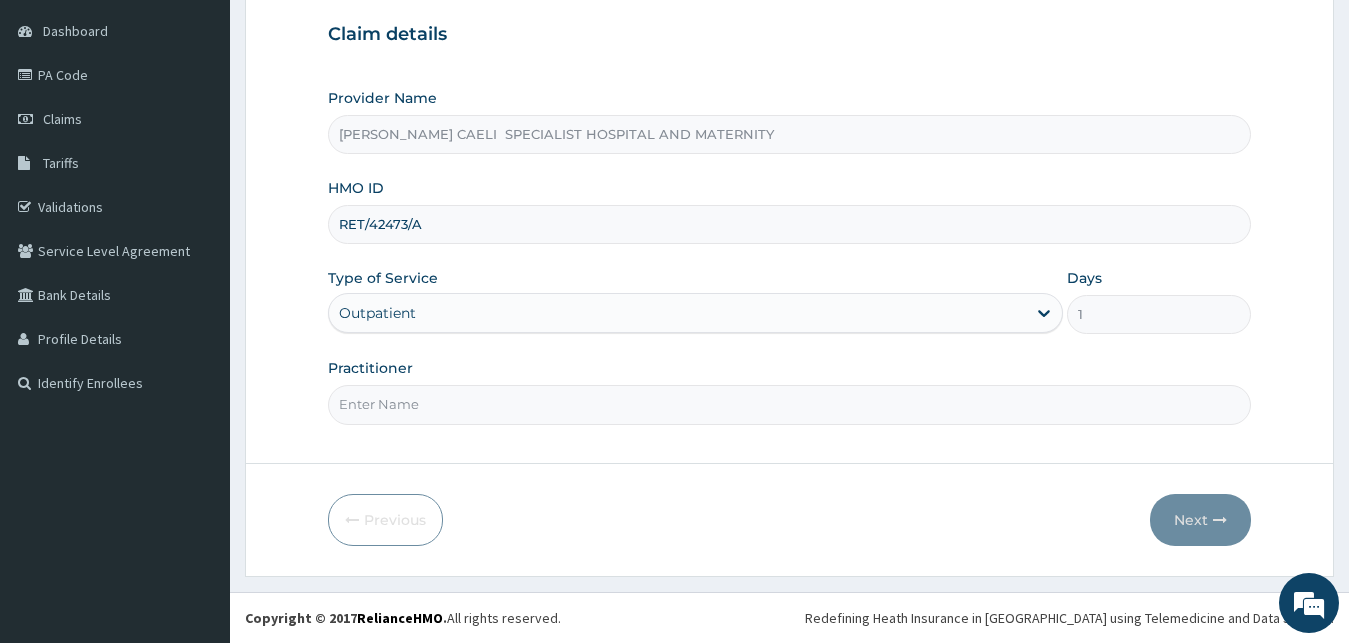 scroll, scrollTop: 0, scrollLeft: 0, axis: both 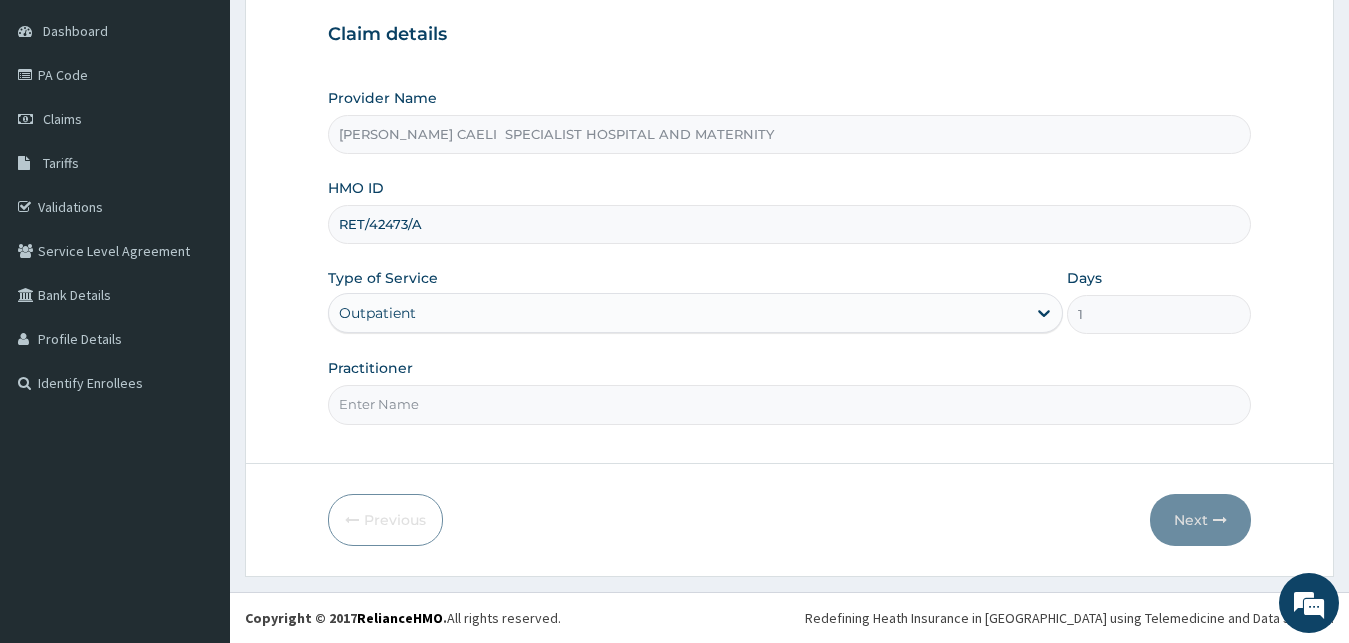 type on "RET/42473/A" 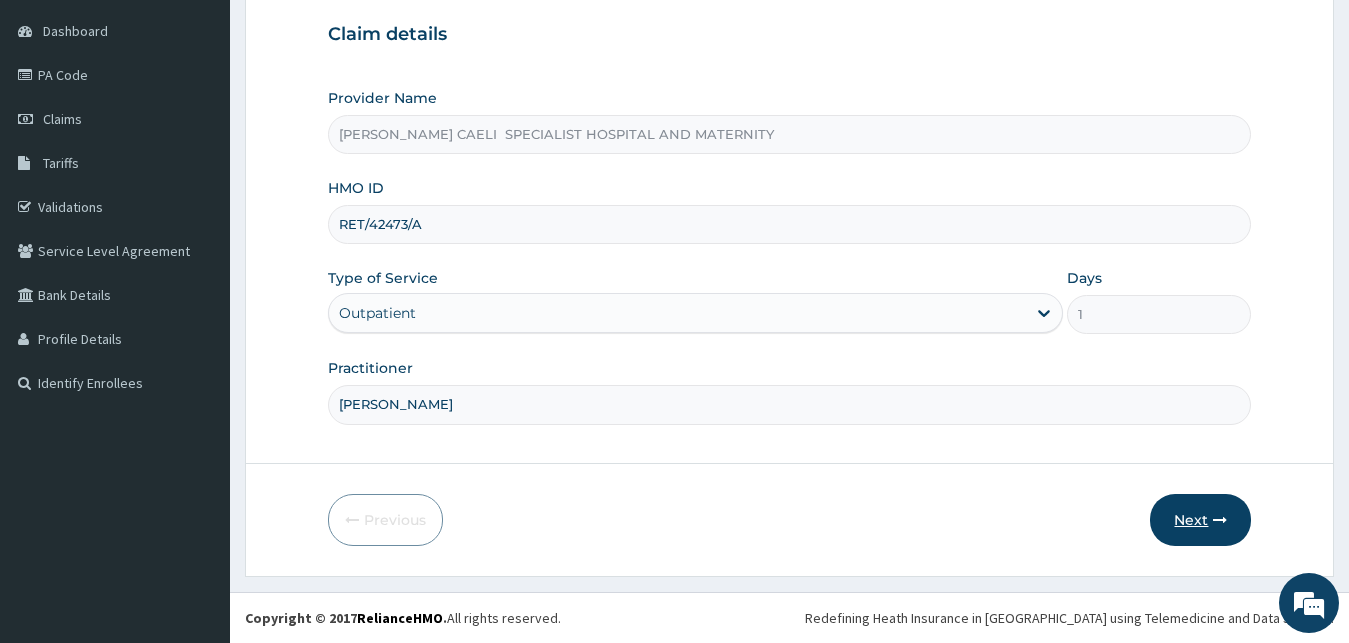 type on "DR IKEM-OMALIKO BARBARA" 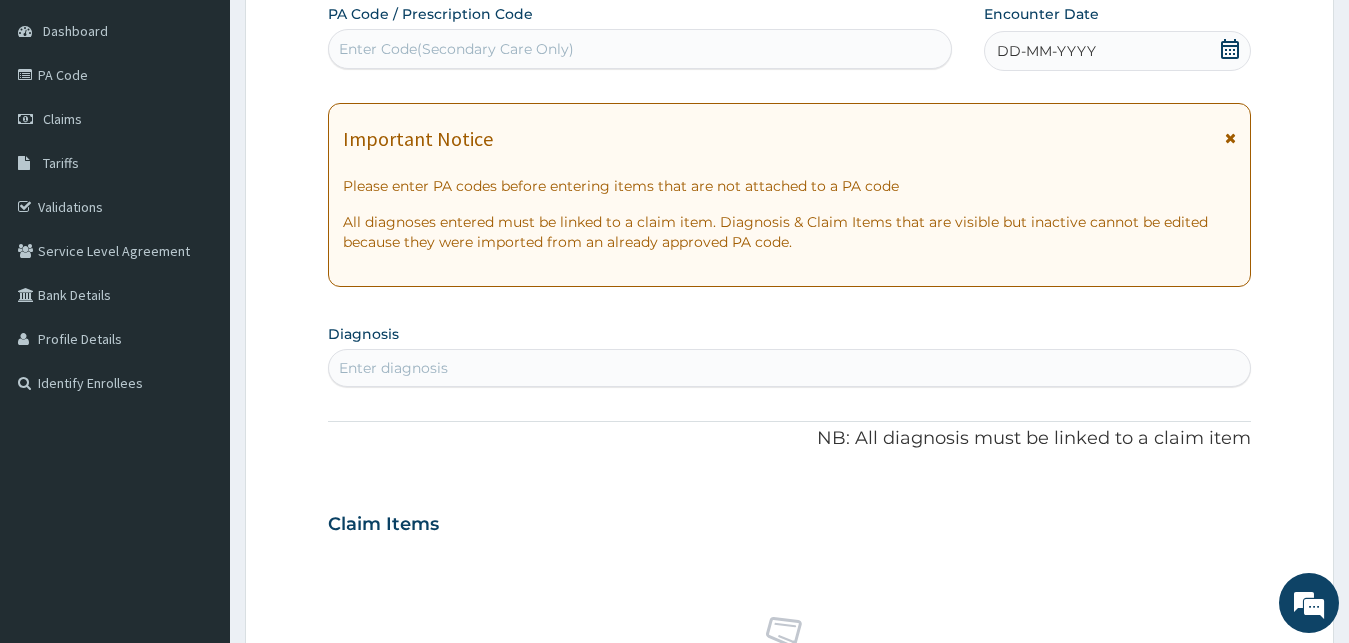 click on "DD-MM-YYYY" at bounding box center (1118, 51) 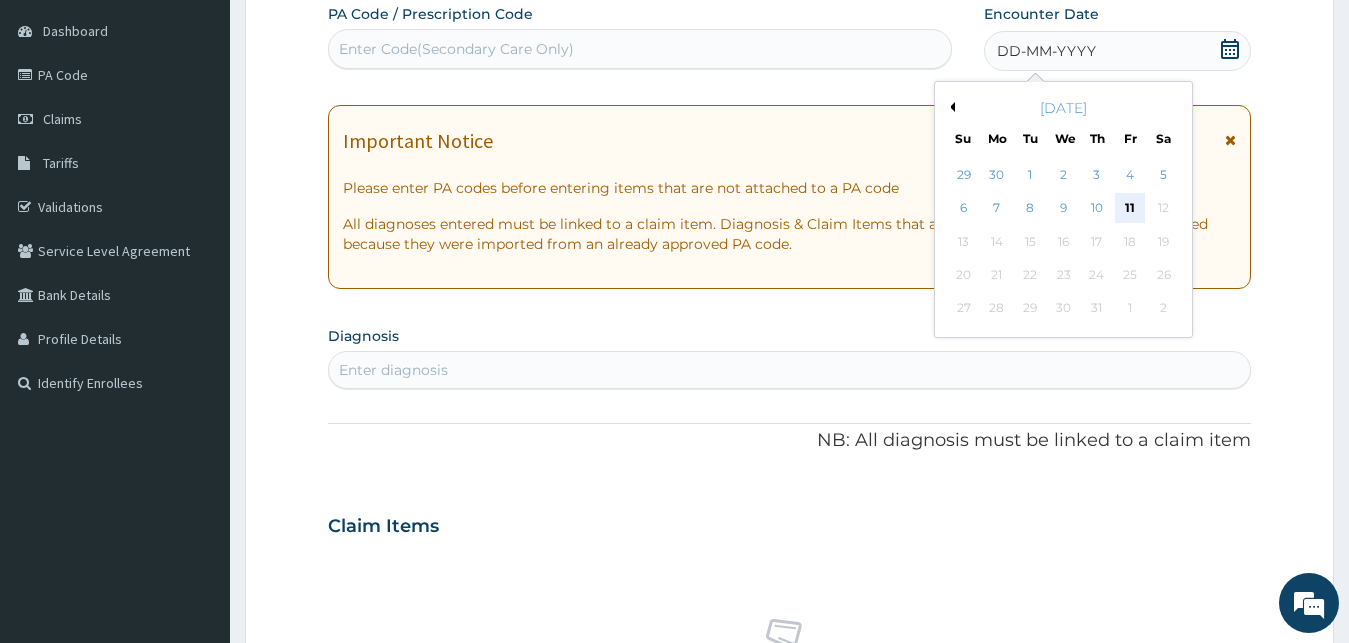 click on "11" at bounding box center (1130, 209) 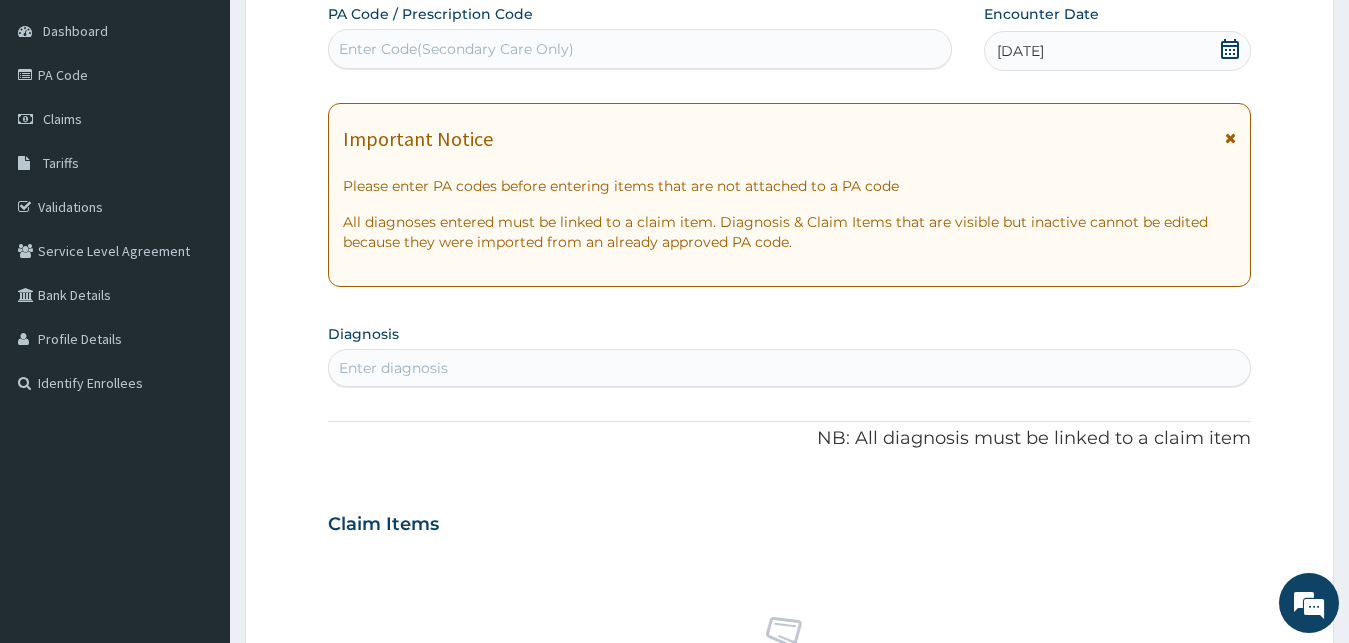click on "Enter diagnosis" at bounding box center (393, 368) 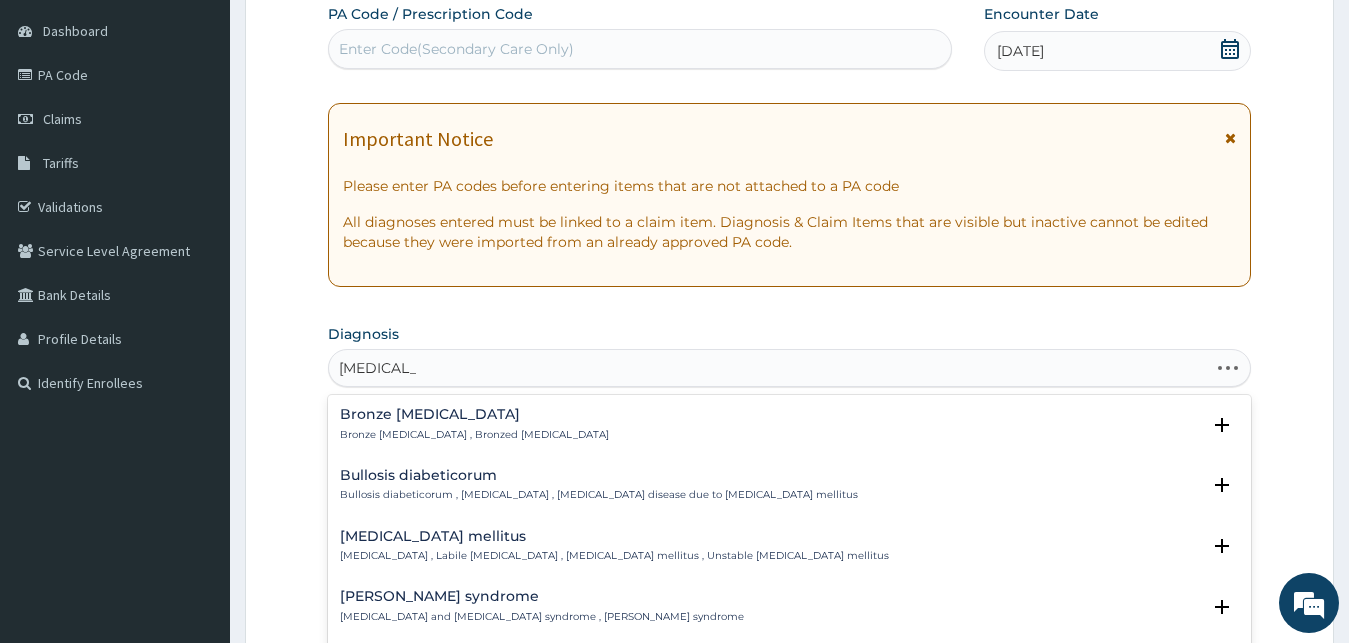 type on "DIABETES M" 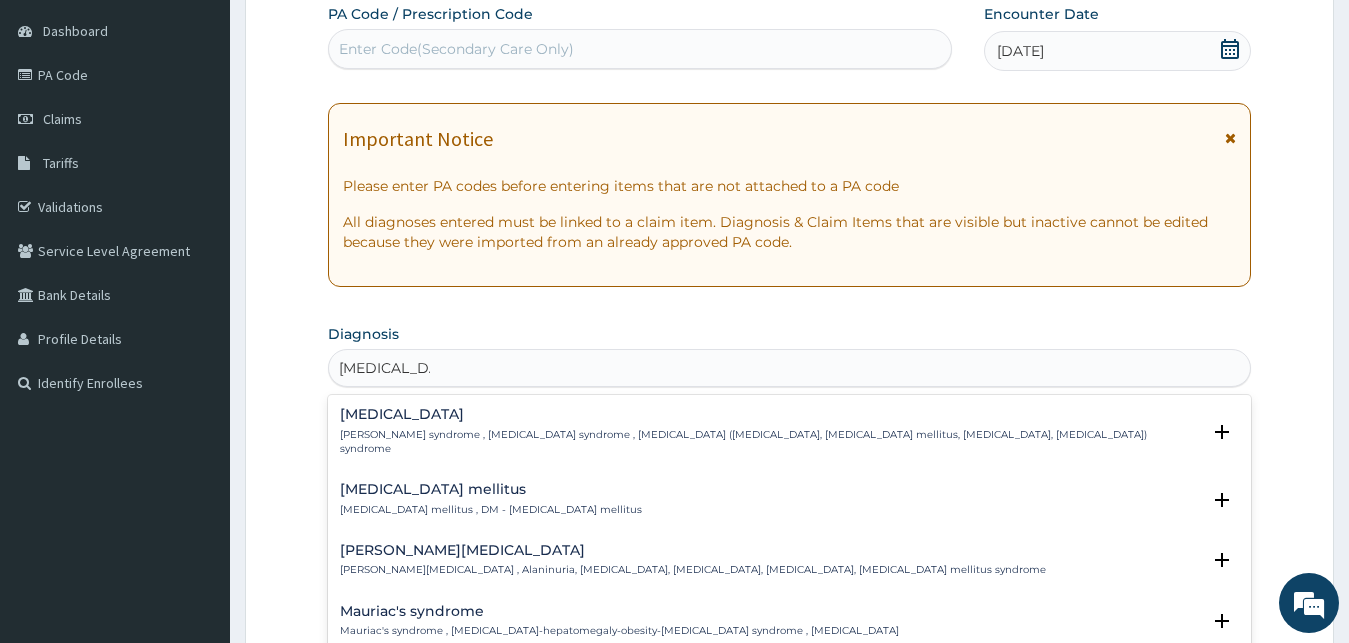 click on "[MEDICAL_DATA] mellitus" at bounding box center (491, 489) 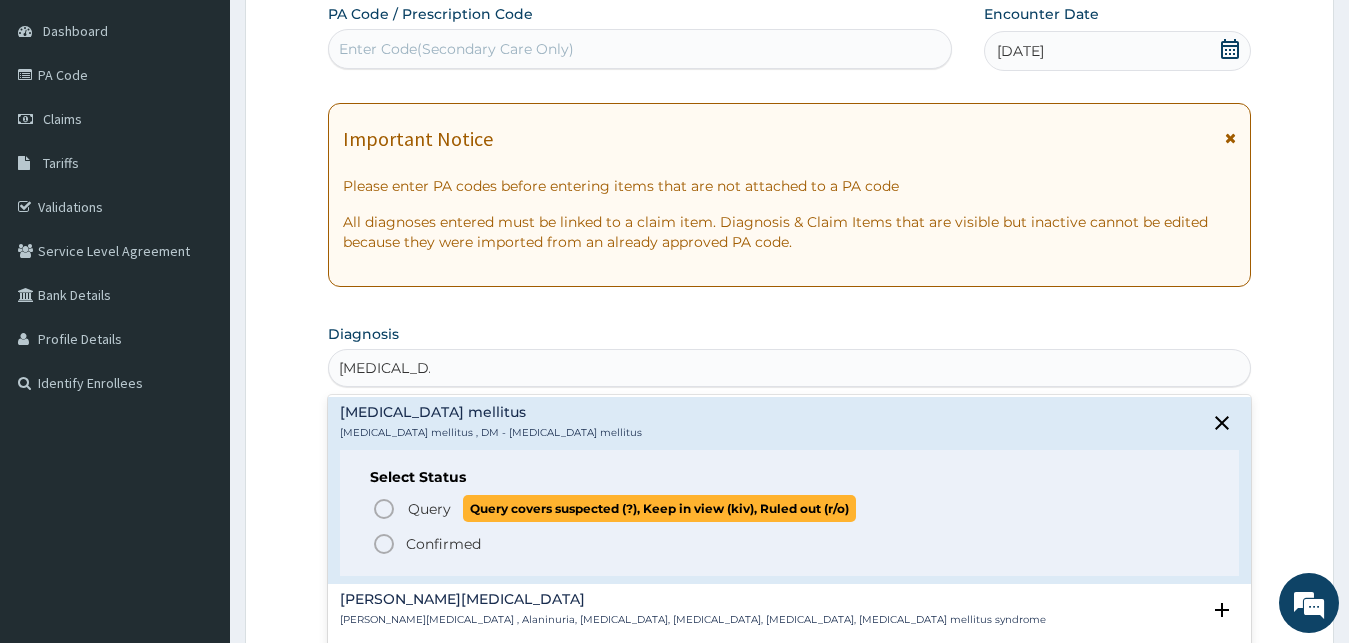 scroll, scrollTop: 108, scrollLeft: 0, axis: vertical 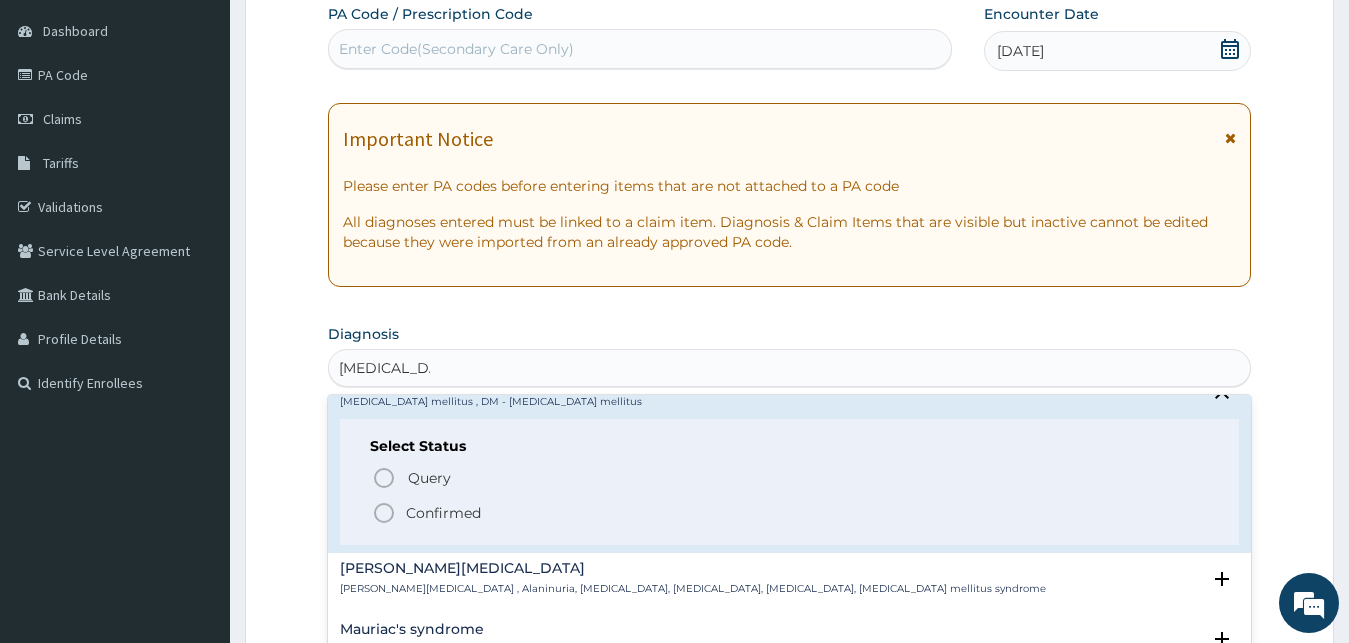 click on "Select Status Query Query covers suspected (?), Keep in view (kiv), Ruled out (r/o) Confirmed" at bounding box center [790, 482] 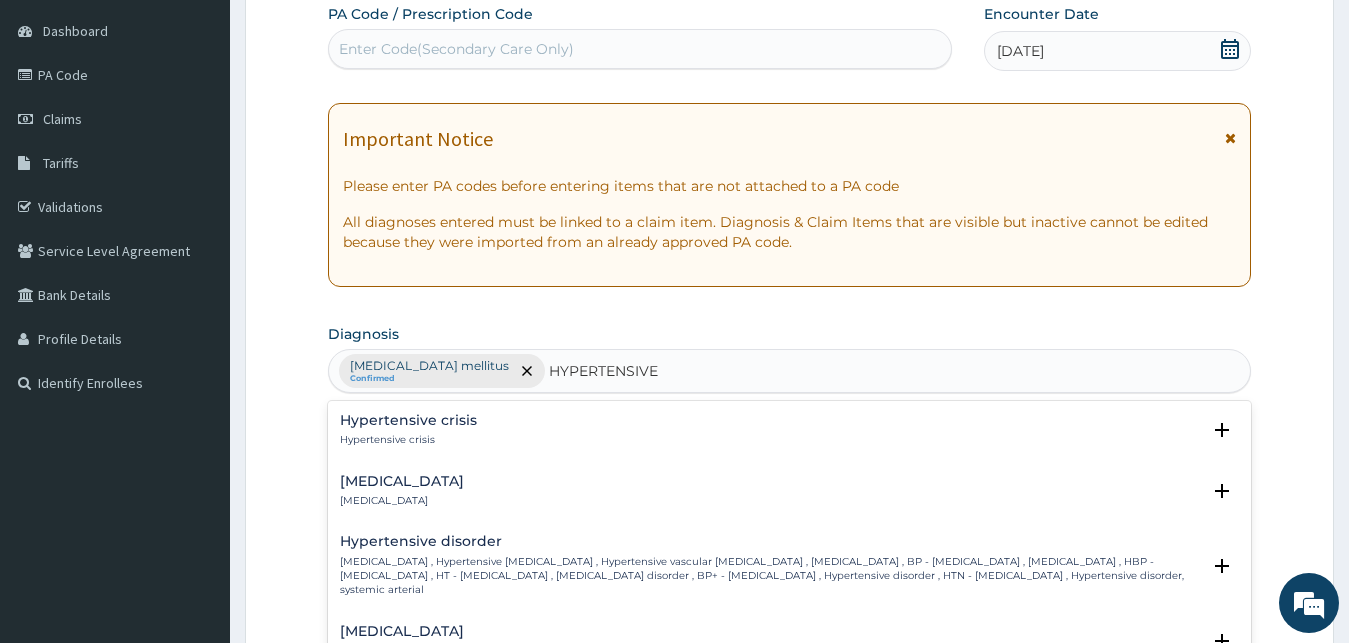 type on "HYPERTENSIVE D" 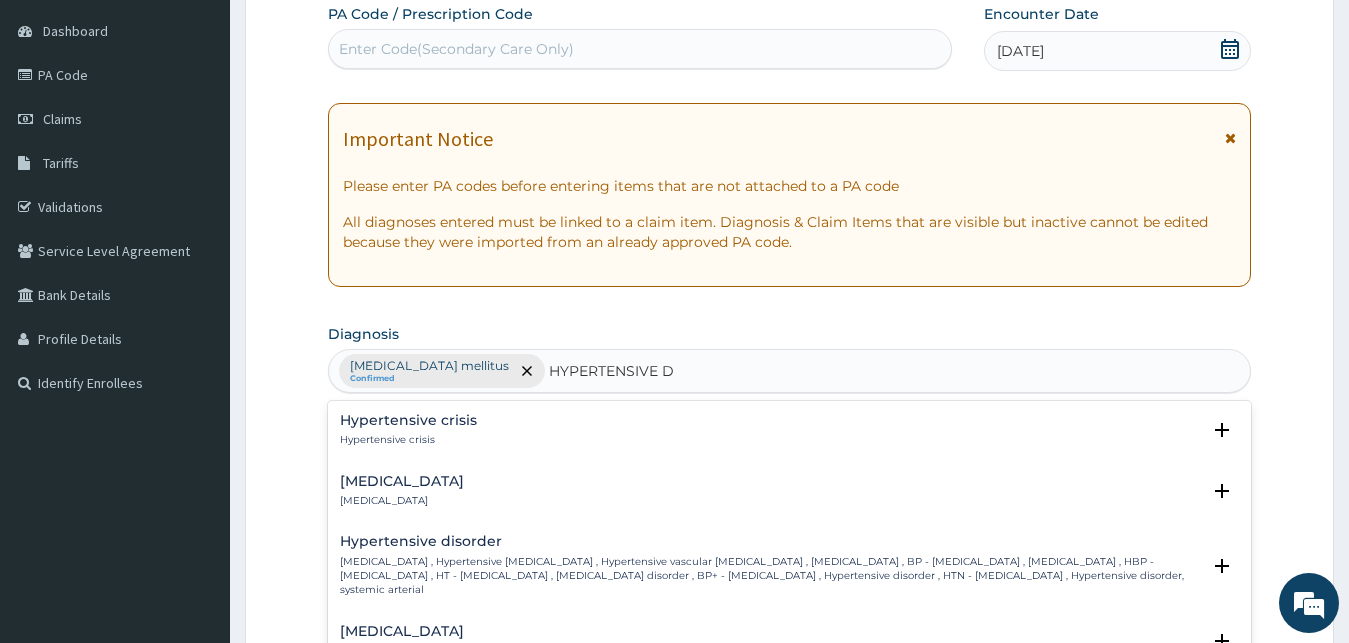 click on "Hypertensive disorder" at bounding box center (770, 541) 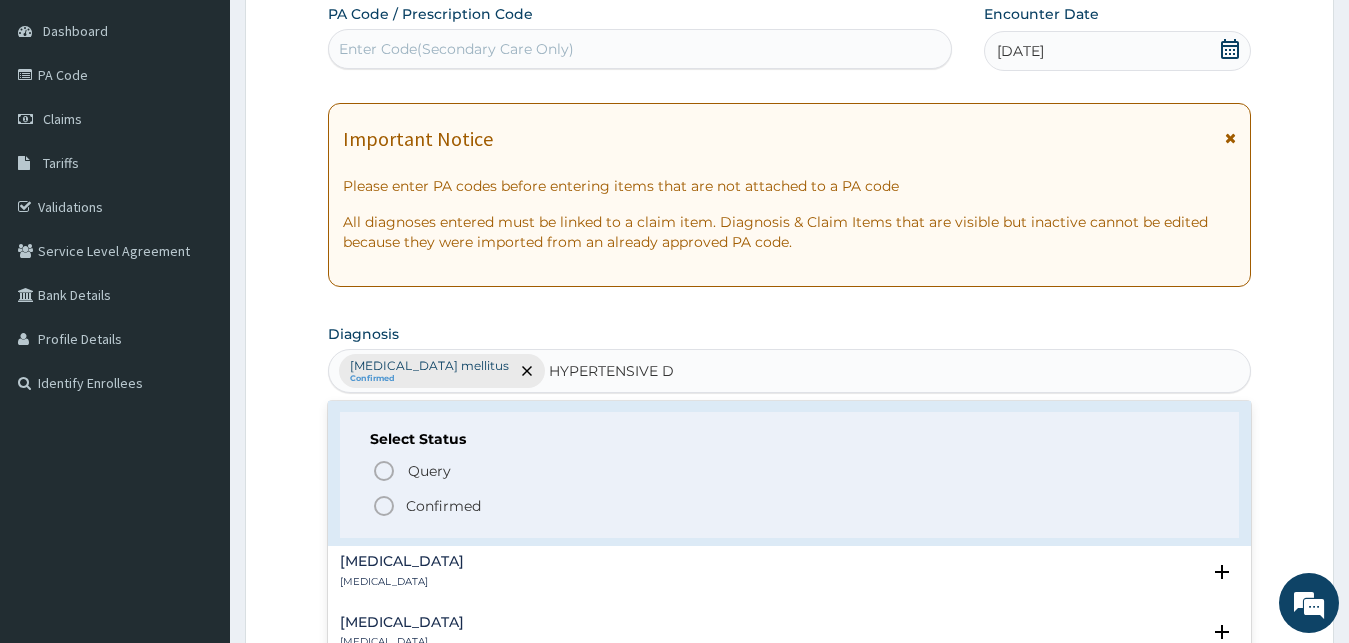 scroll, scrollTop: 216, scrollLeft: 0, axis: vertical 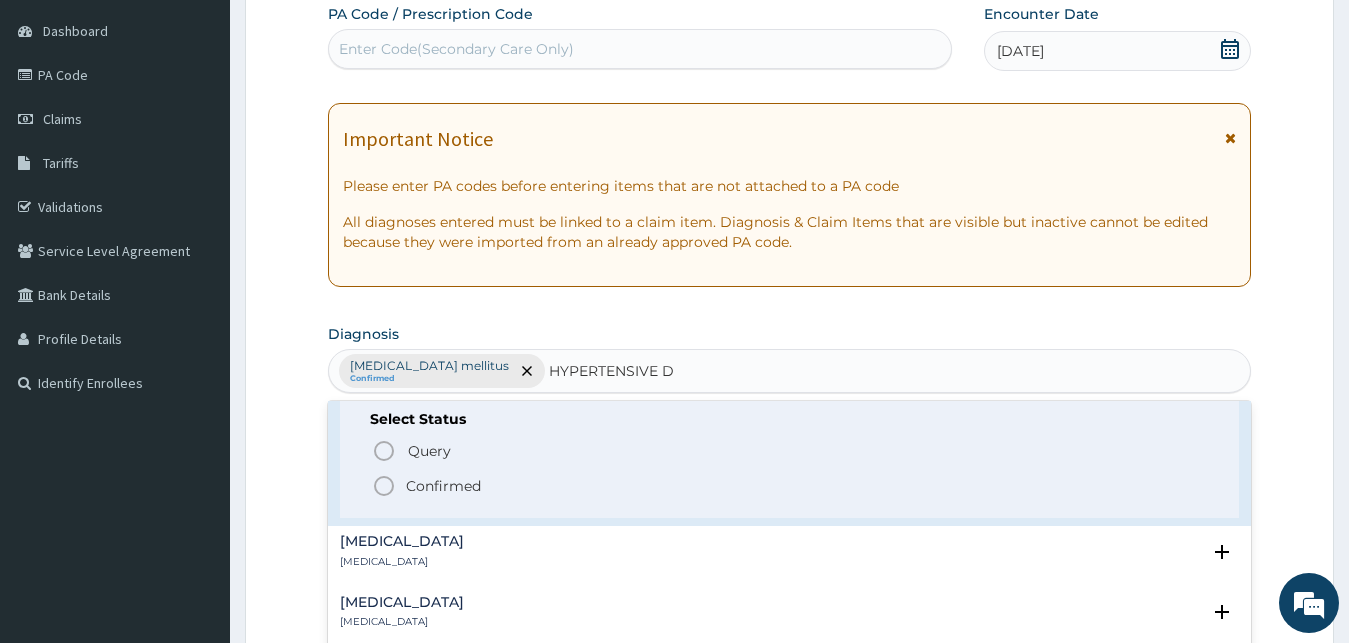 click on "Confirmed" at bounding box center [443, 486] 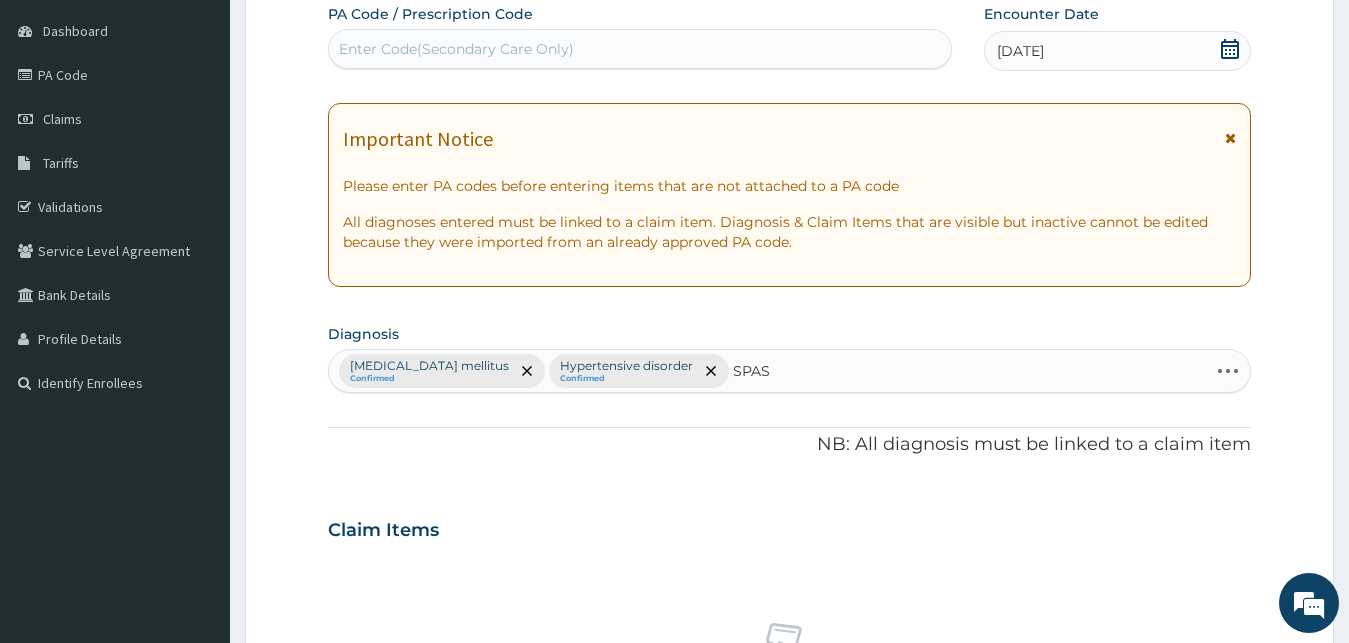 type on "SPASM" 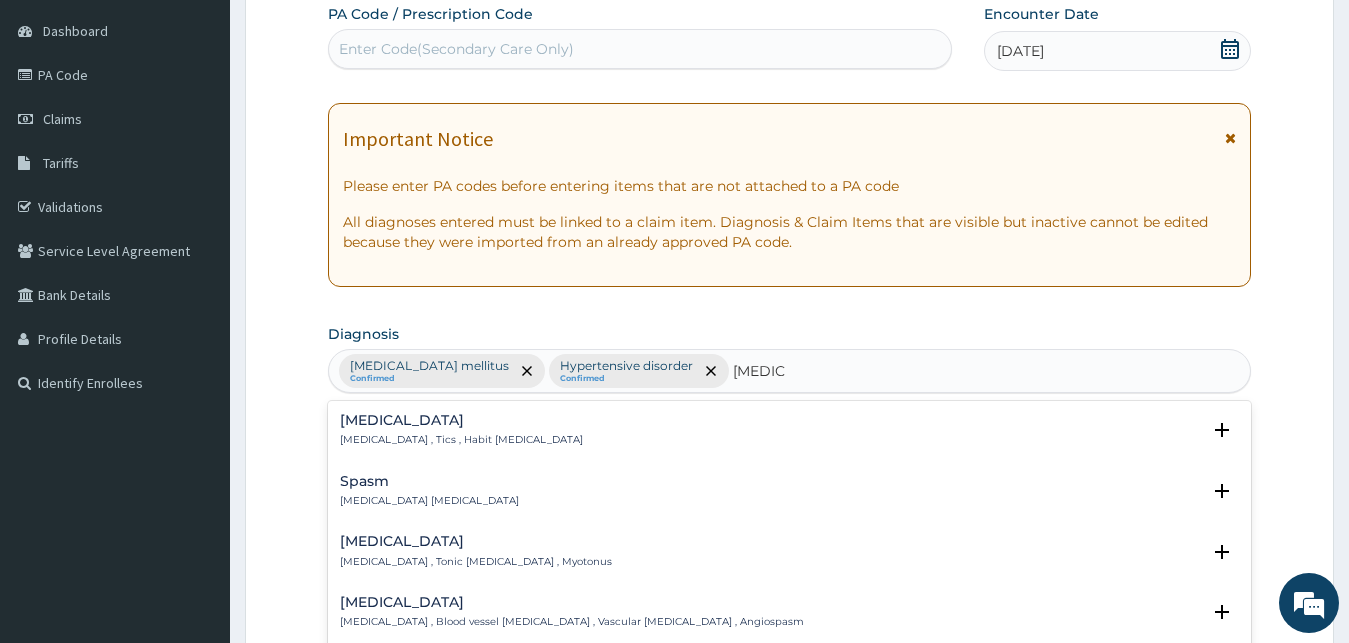 click on "Spasm , Muscle spasm" at bounding box center (429, 501) 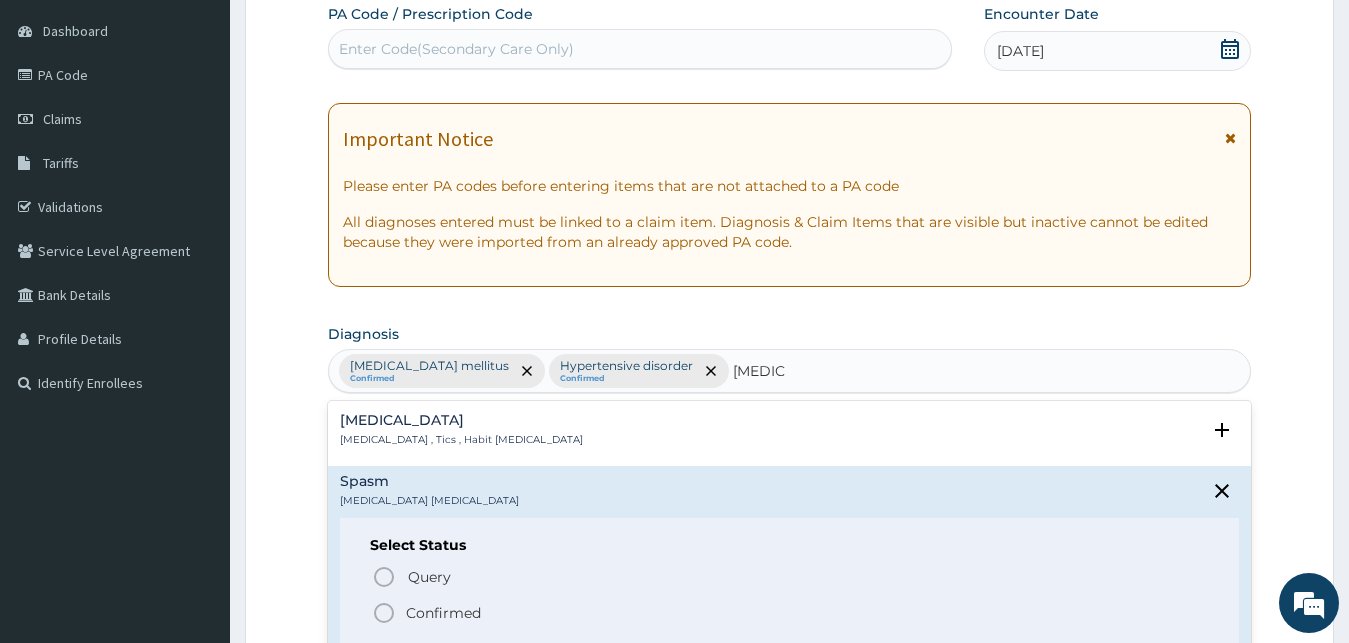 click on "Confirmed" at bounding box center [443, 613] 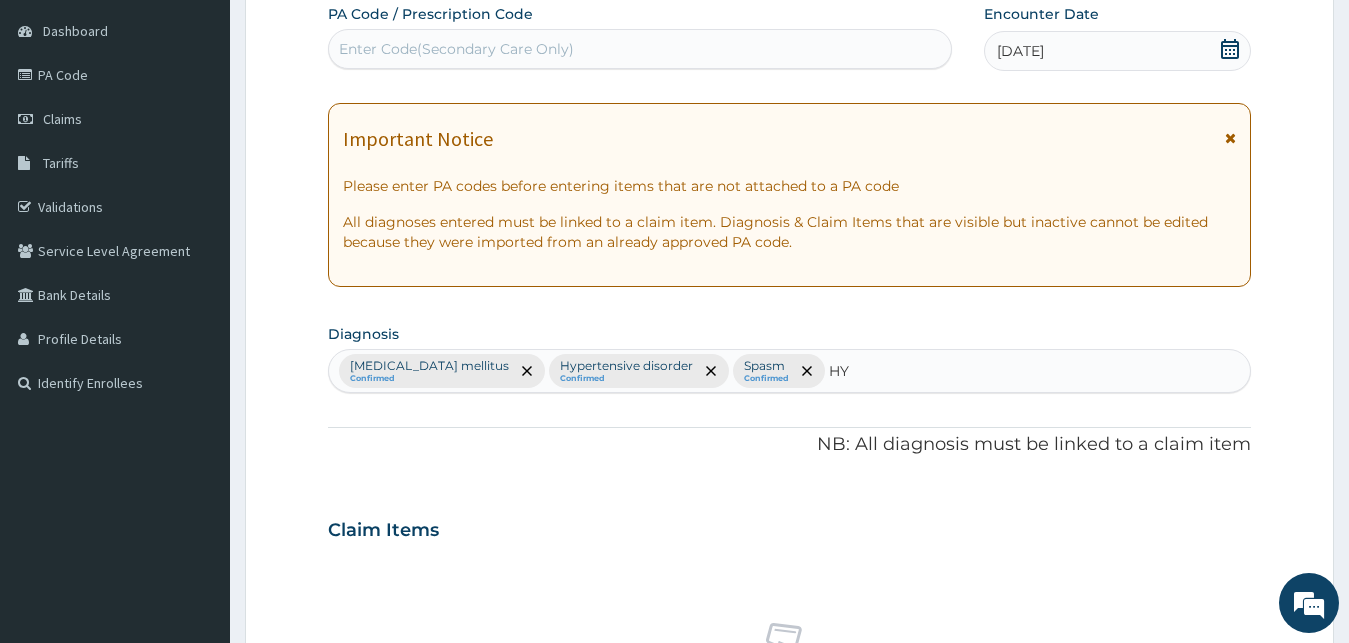 type on "H" 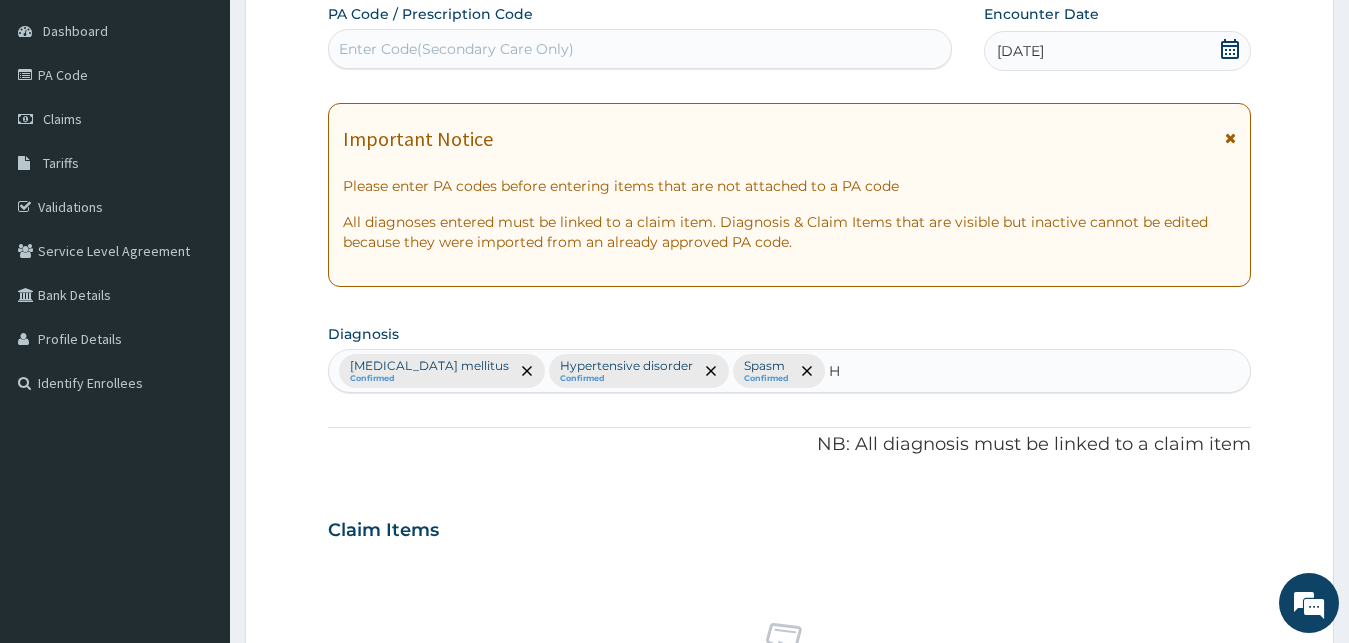 type 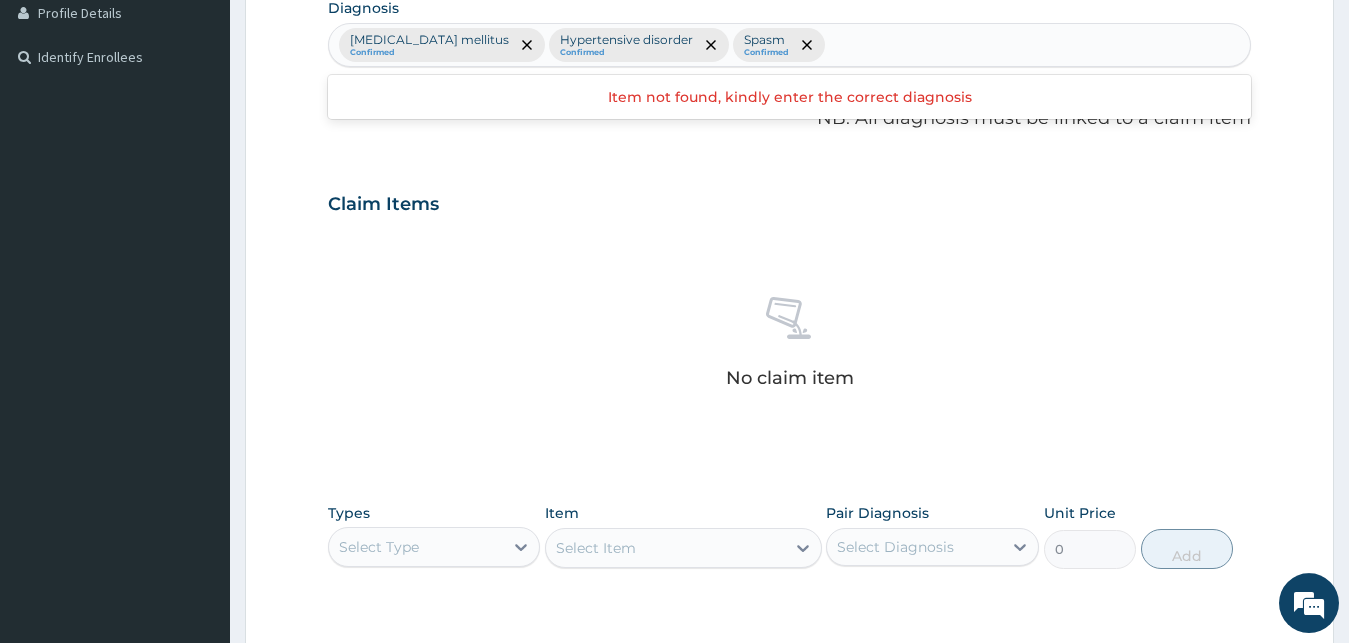 scroll, scrollTop: 799, scrollLeft: 0, axis: vertical 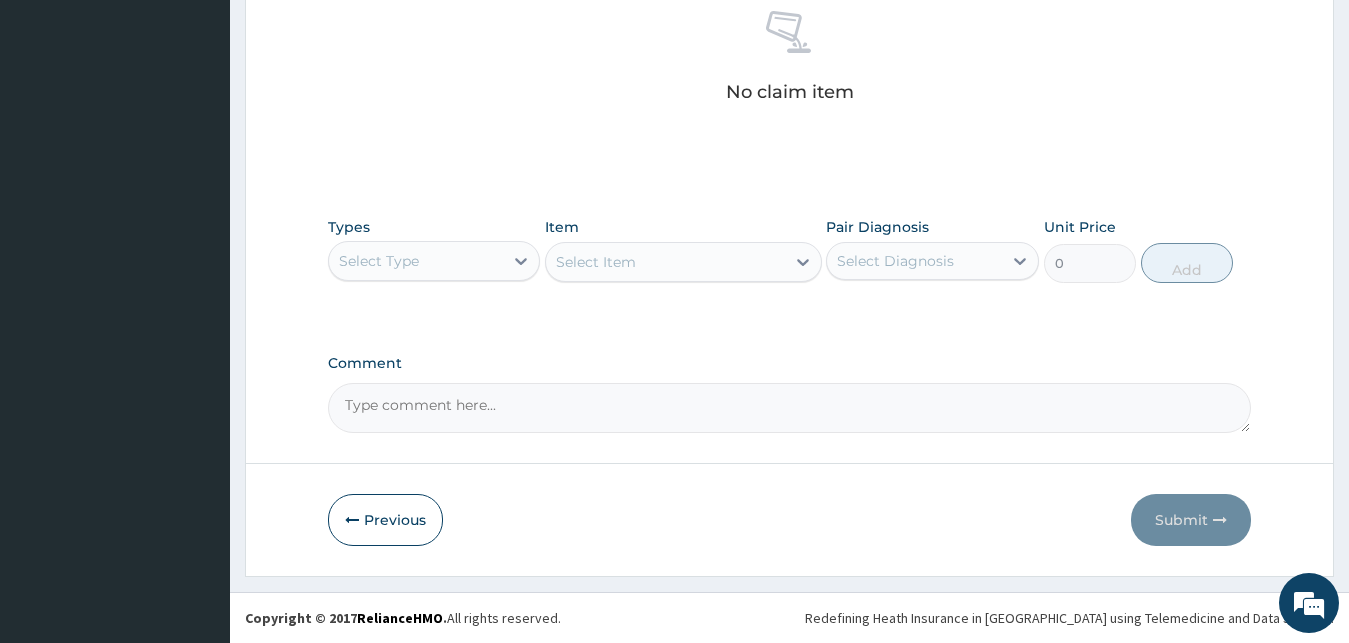 click on "Select Type" at bounding box center (416, 261) 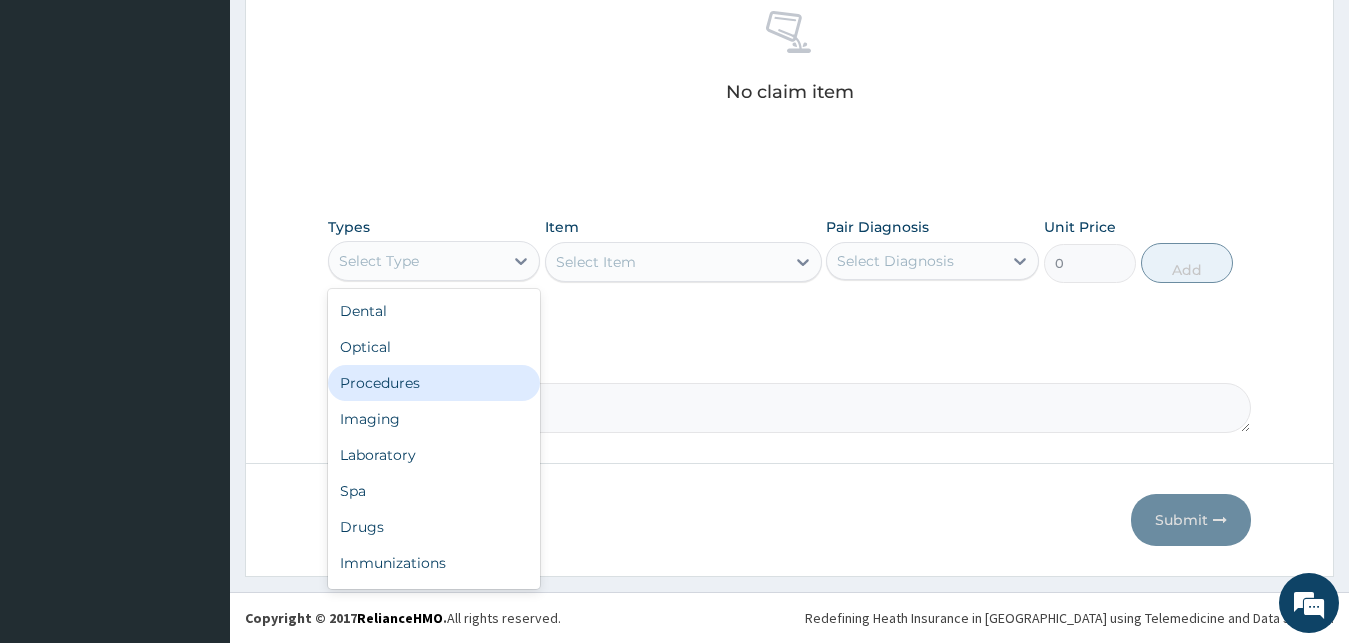 click on "Procedures" at bounding box center [434, 383] 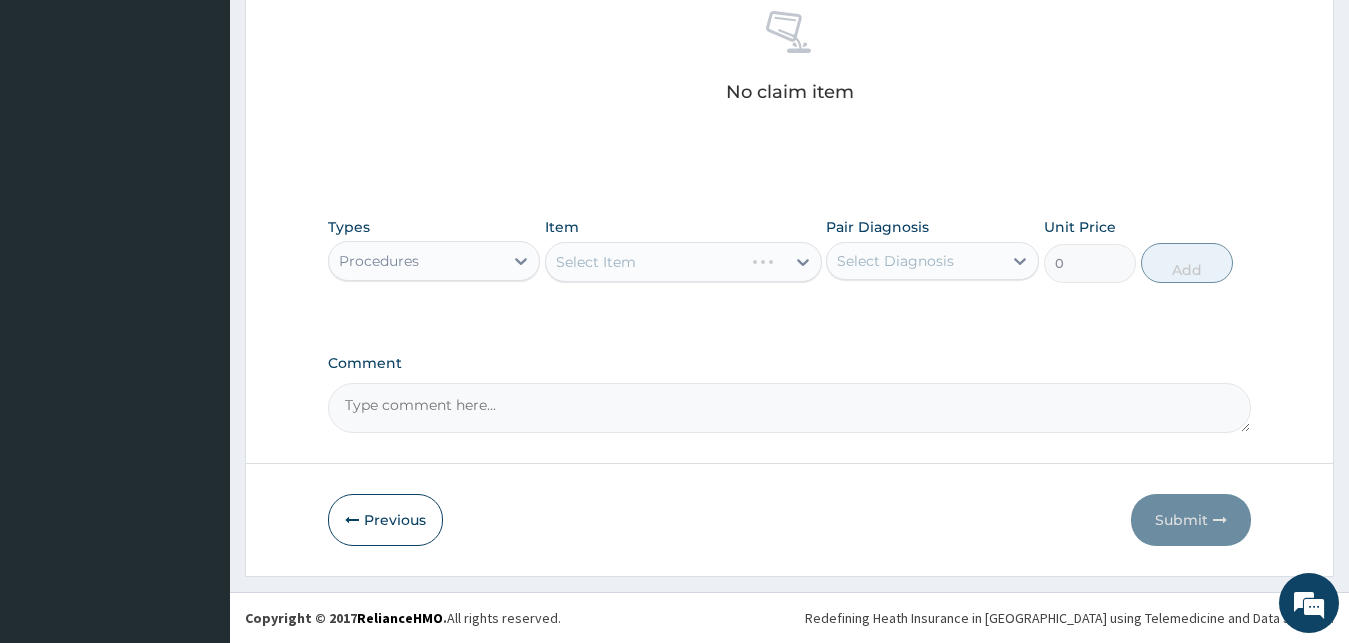 click on "Select Item" at bounding box center [683, 262] 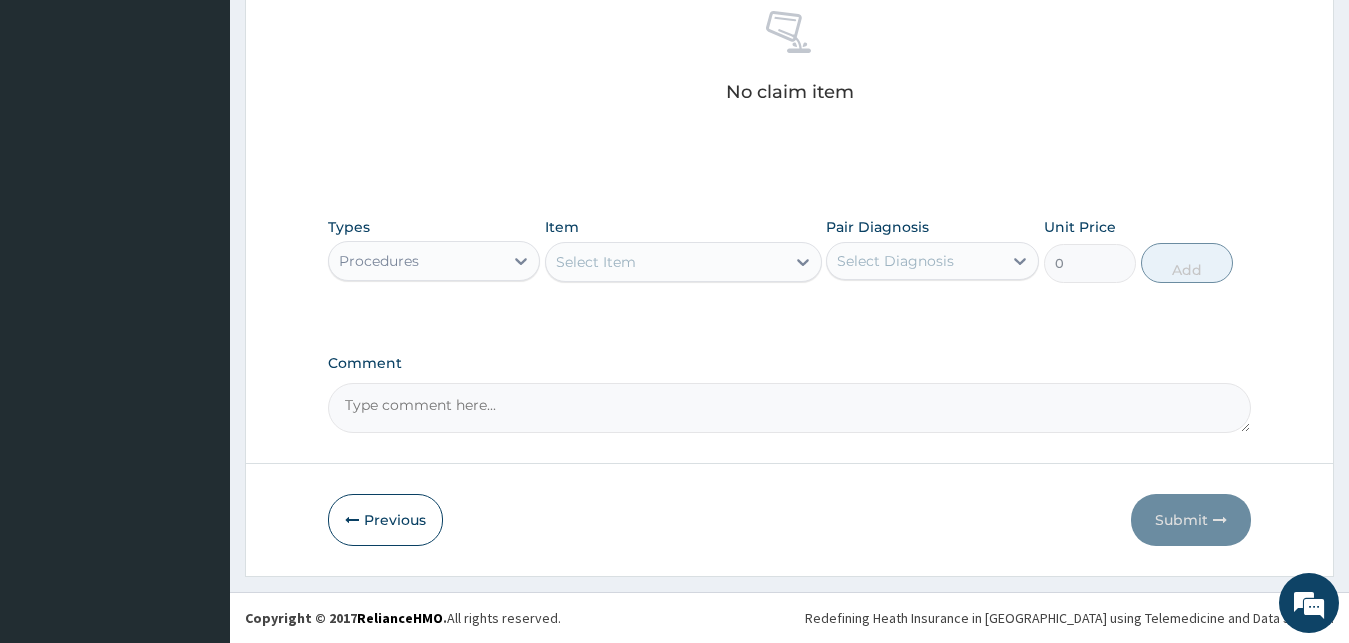 click on "Select Item" at bounding box center (665, 262) 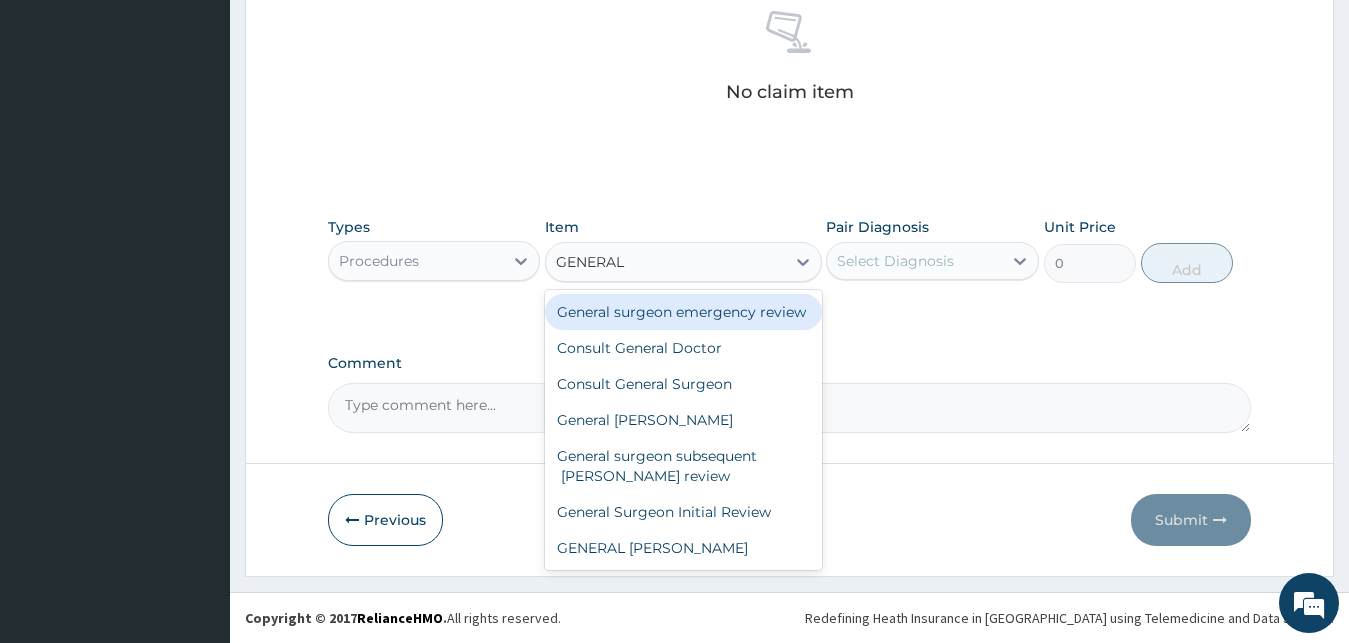 type on "GENERAL D" 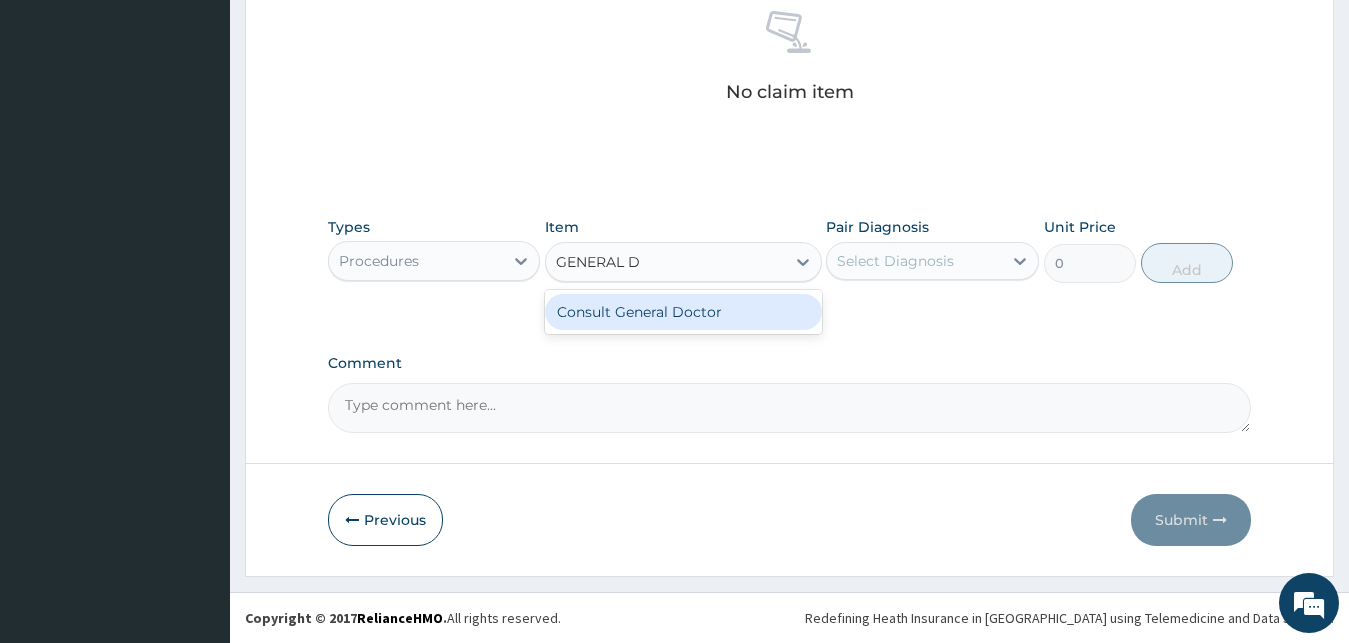 click on "Consult General Doctor" at bounding box center (683, 312) 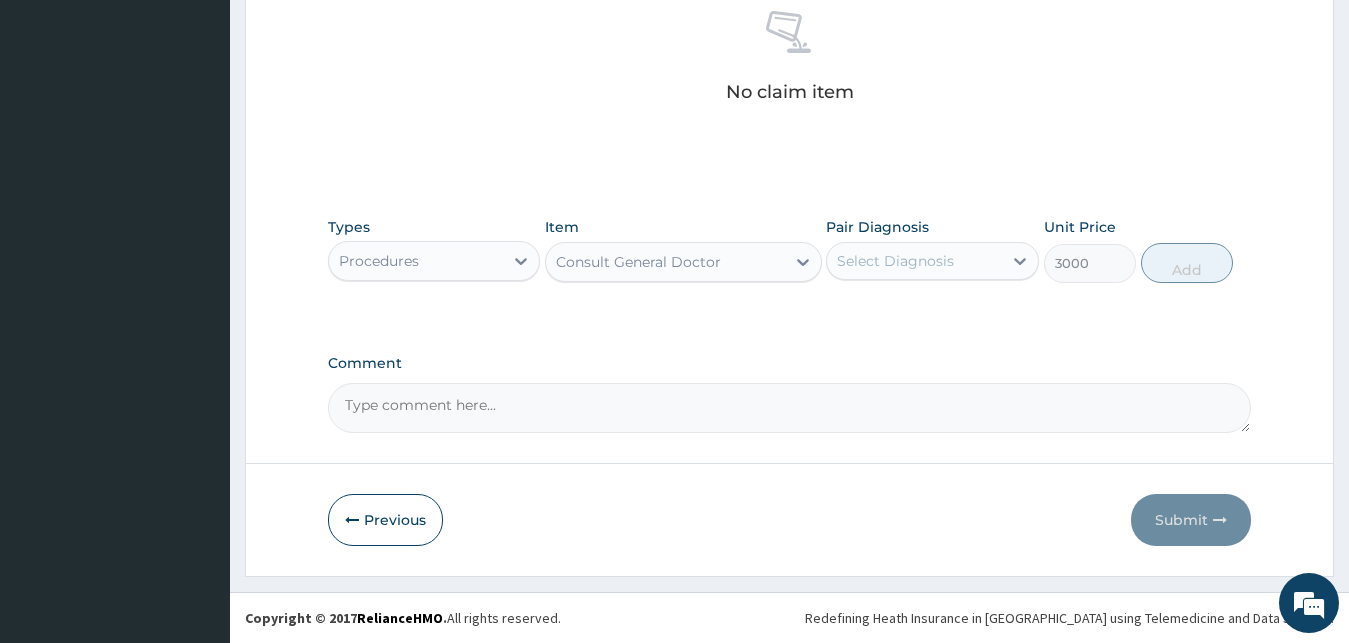 click on "Select Diagnosis" at bounding box center [895, 261] 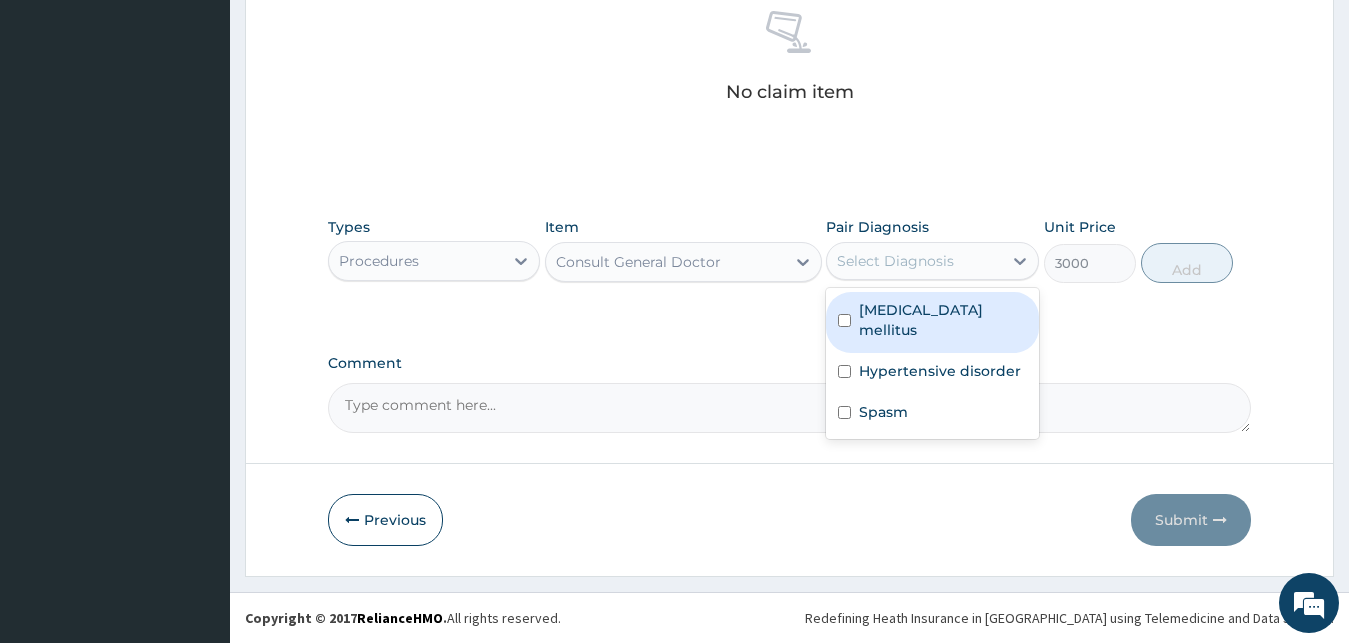 click on "[MEDICAL_DATA] mellitus" at bounding box center (943, 320) 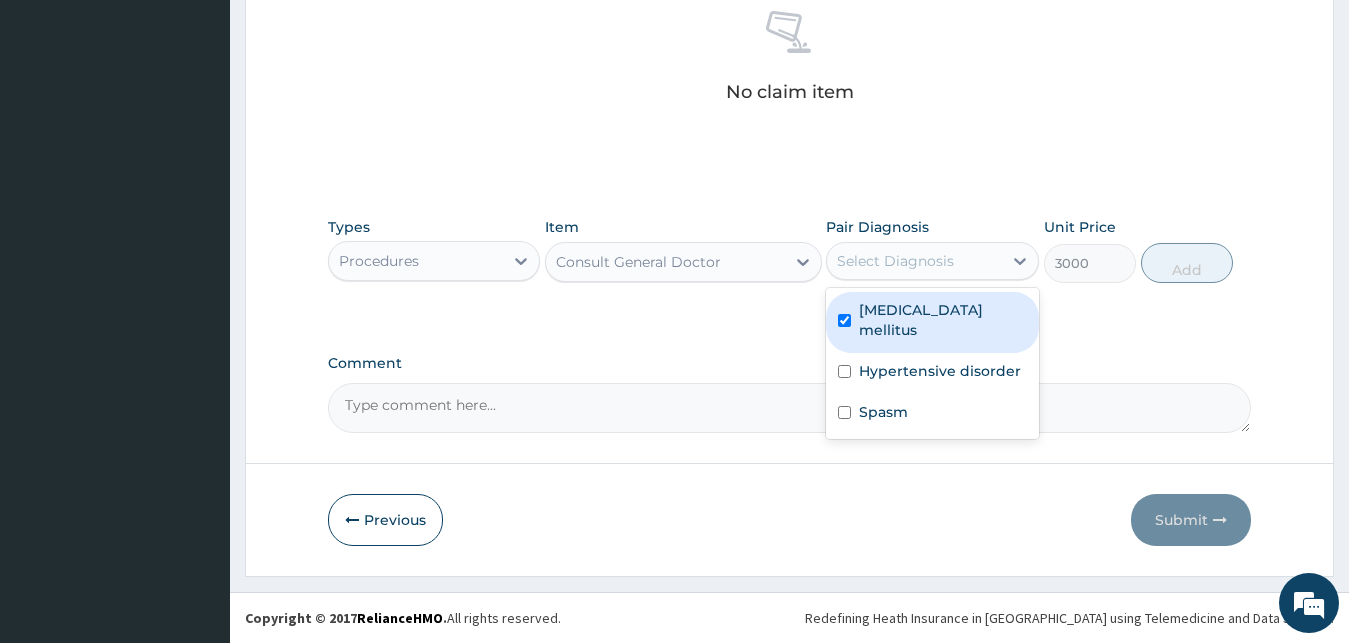 checkbox on "true" 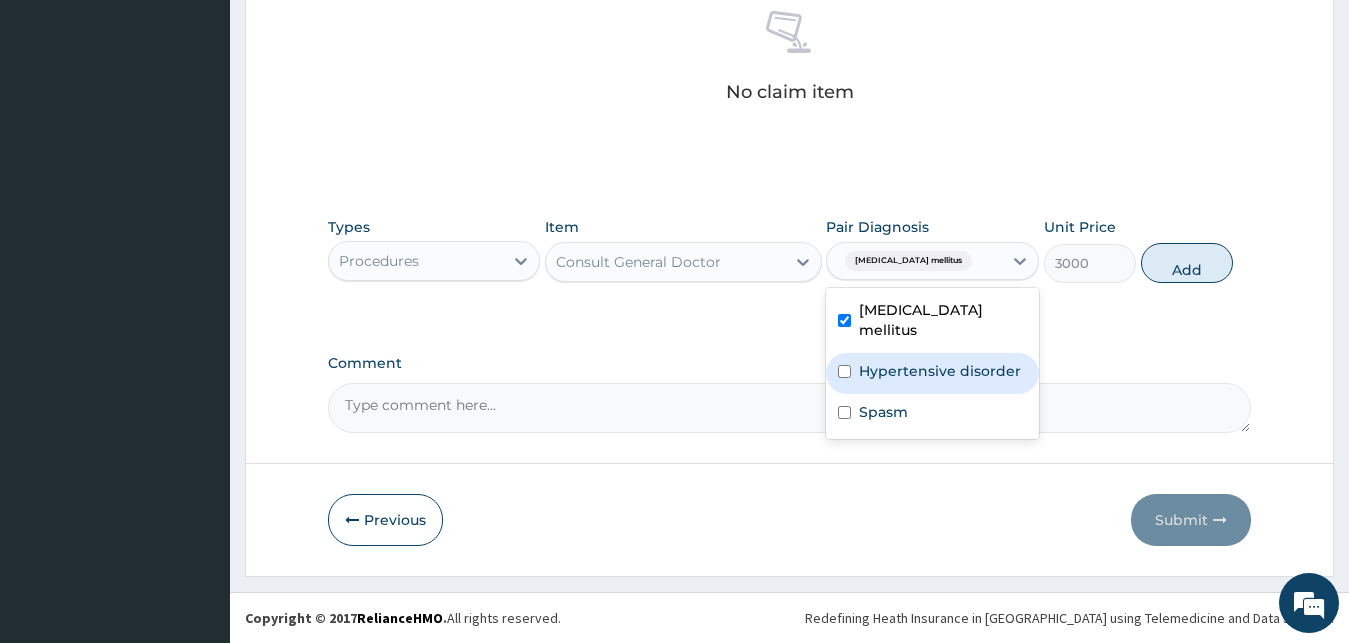 click on "Hypertensive disorder" at bounding box center [932, 373] 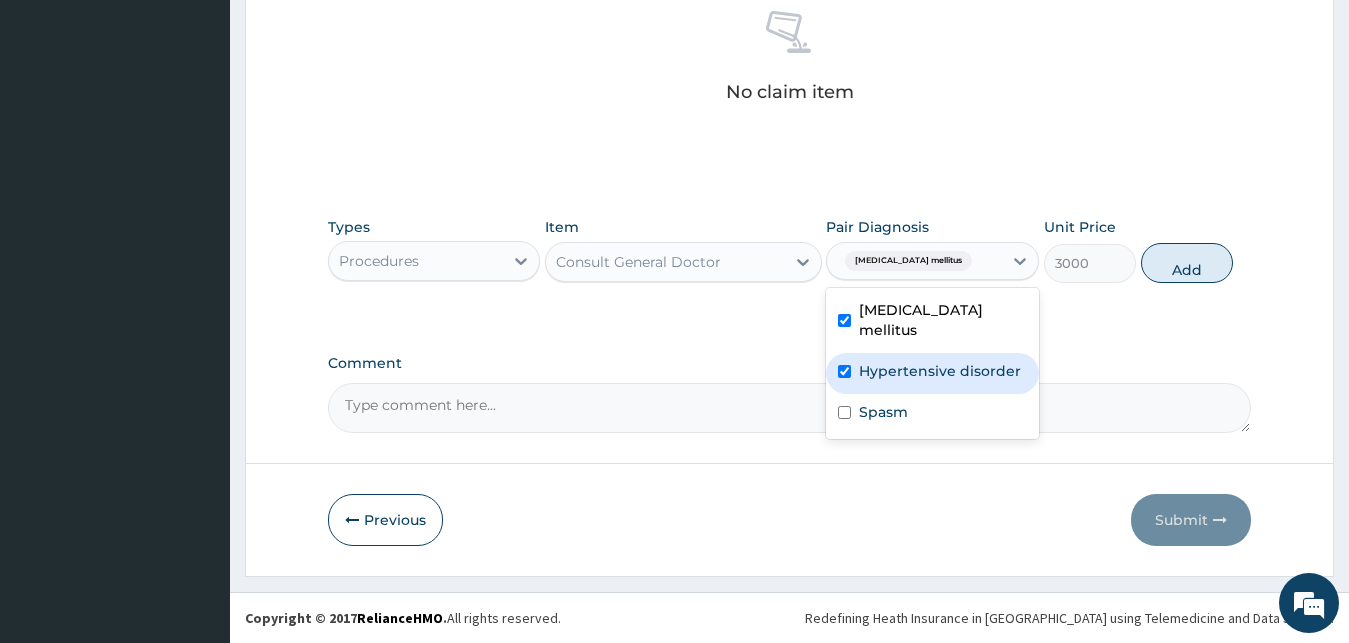 checkbox on "true" 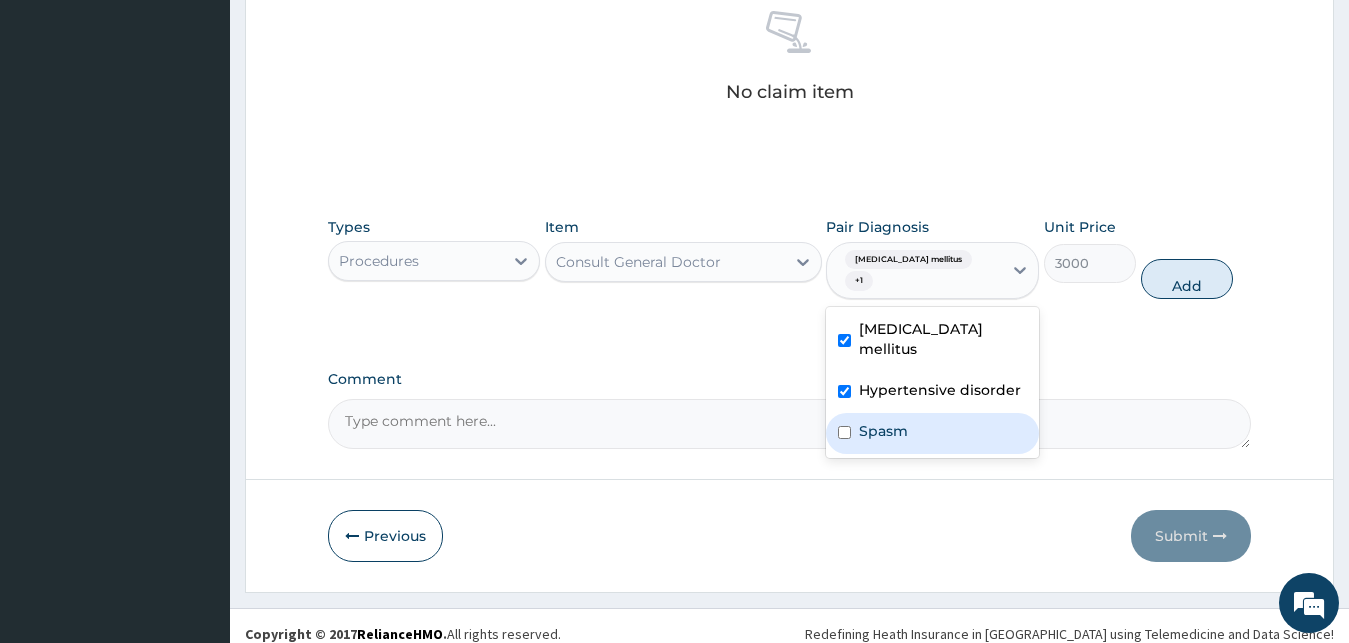 click on "Spasm" at bounding box center (932, 433) 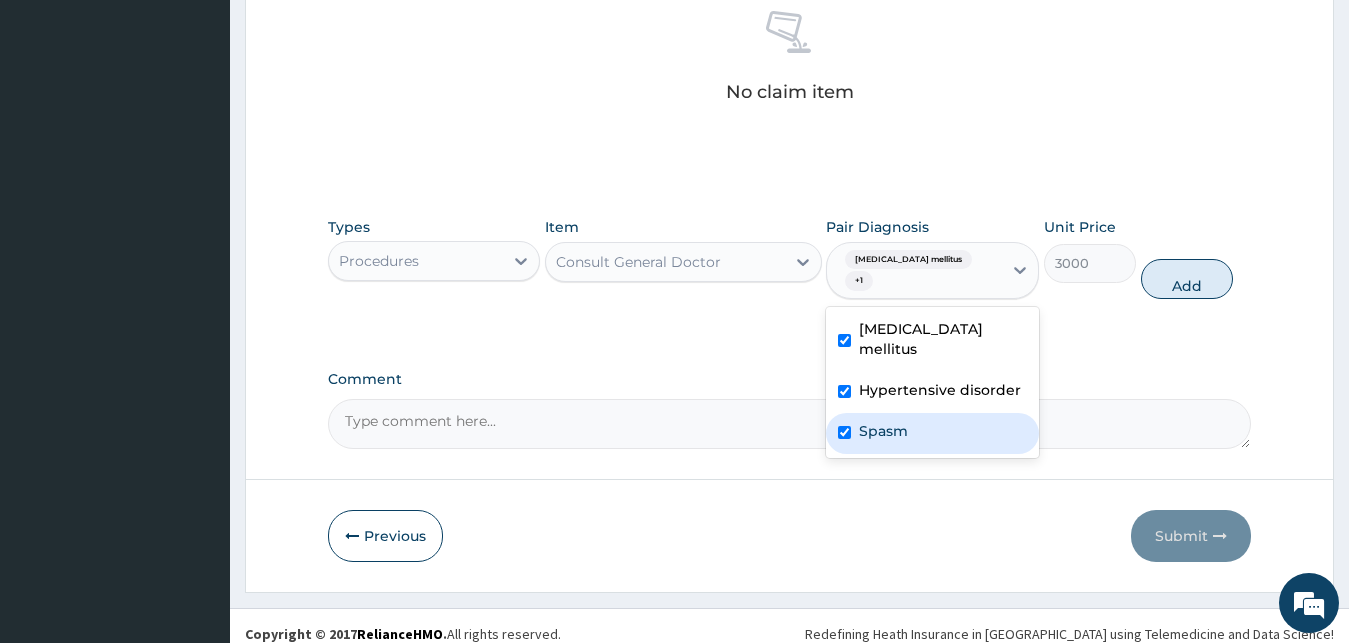 checkbox on "true" 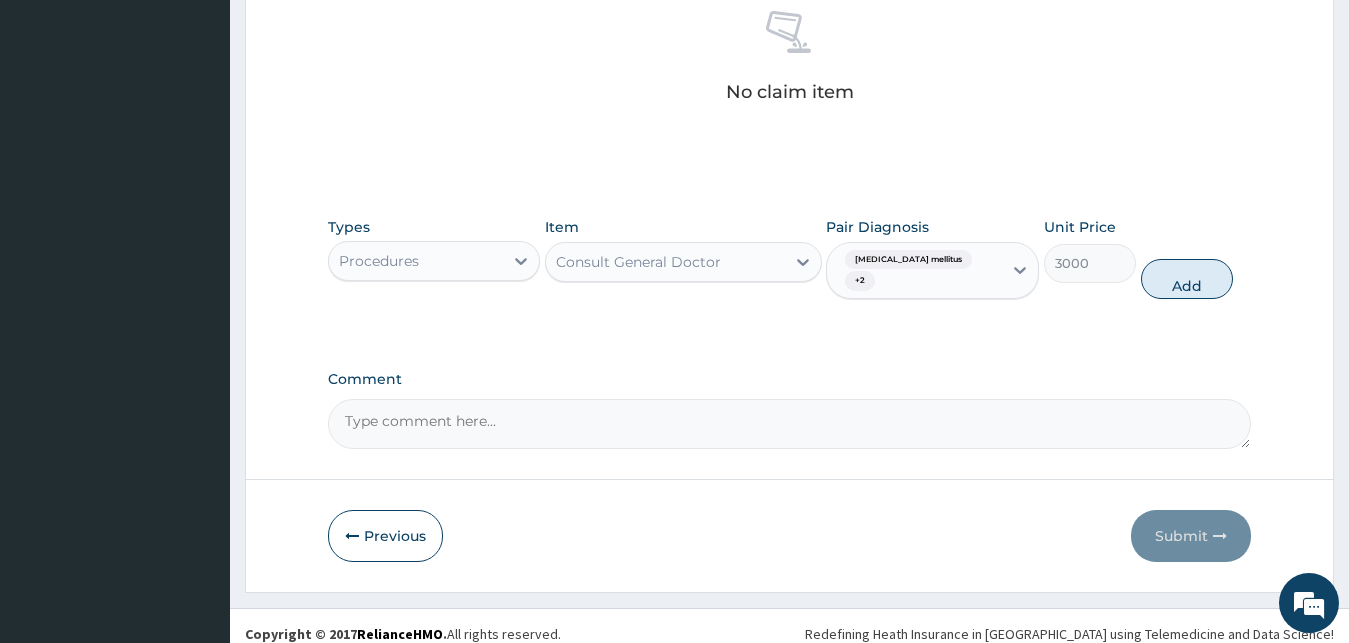 click on "Types Procedures Item Consult General Doctor Pair Diagnosis Diabetes mellitus  + 2 Unit Price 3000 Add" at bounding box center (790, 273) 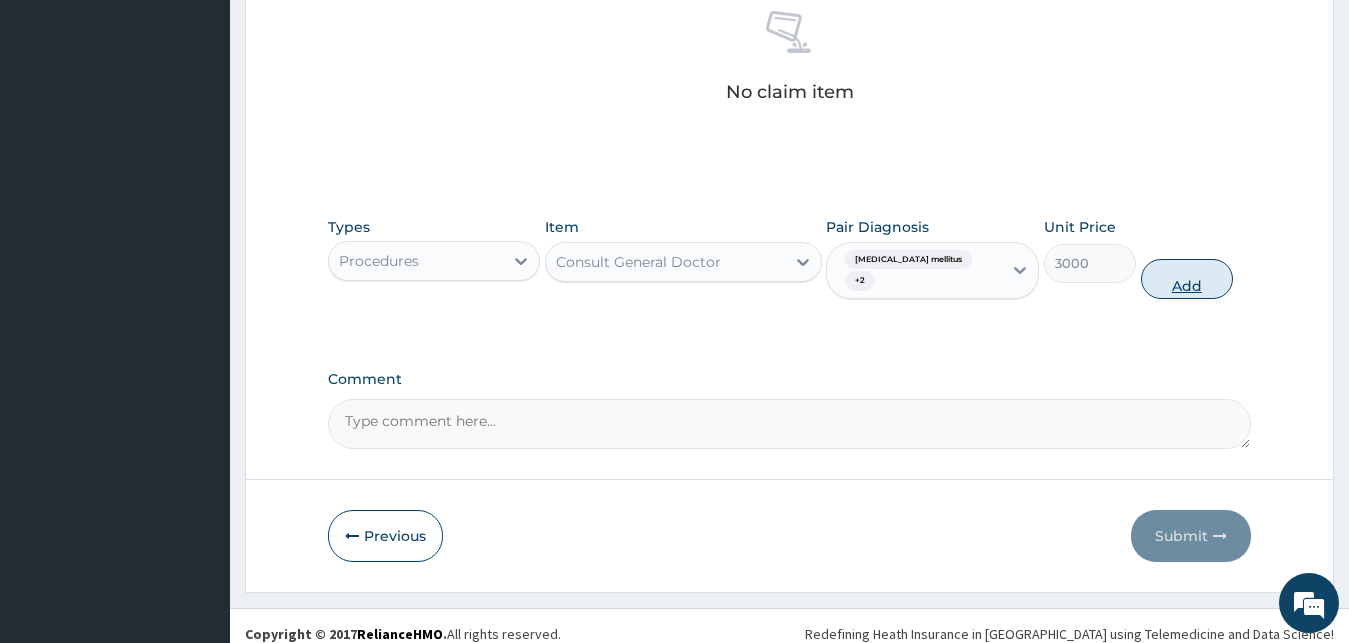 click on "Add" at bounding box center [1187, 279] 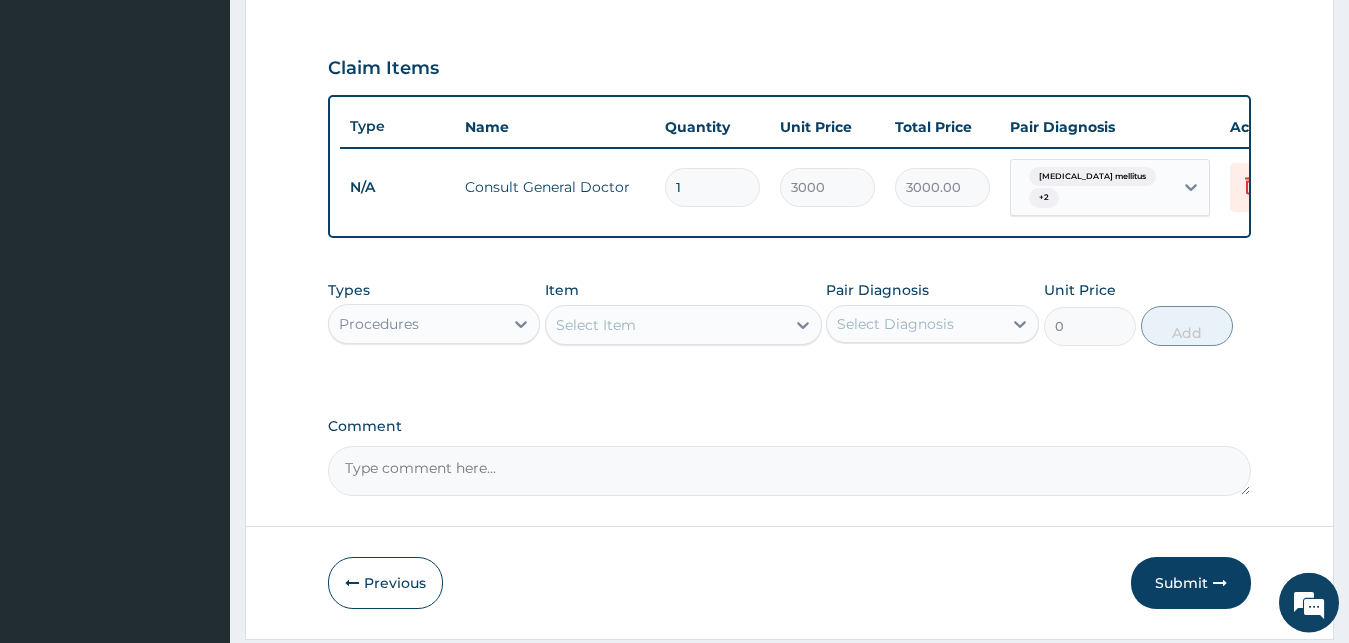 scroll, scrollTop: 729, scrollLeft: 0, axis: vertical 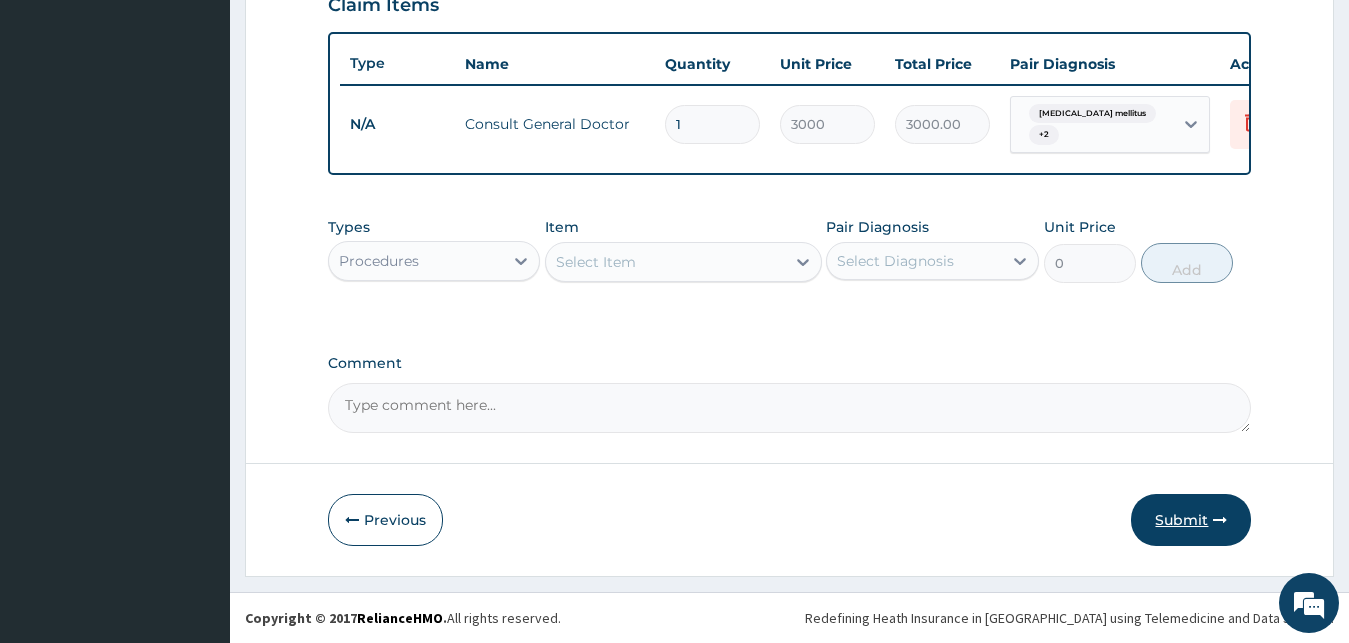 click on "Submit" at bounding box center [1191, 520] 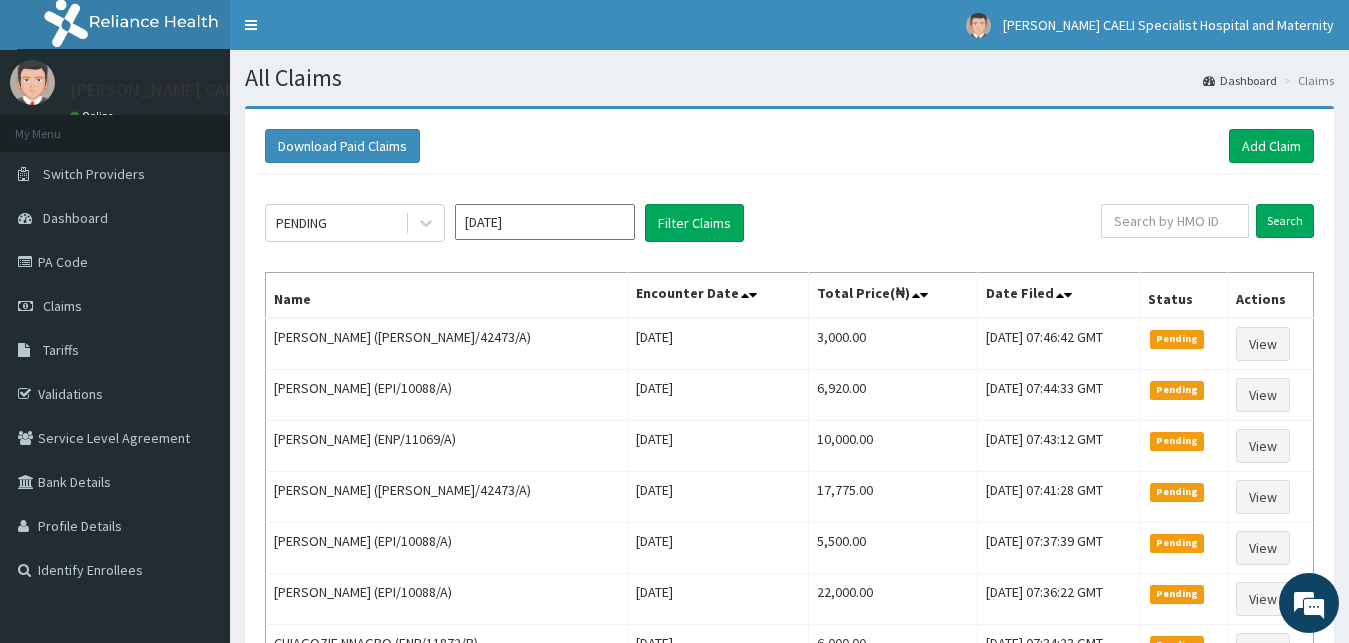 scroll, scrollTop: 0, scrollLeft: 0, axis: both 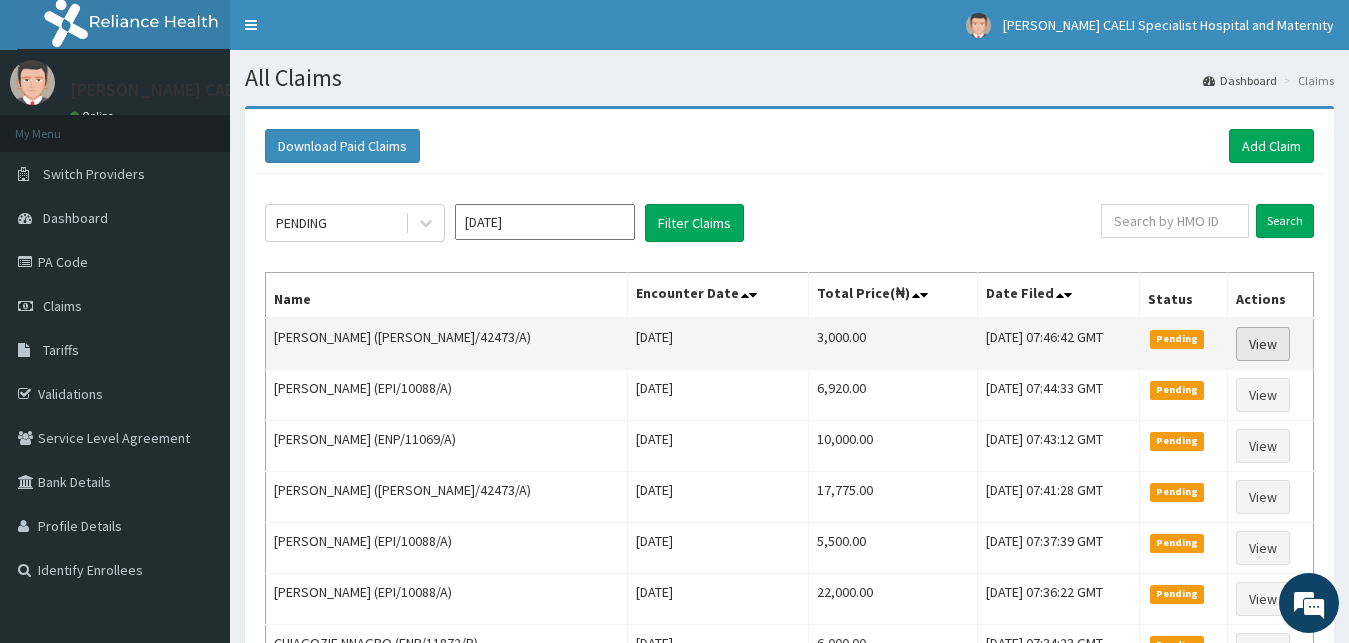 click on "View" at bounding box center (1263, 344) 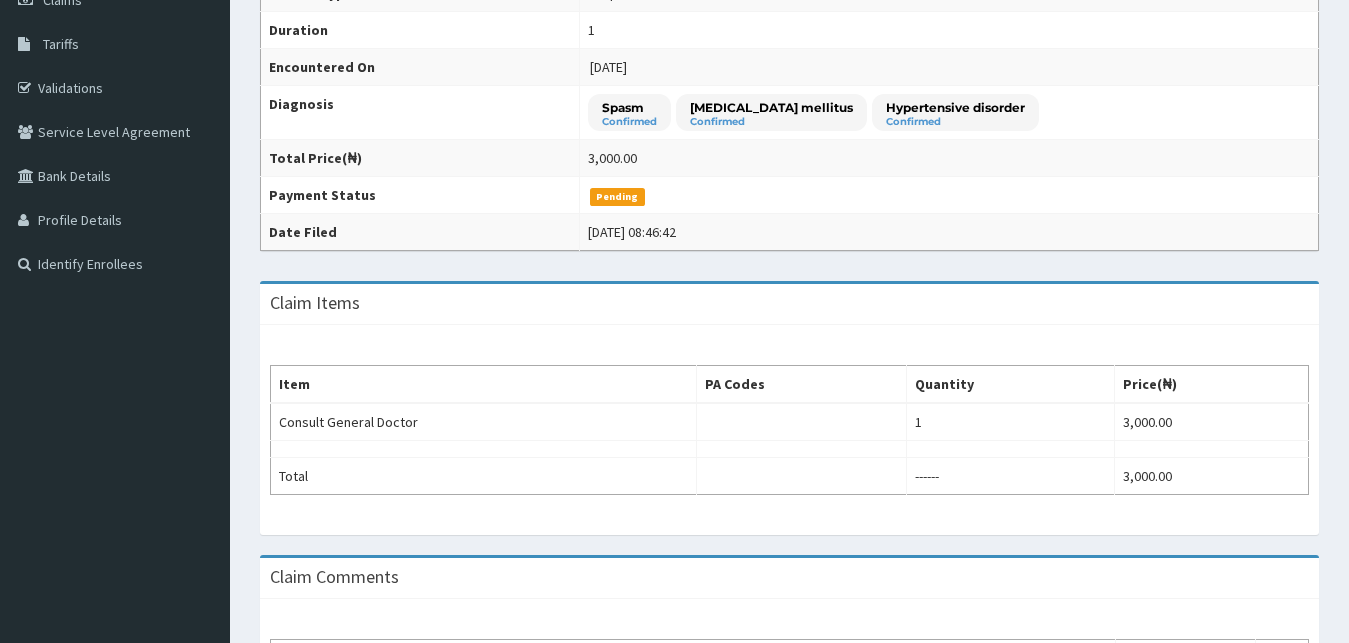 scroll, scrollTop: 306, scrollLeft: 0, axis: vertical 